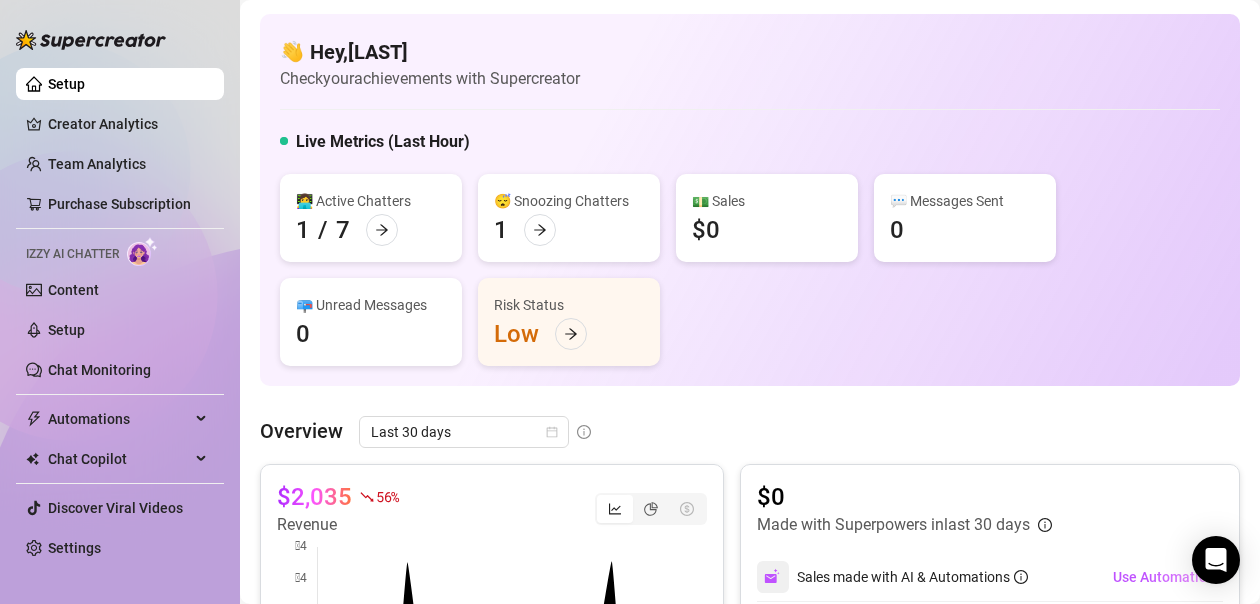 scroll, scrollTop: 0, scrollLeft: 0, axis: both 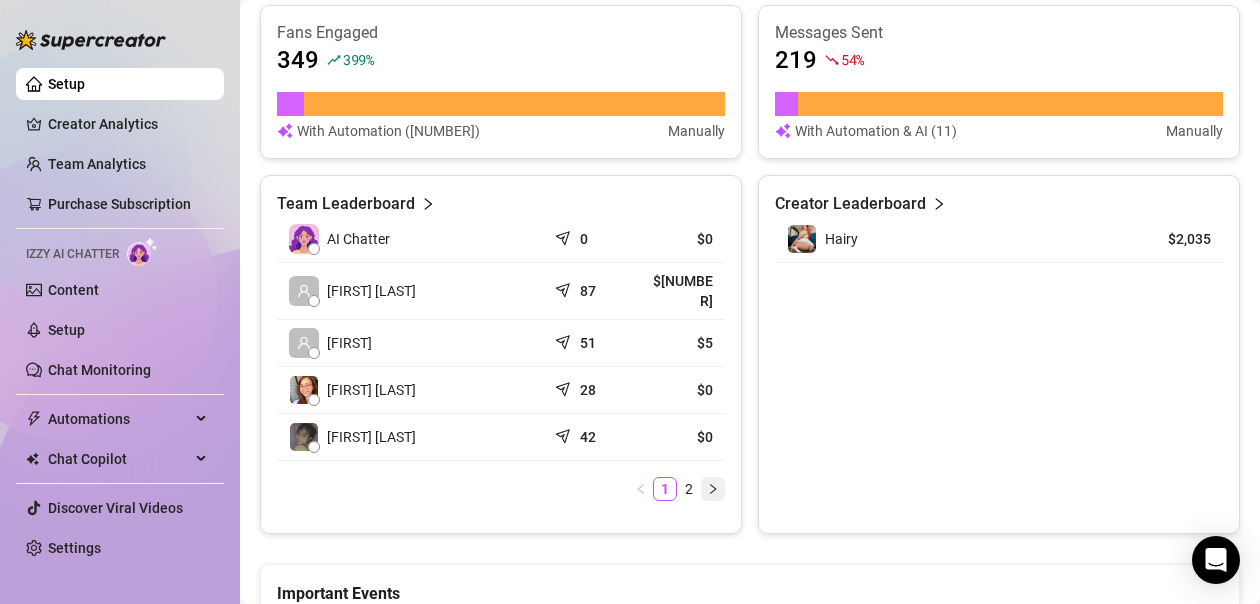 click 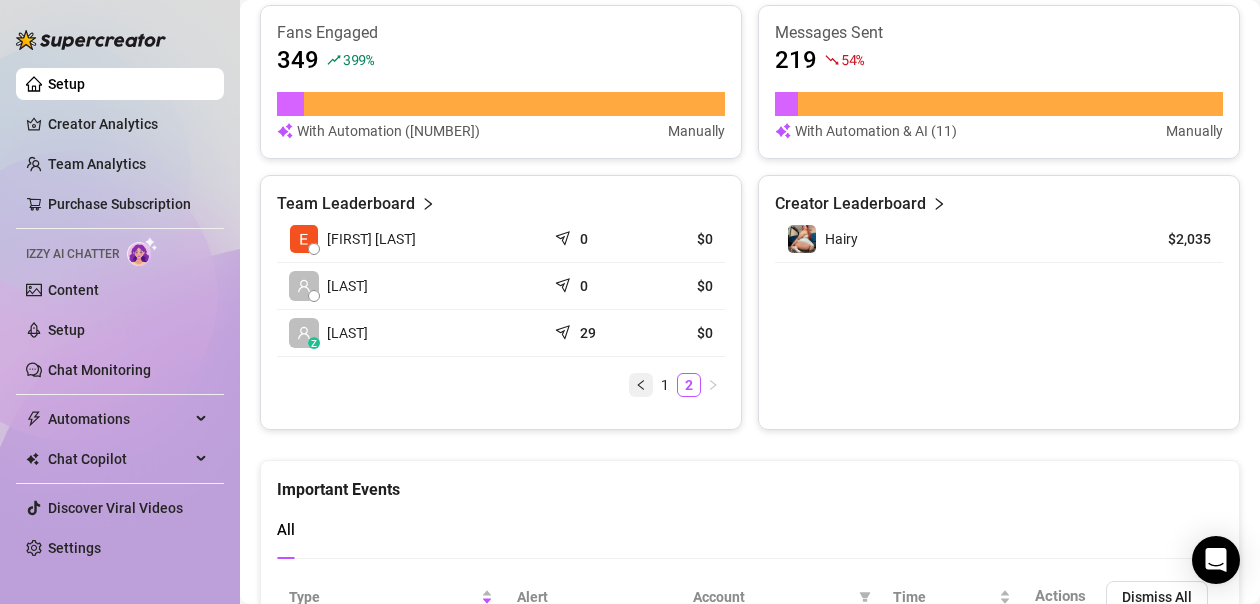 click 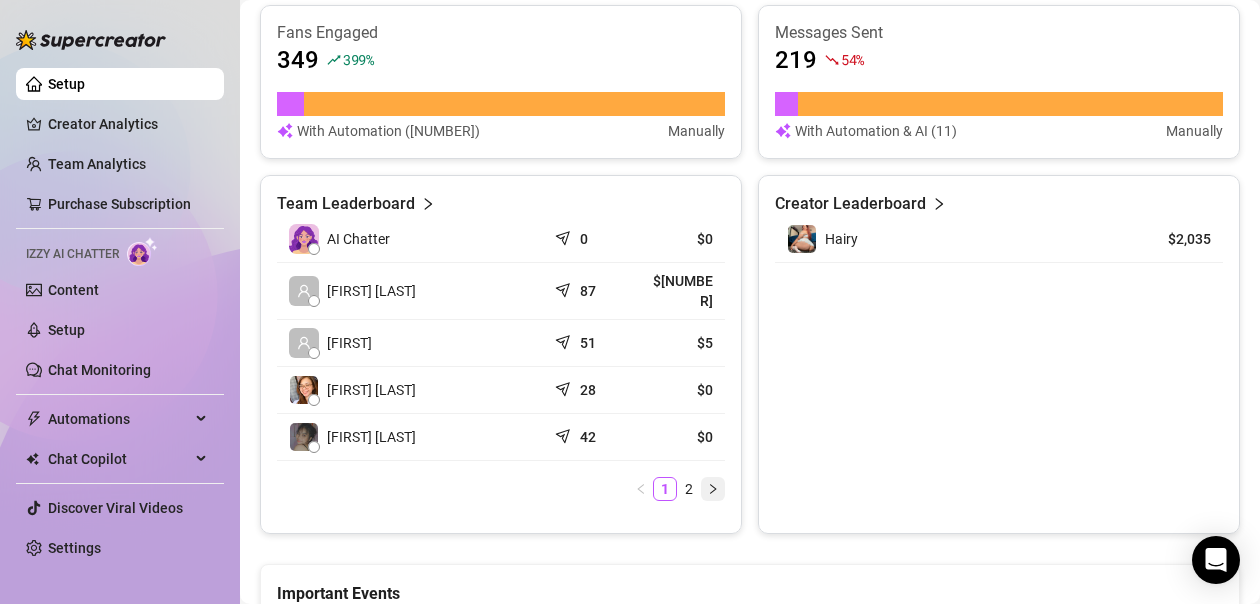 click at bounding box center (713, 489) 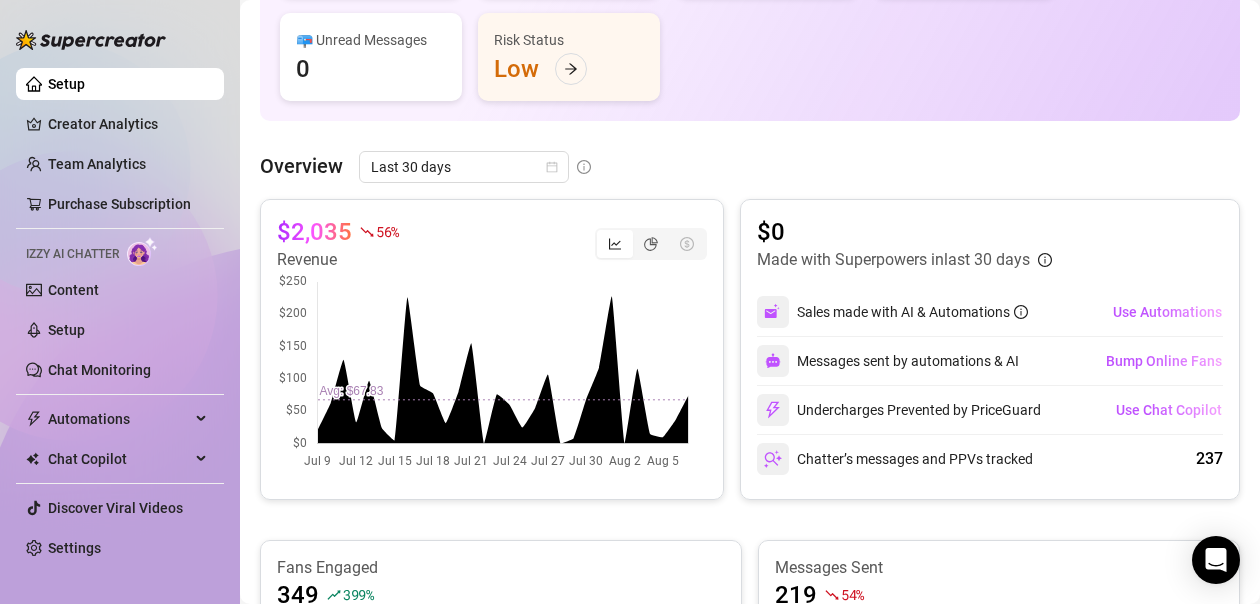 scroll, scrollTop: 0, scrollLeft: 0, axis: both 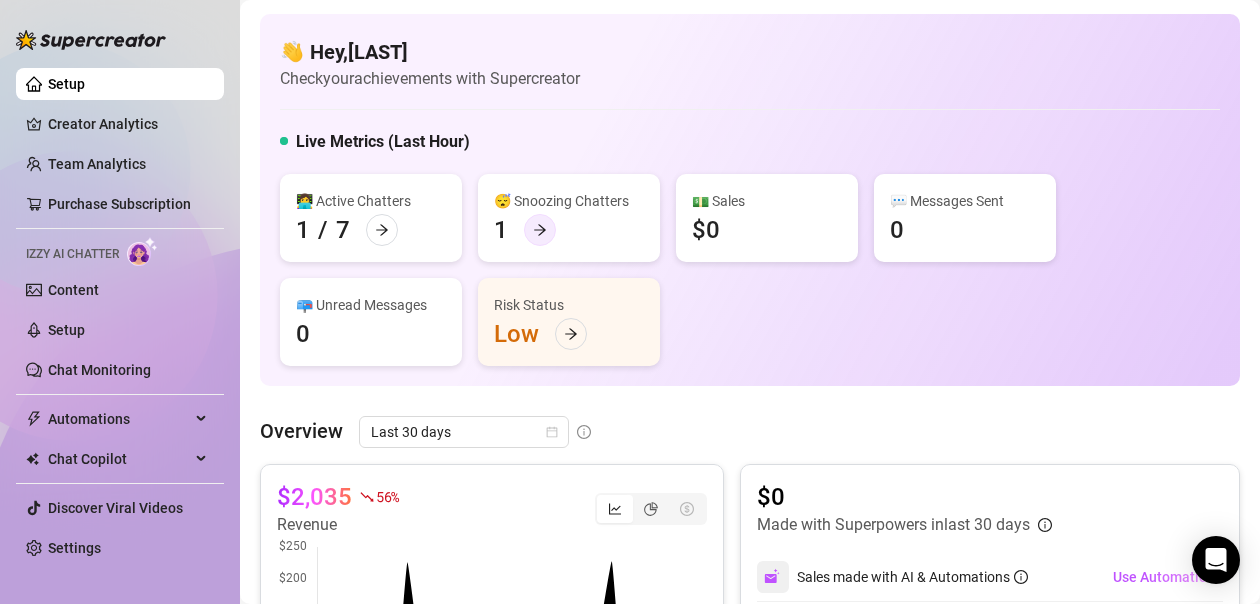 click 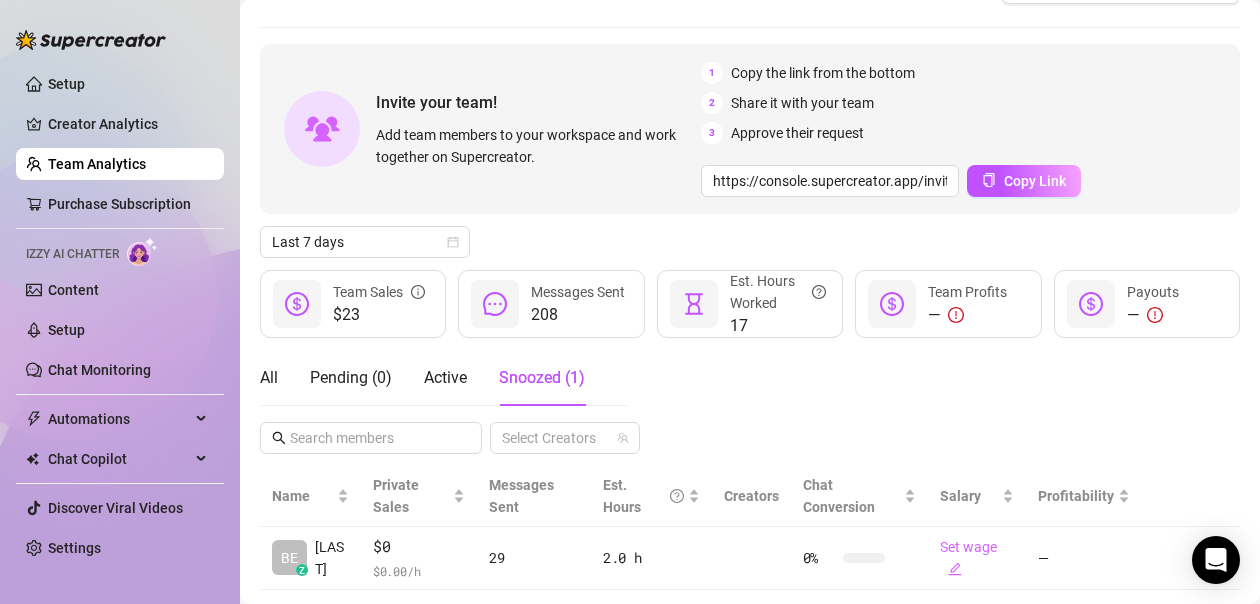 scroll, scrollTop: 95, scrollLeft: 0, axis: vertical 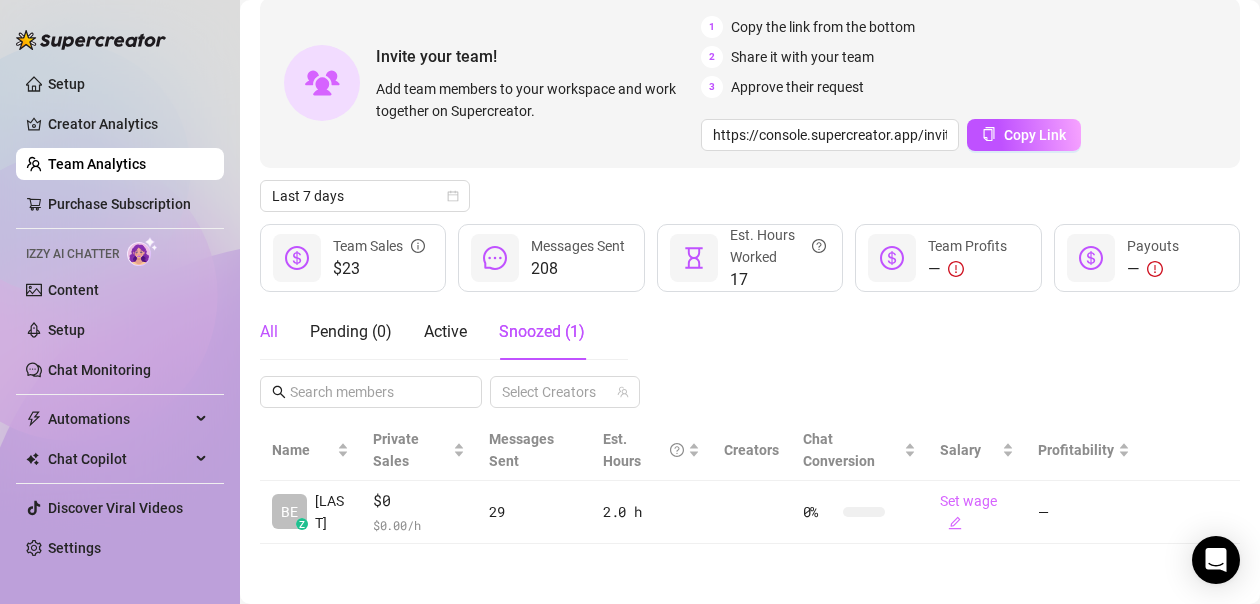 click on "All" at bounding box center [269, 332] 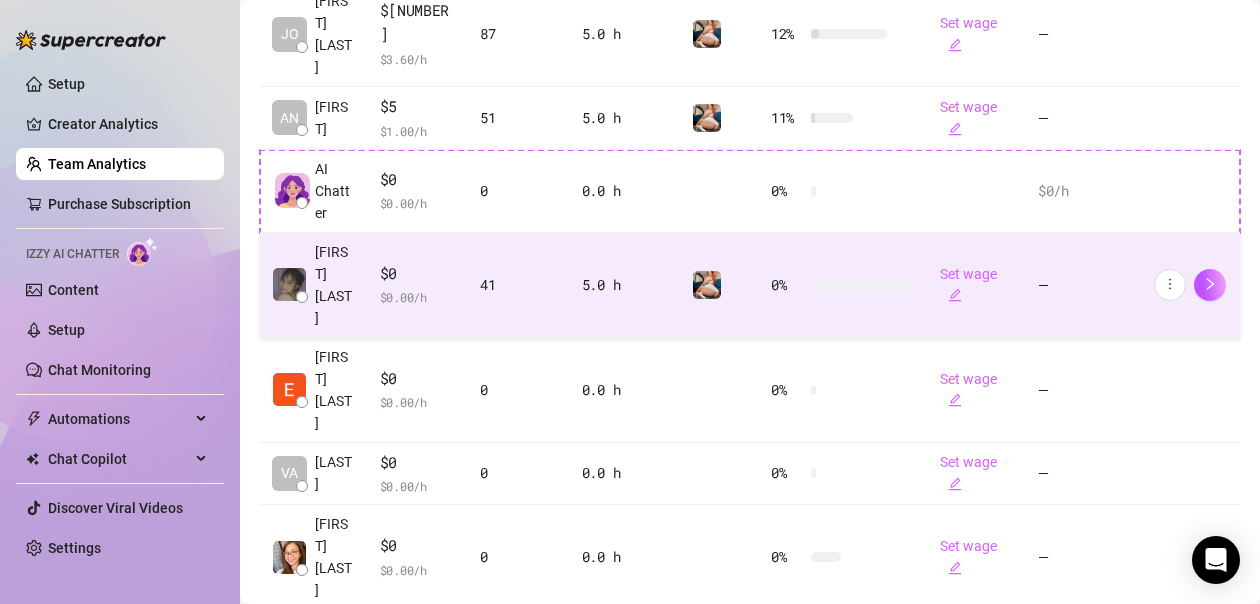 scroll, scrollTop: 494, scrollLeft: 0, axis: vertical 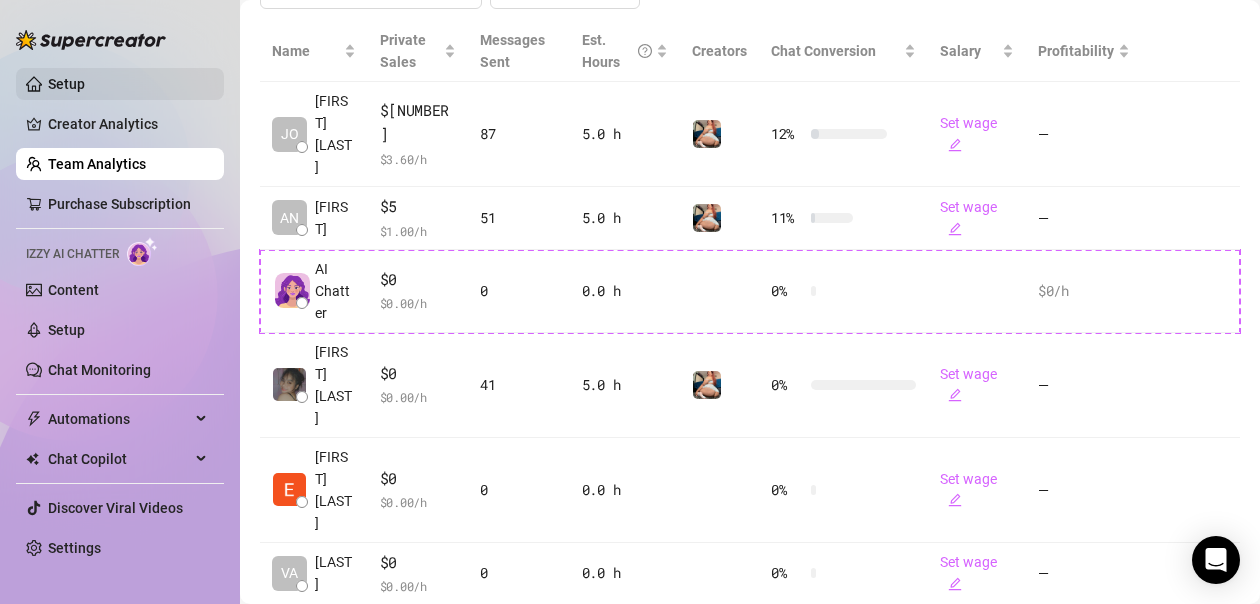 click on "Setup" at bounding box center [66, 84] 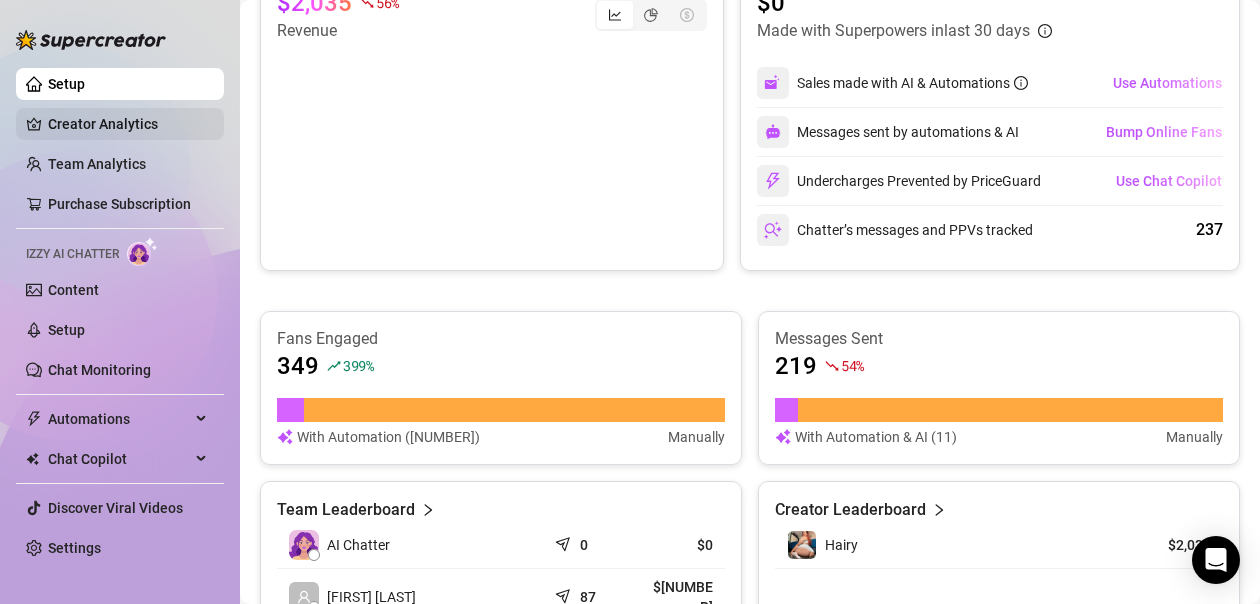 click on "Creator Analytics" at bounding box center (128, 124) 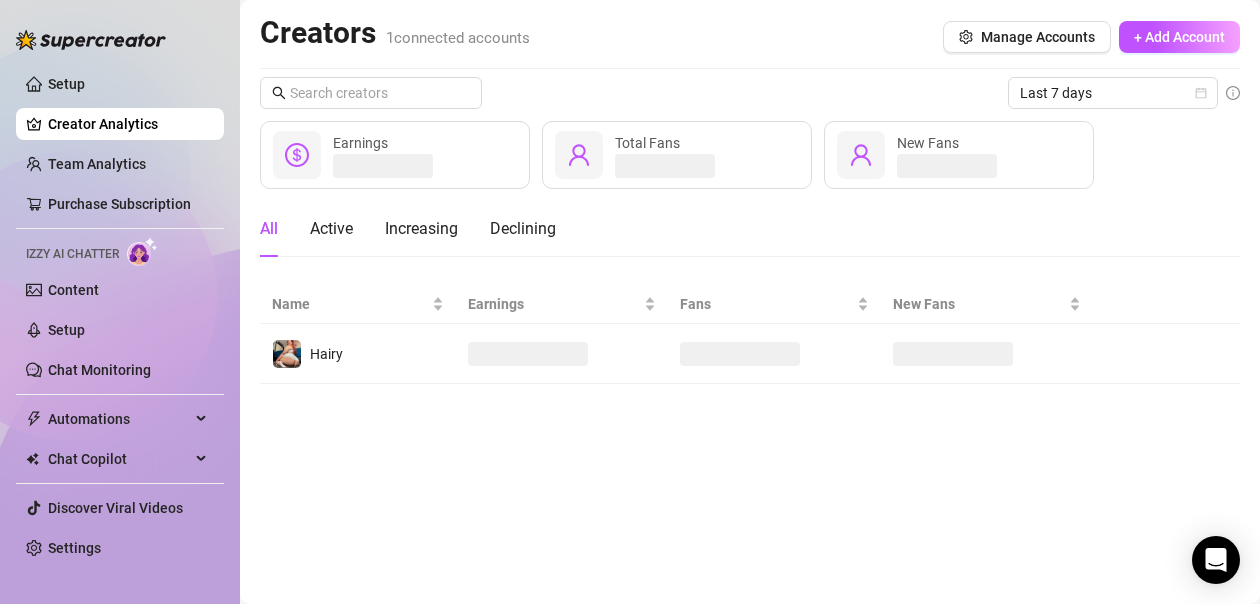 scroll, scrollTop: 0, scrollLeft: 0, axis: both 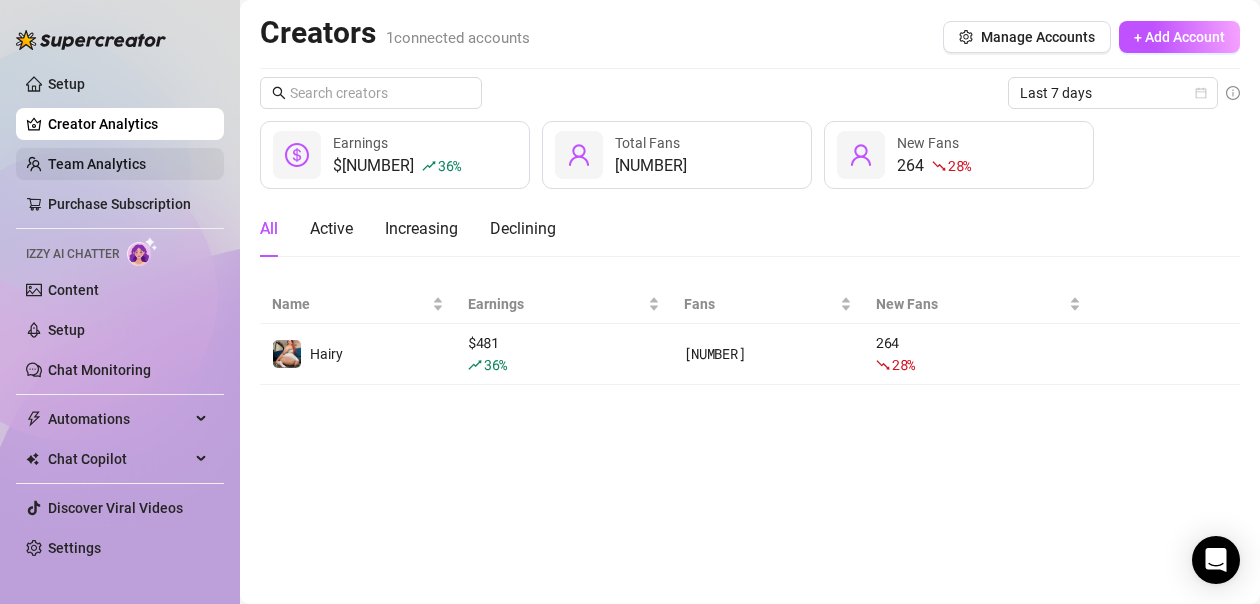 click on "Team Analytics" at bounding box center [97, 164] 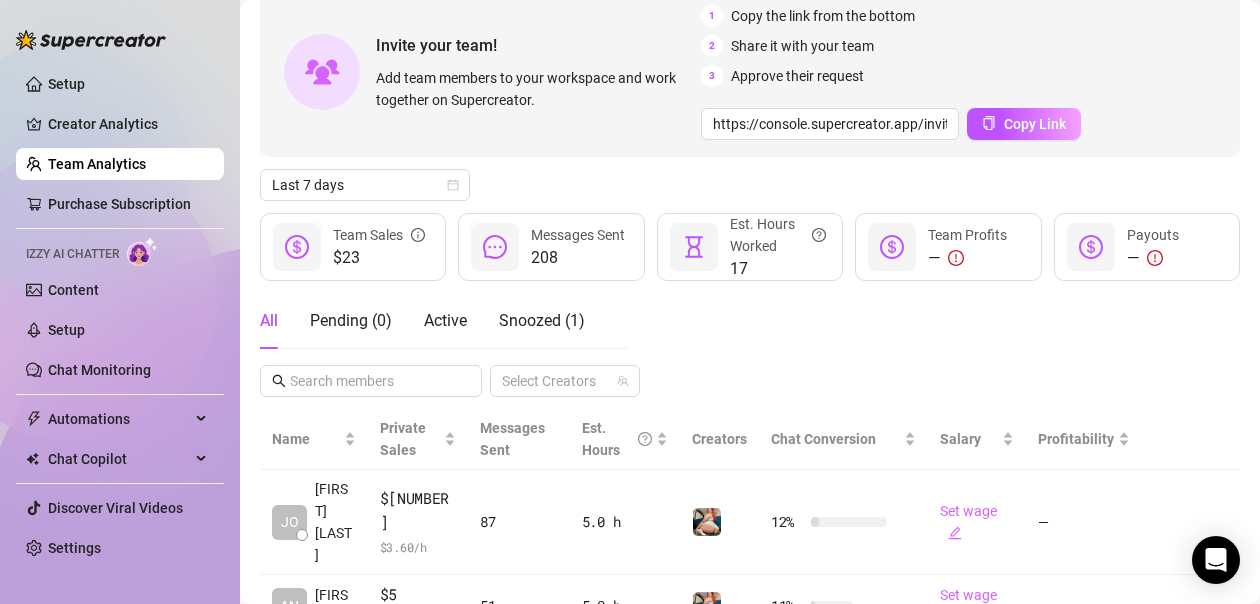 scroll, scrollTop: 0, scrollLeft: 0, axis: both 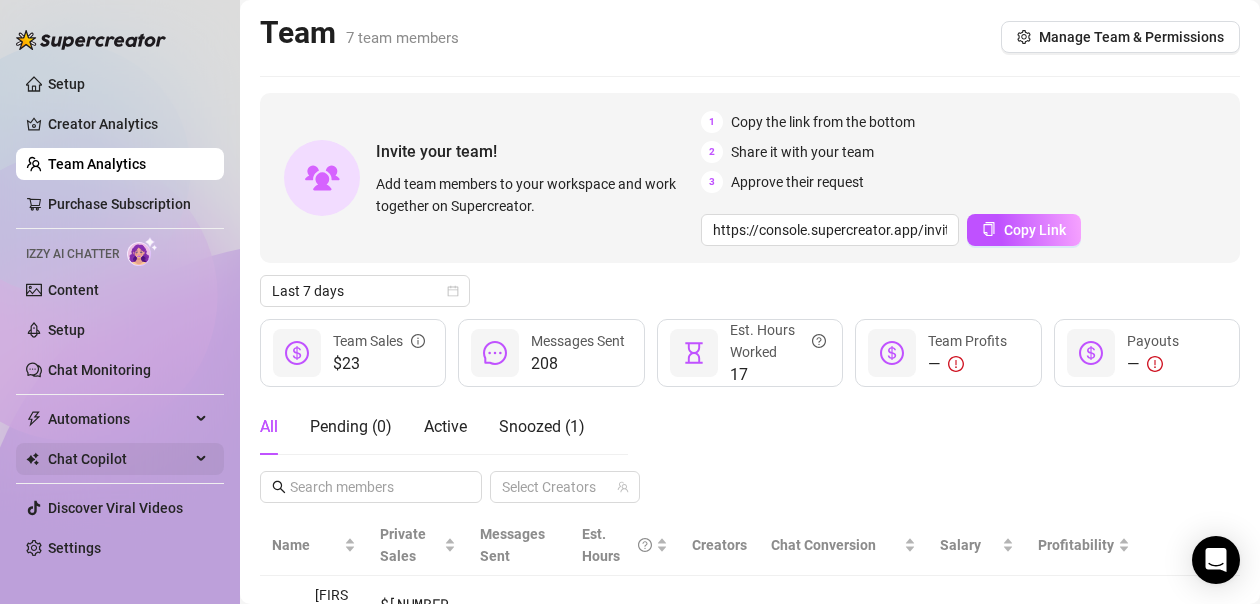 click on "Chat Copilot" at bounding box center (119, 459) 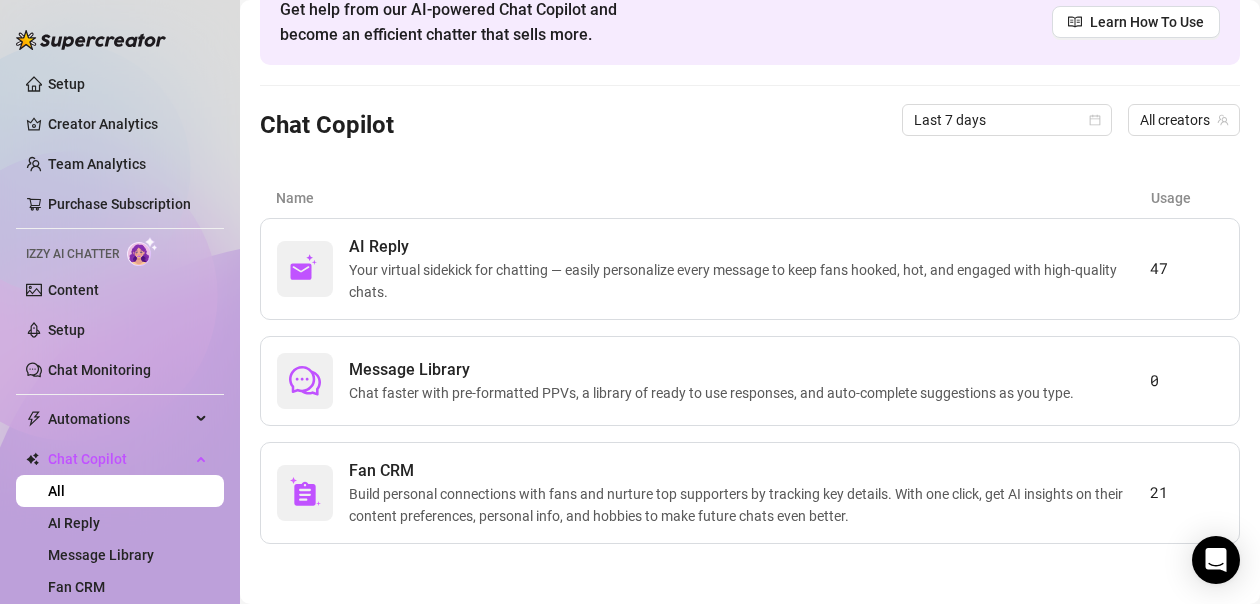scroll, scrollTop: 105, scrollLeft: 0, axis: vertical 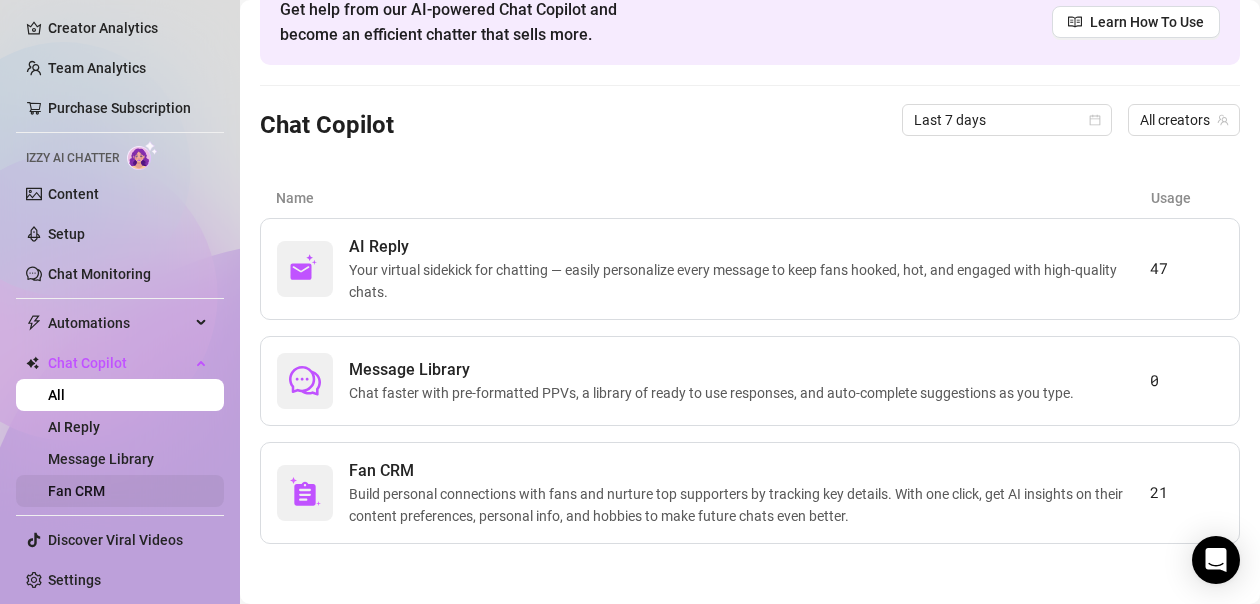 click on "Fan CRM" at bounding box center [76, 491] 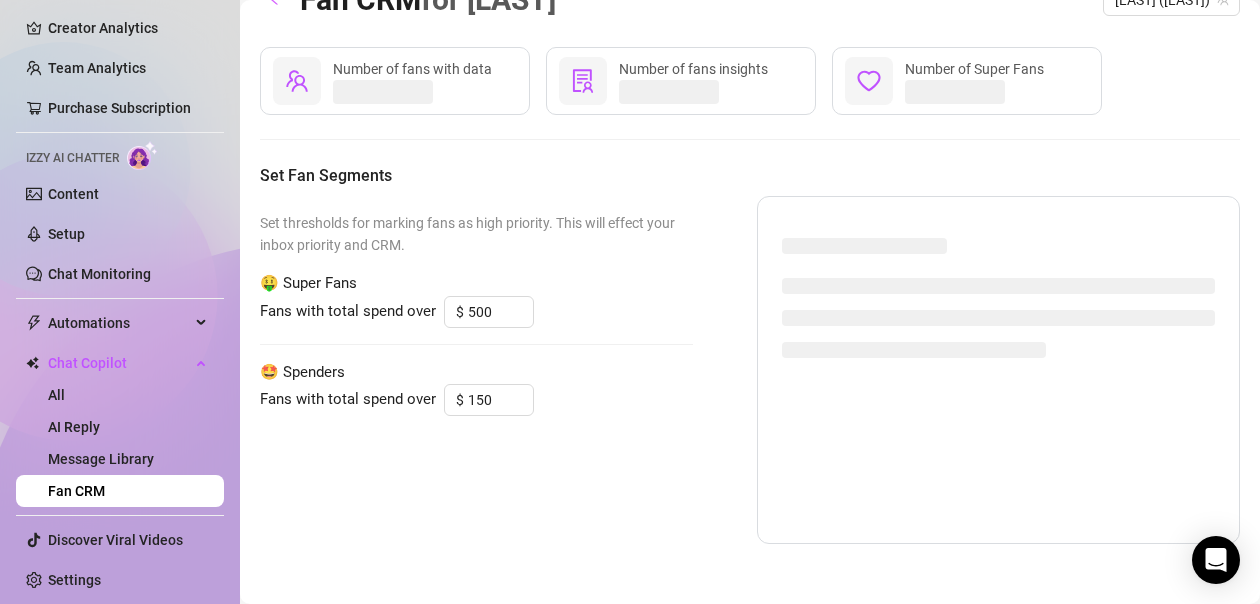 scroll, scrollTop: 0, scrollLeft: 0, axis: both 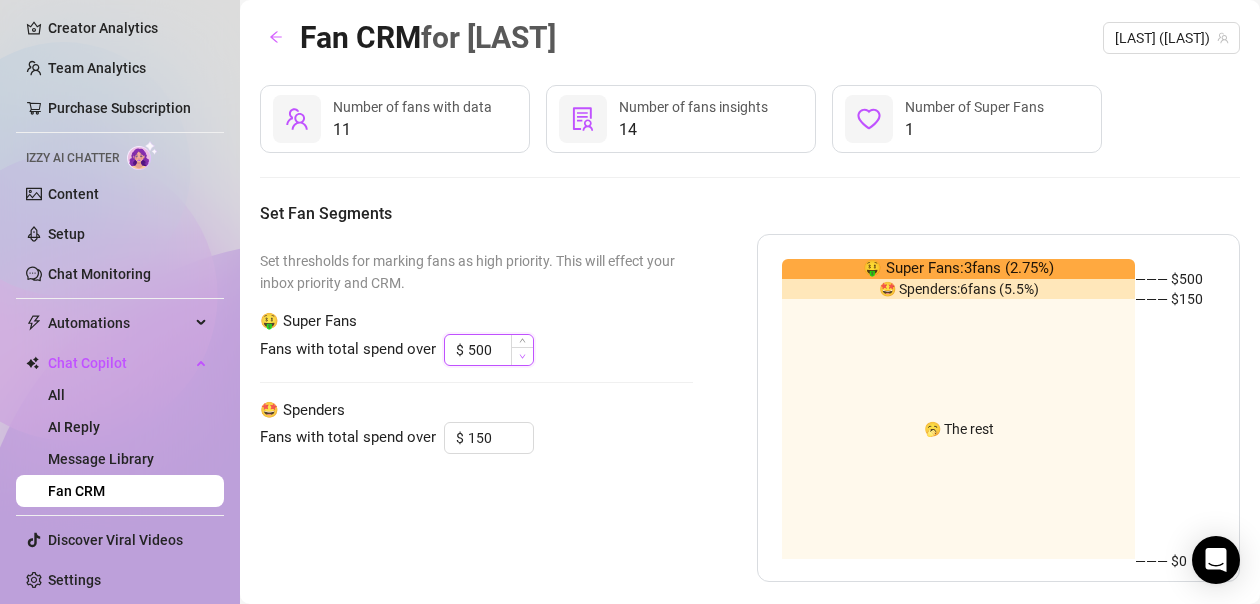 click at bounding box center (522, 356) 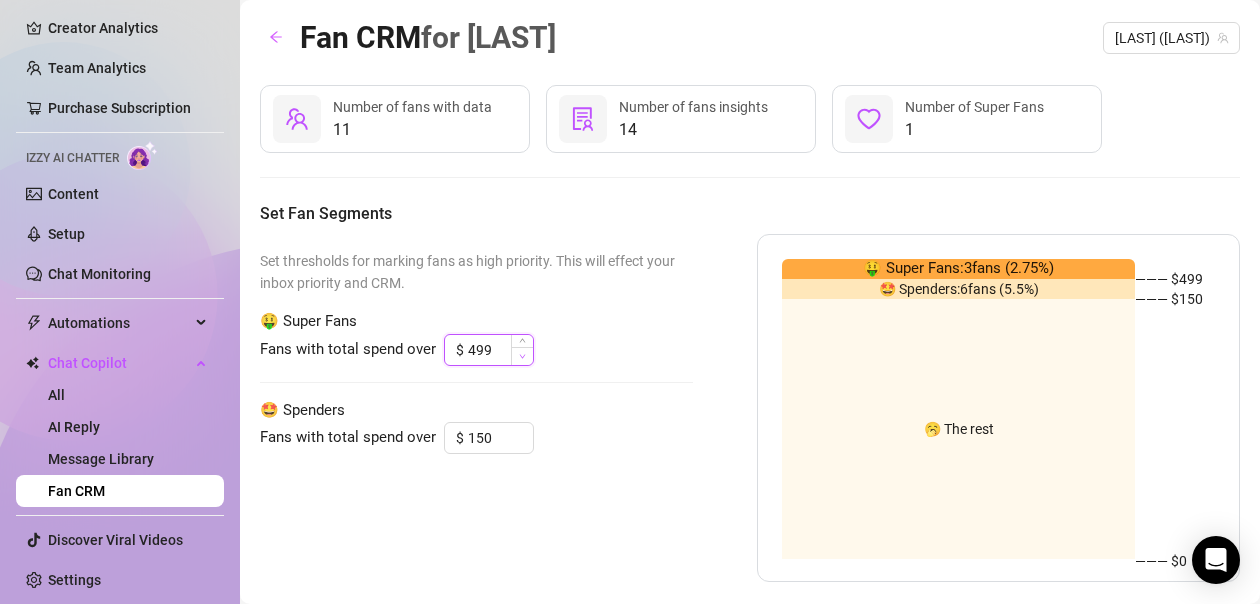 click at bounding box center (522, 356) 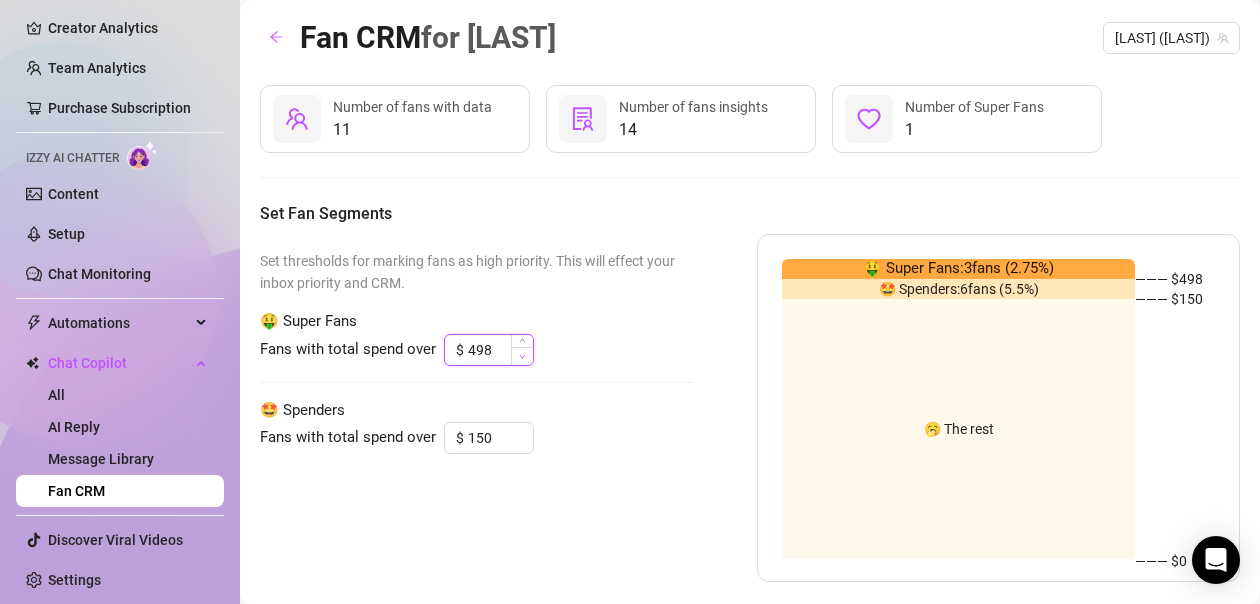 click at bounding box center [522, 356] 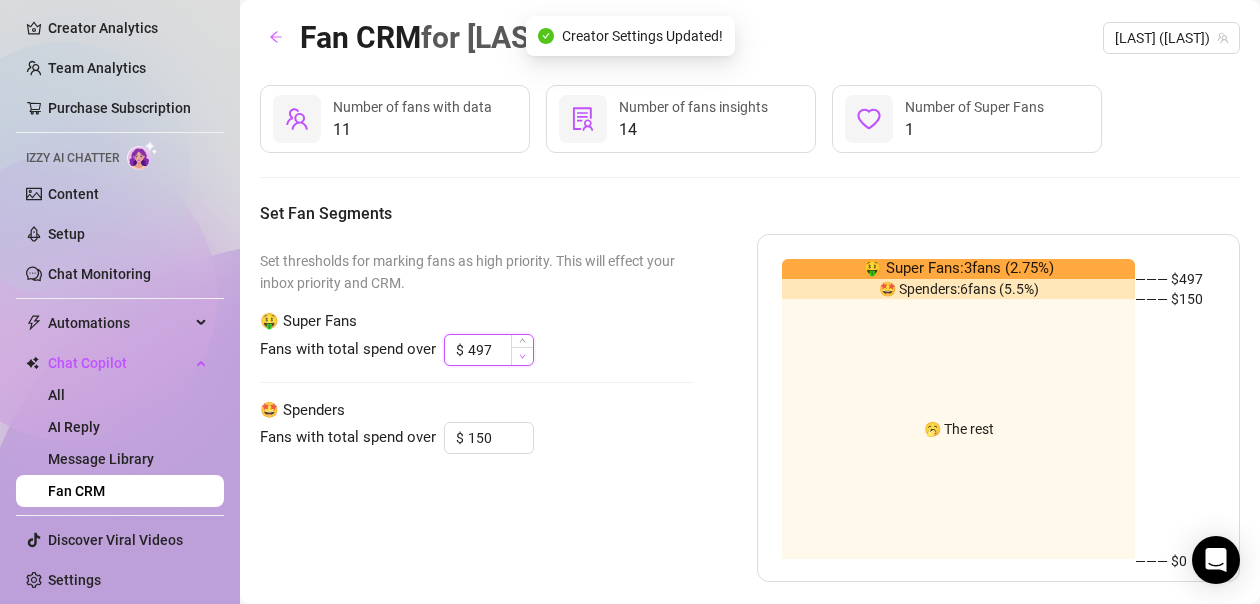 click at bounding box center (522, 356) 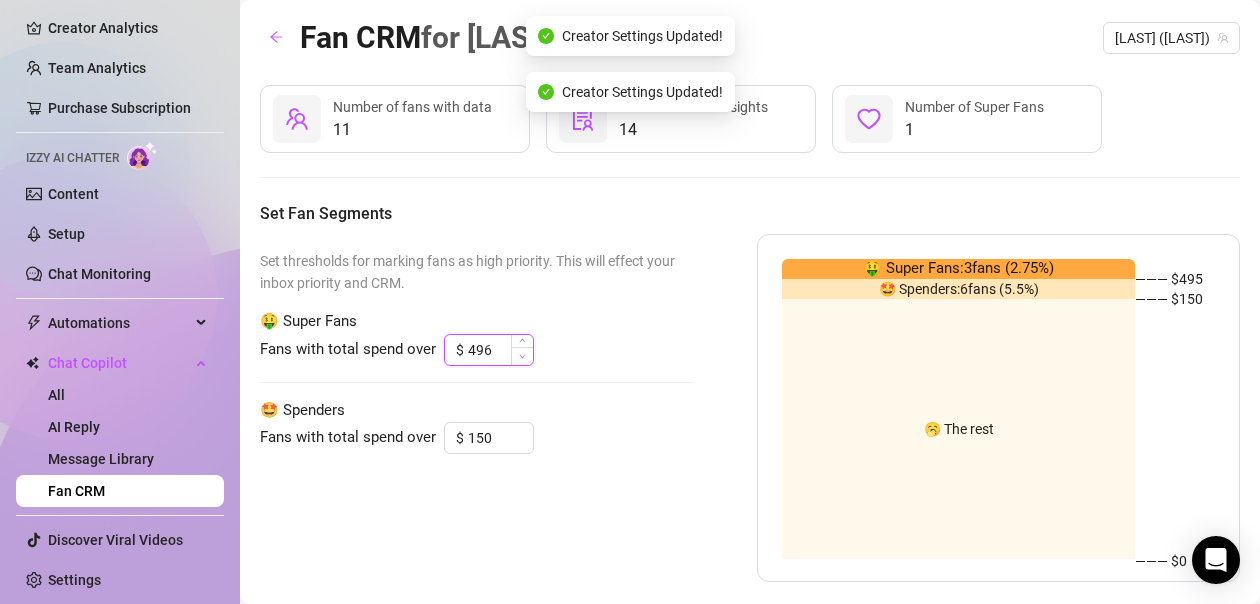 type on "495" 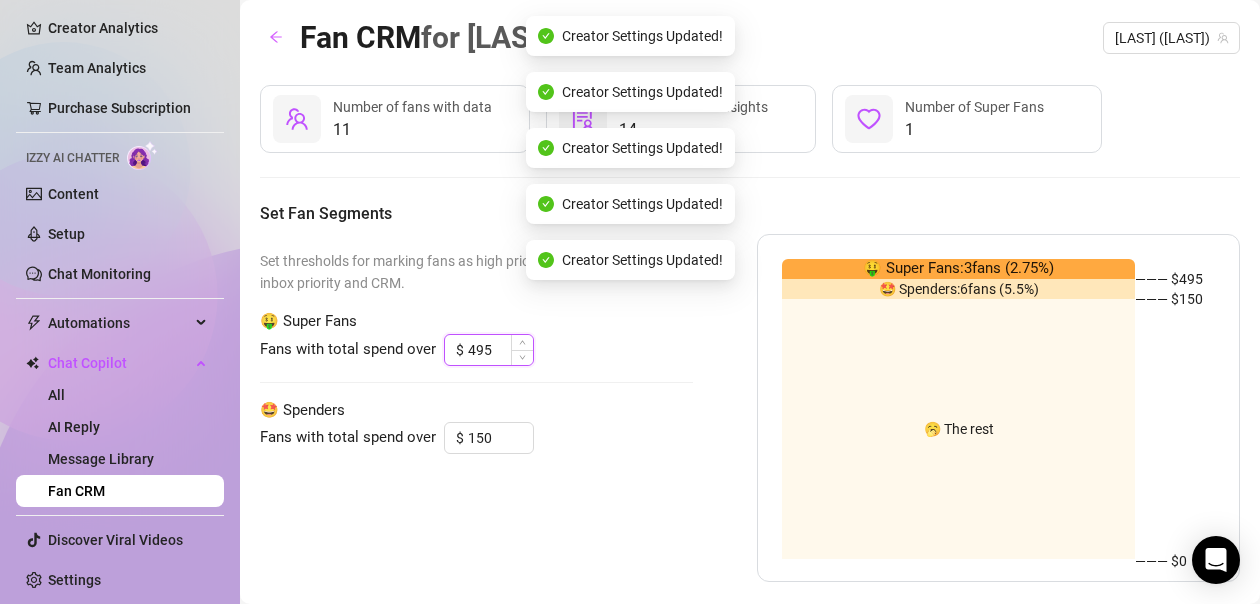 drag, startPoint x: 498, startPoint y: 346, endPoint x: 461, endPoint y: 345, distance: 37.01351 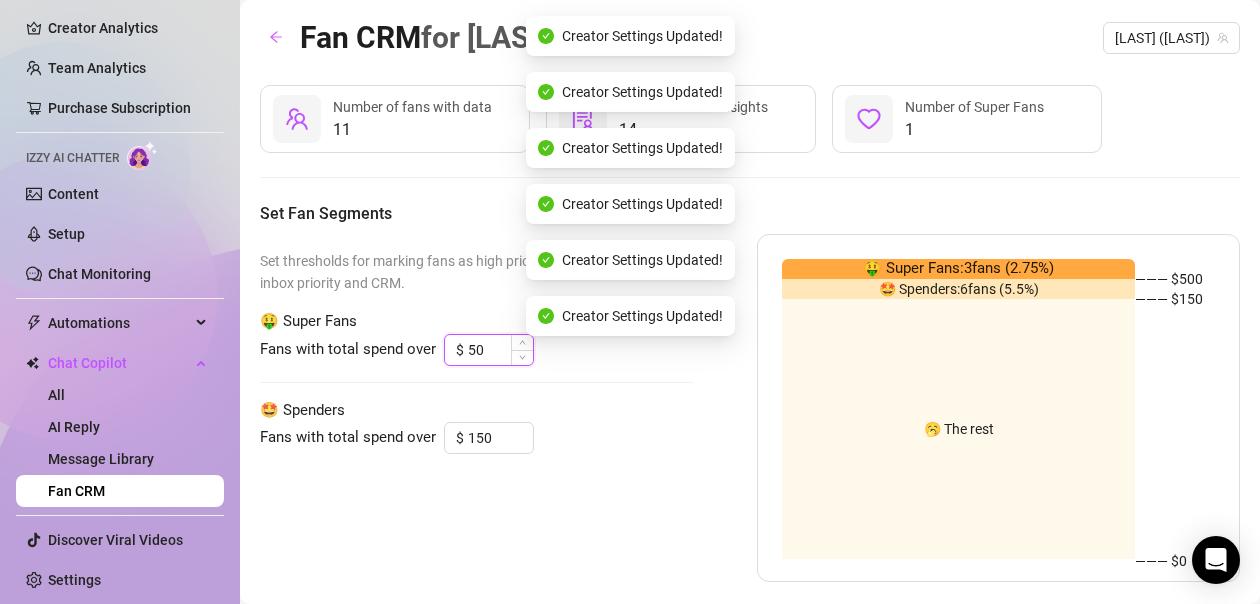 type on "5" 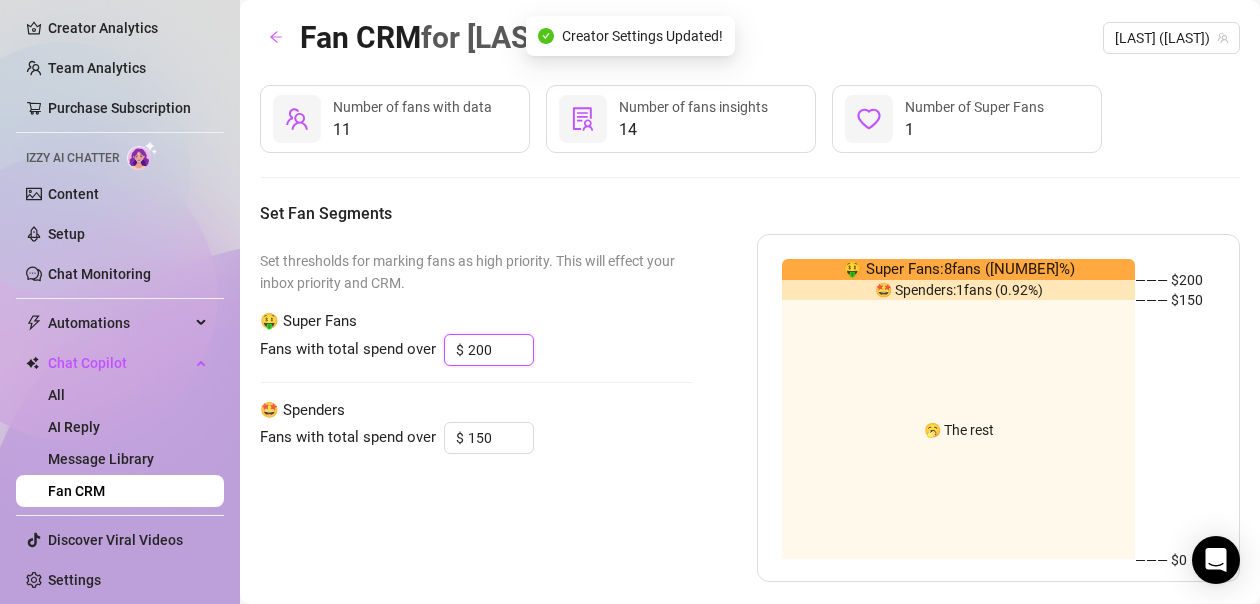type on "200" 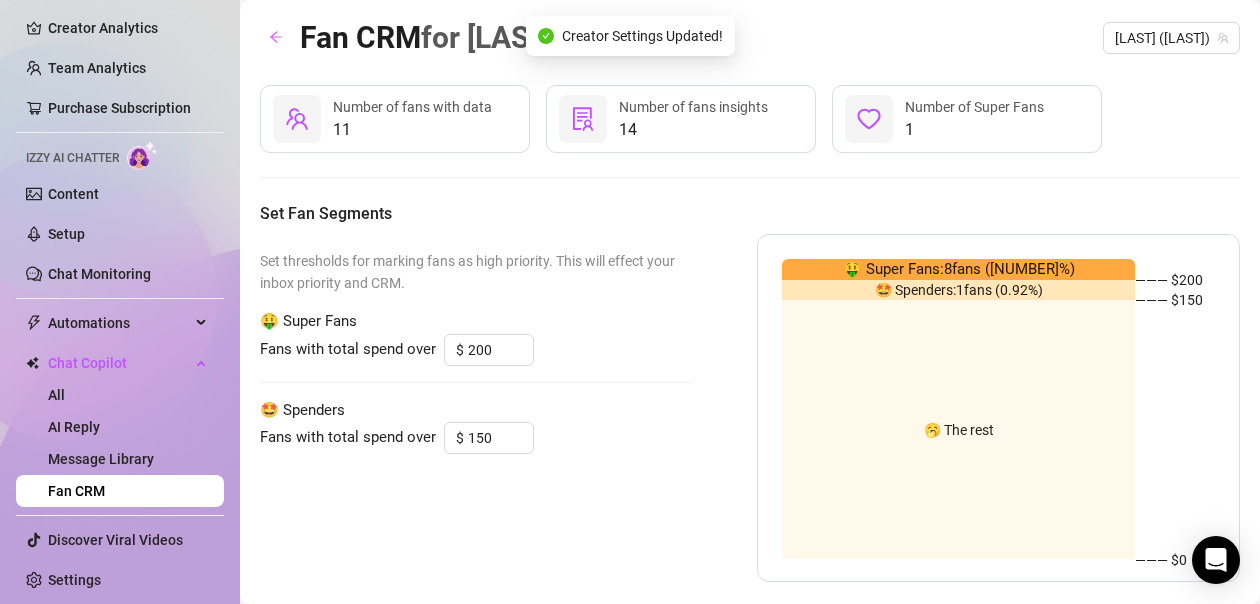 click on "Set thresholds for marking fans as high priority. This will effect your inbox priority and CRM. 🤑 Super Fans Fans with total spend over $ [NUMBER] 🤩 Spenders Fans with total spend over $ [NUMBER]" at bounding box center (476, 408) 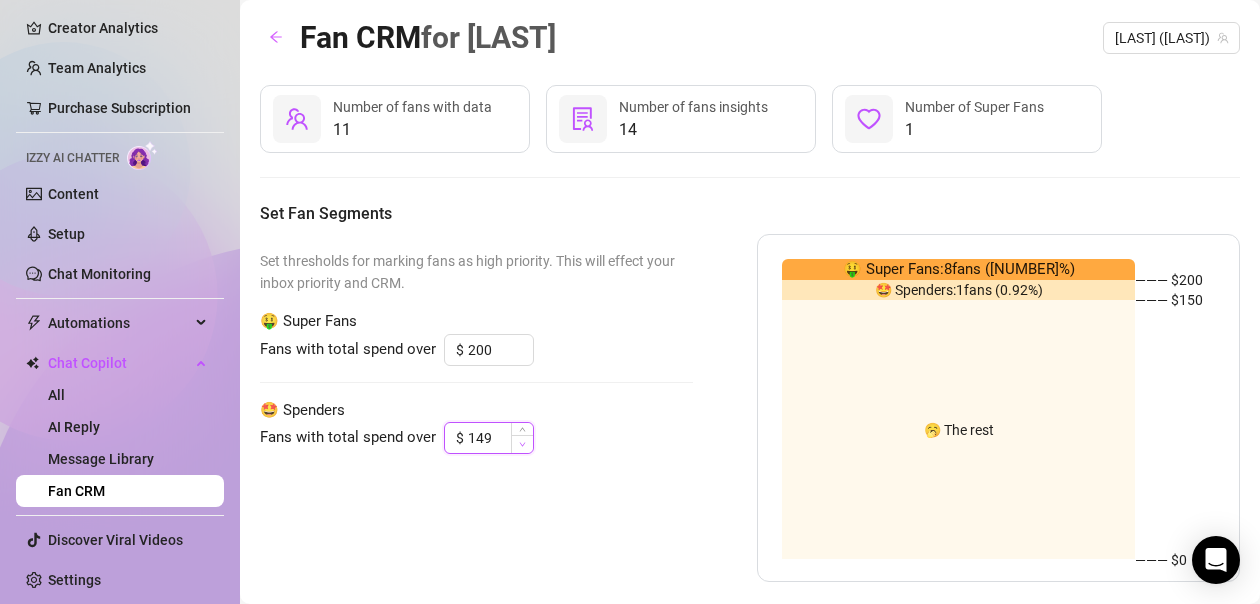 click 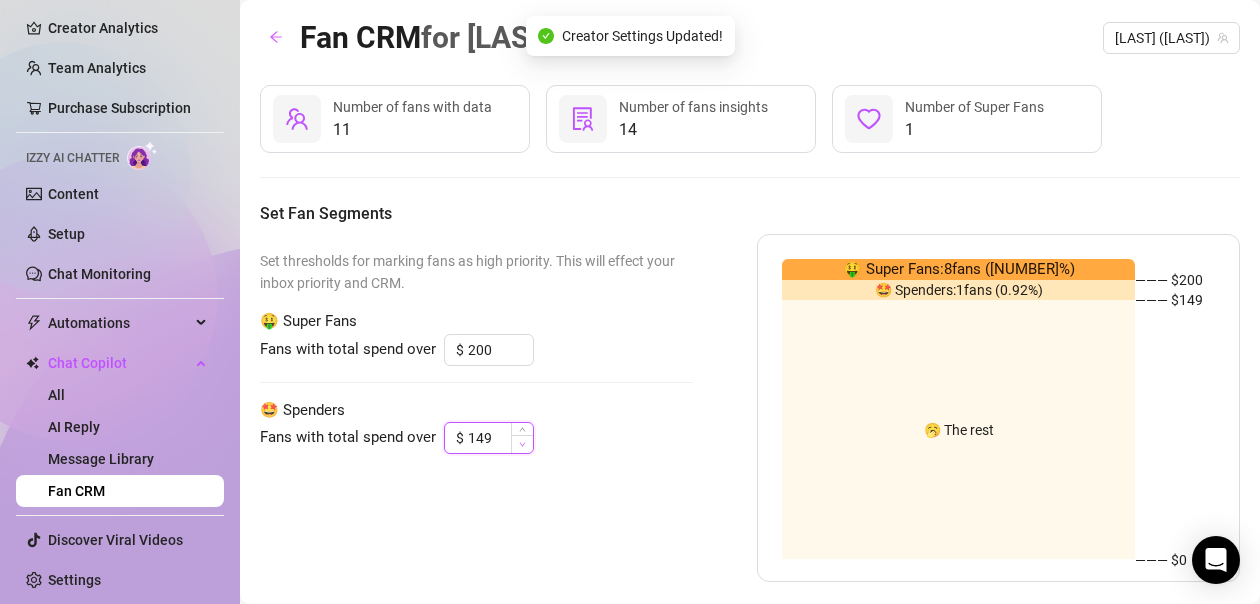 click 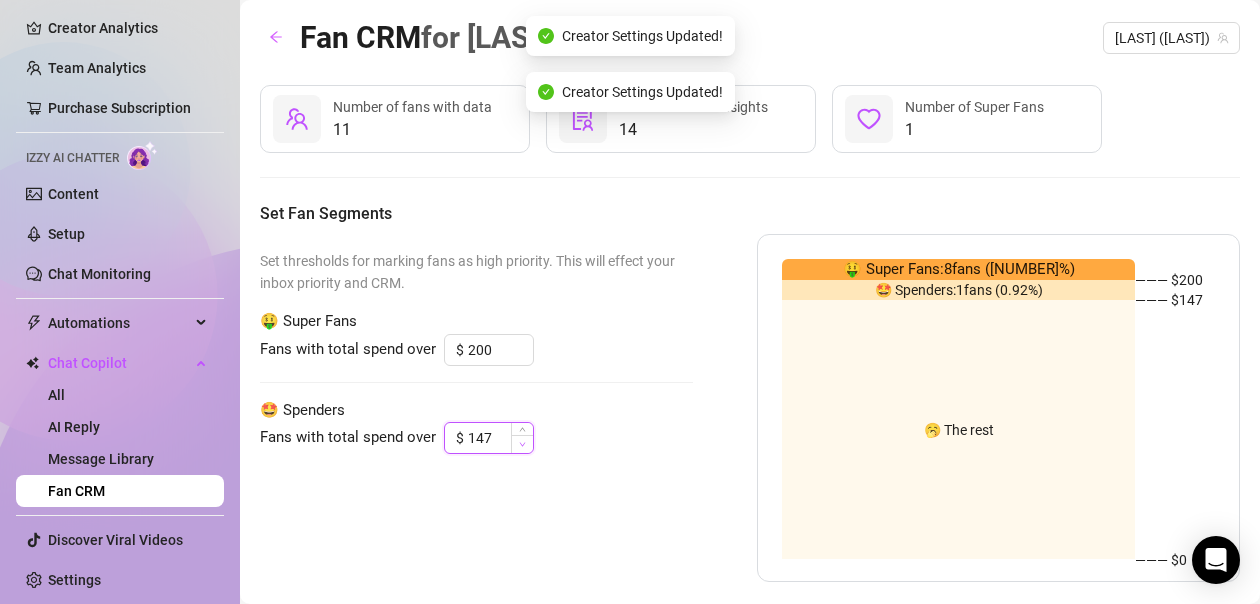 click 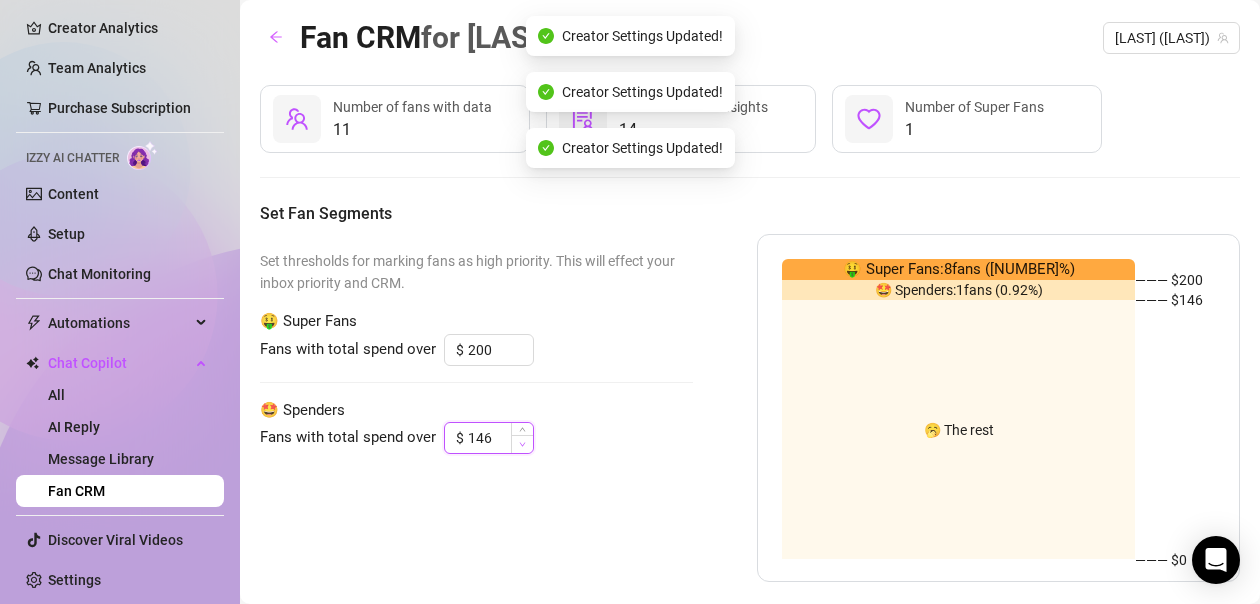 click 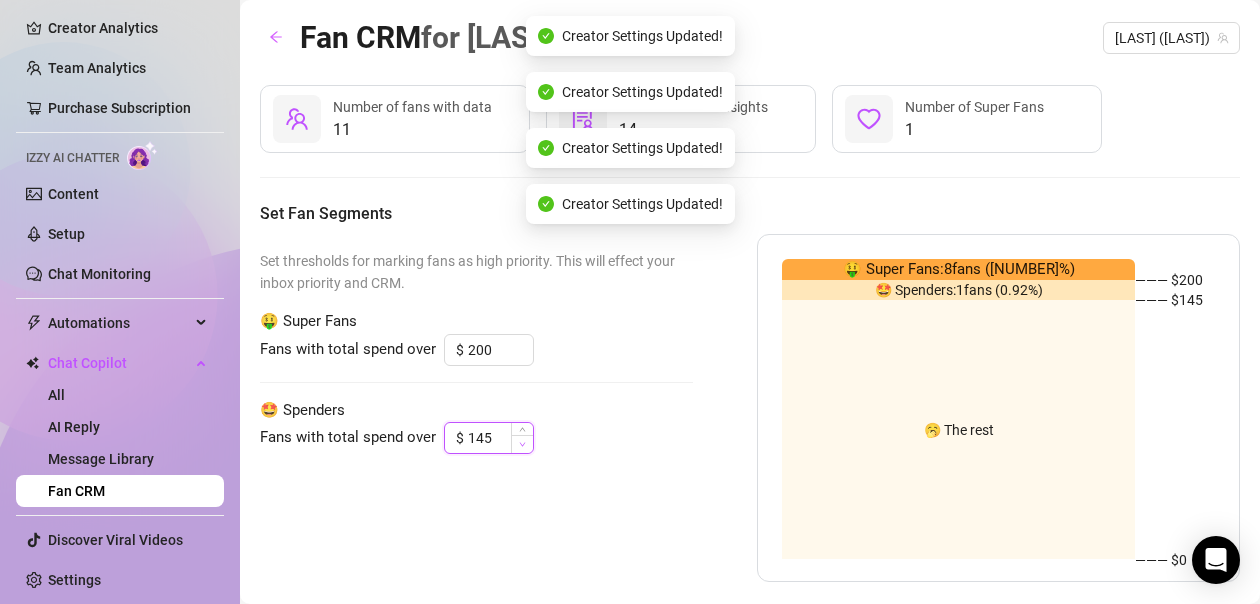 click 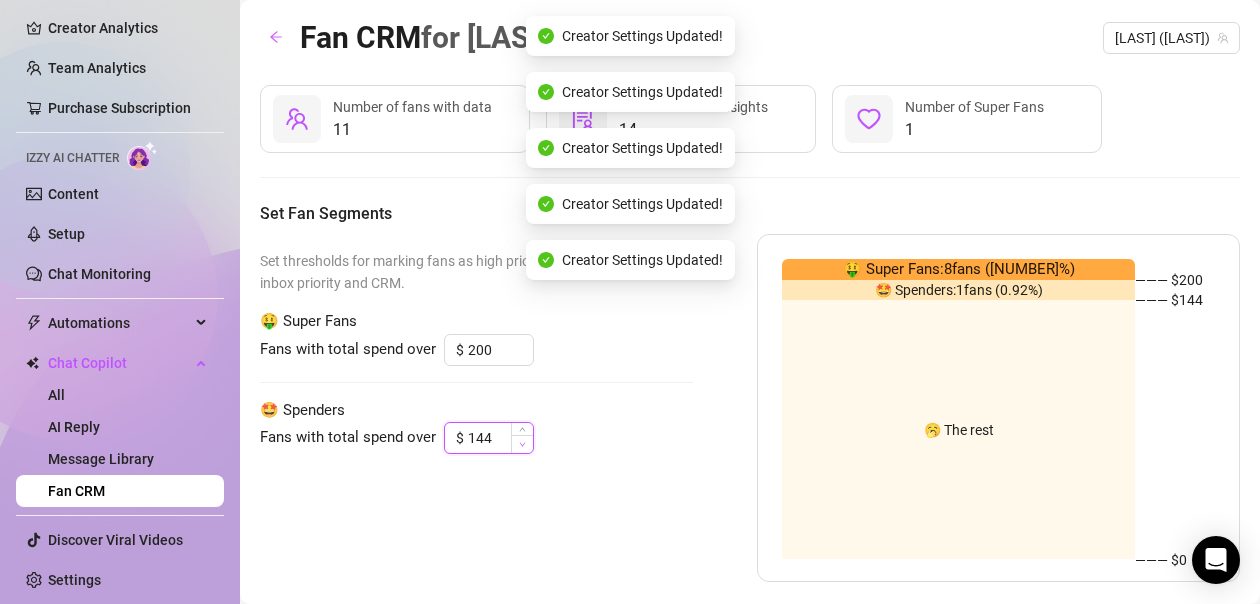 click 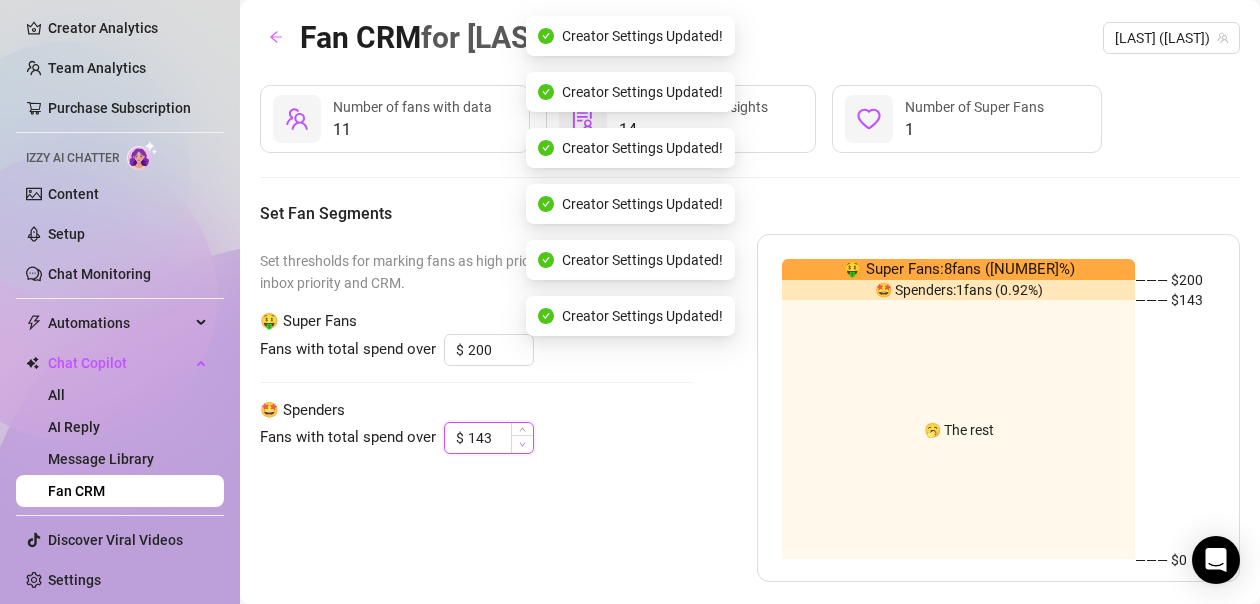 click 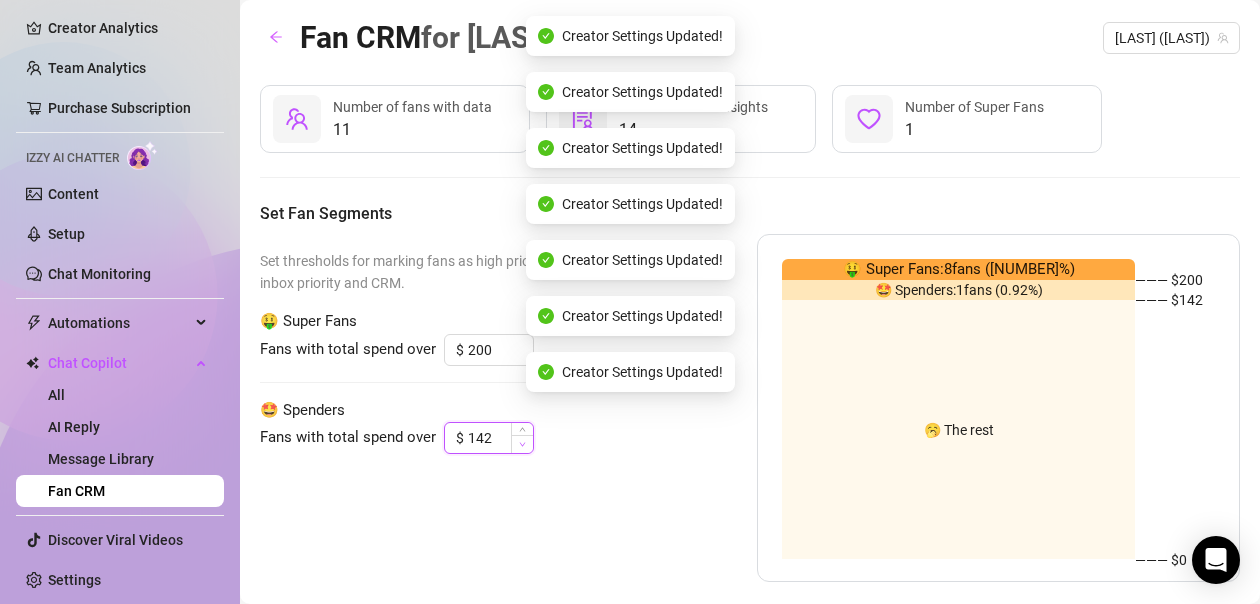 click 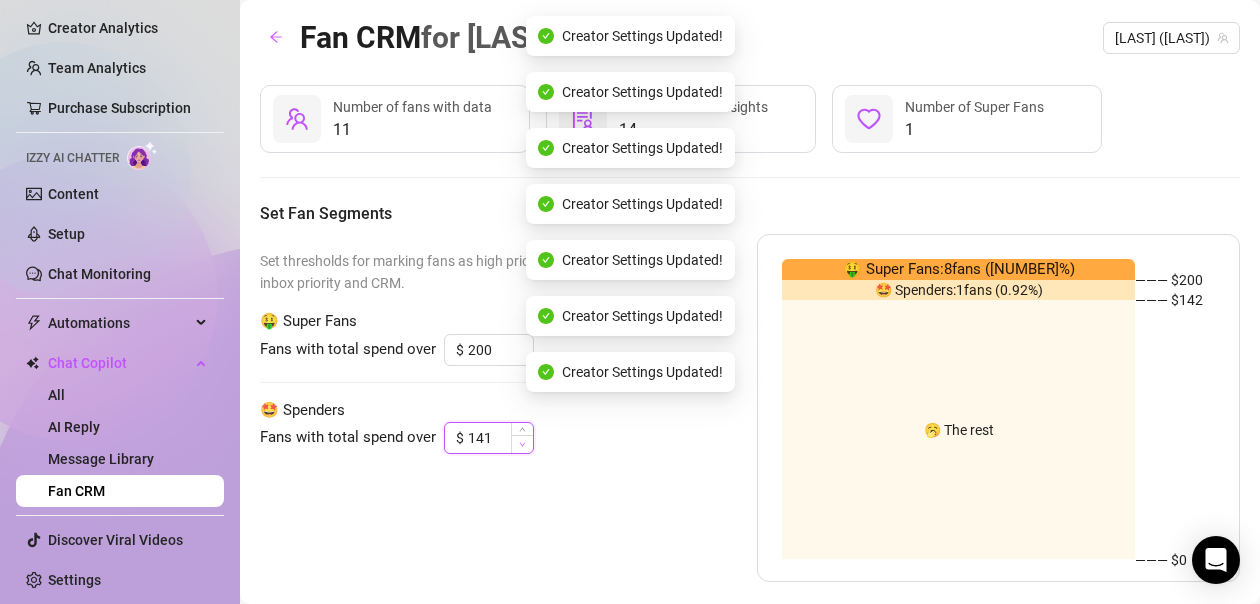 click 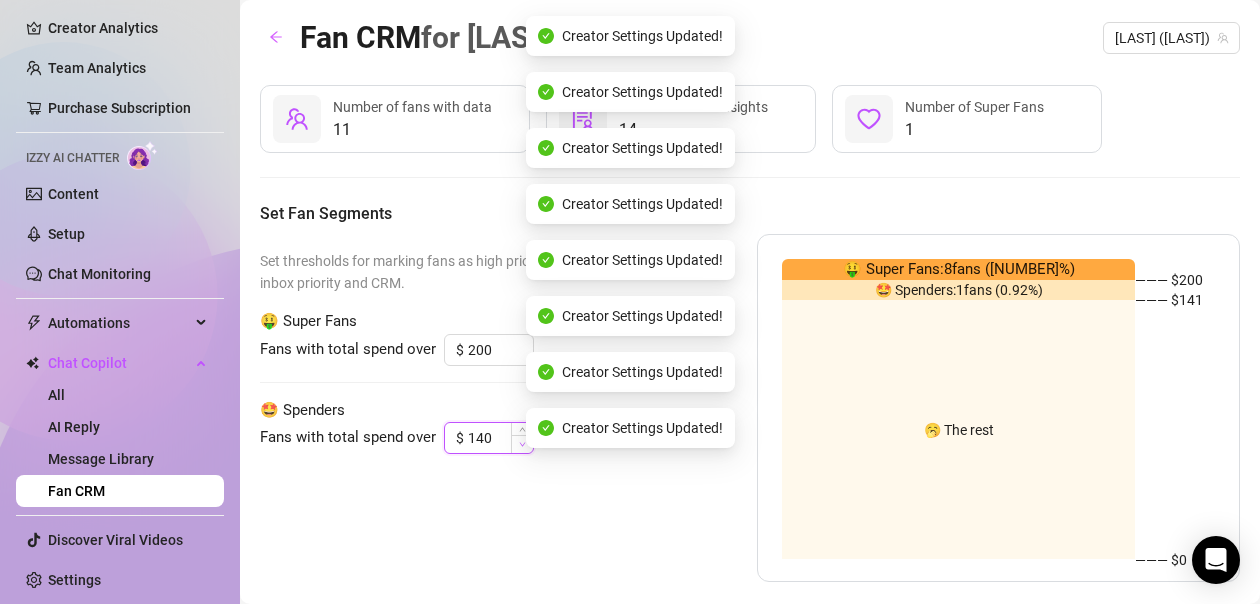 click 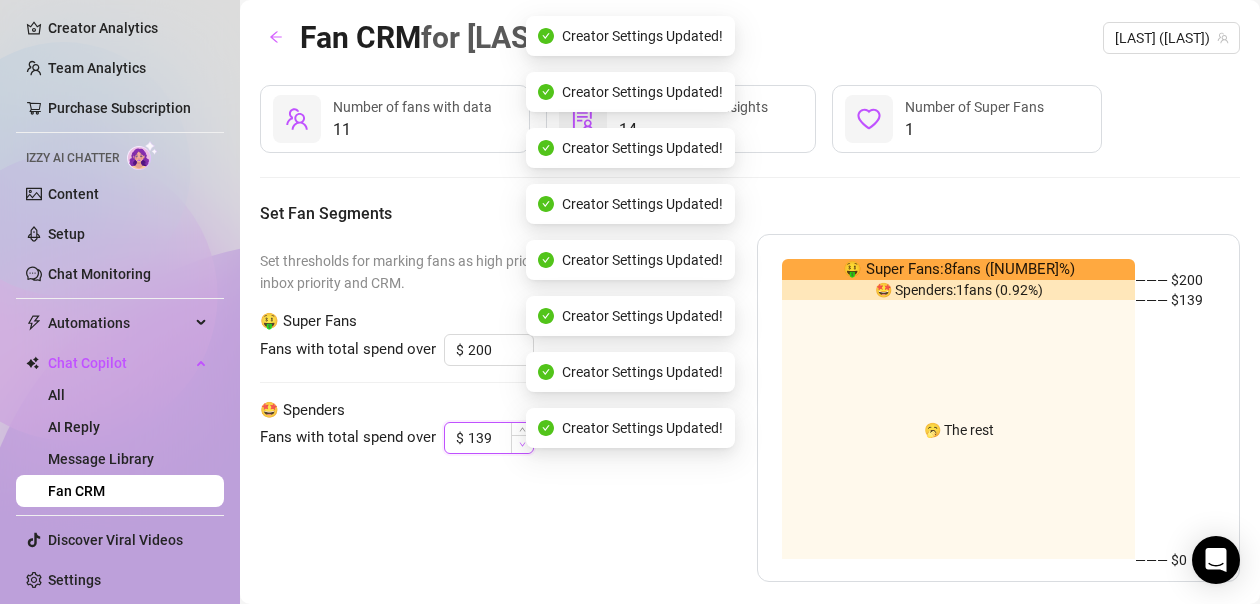 click 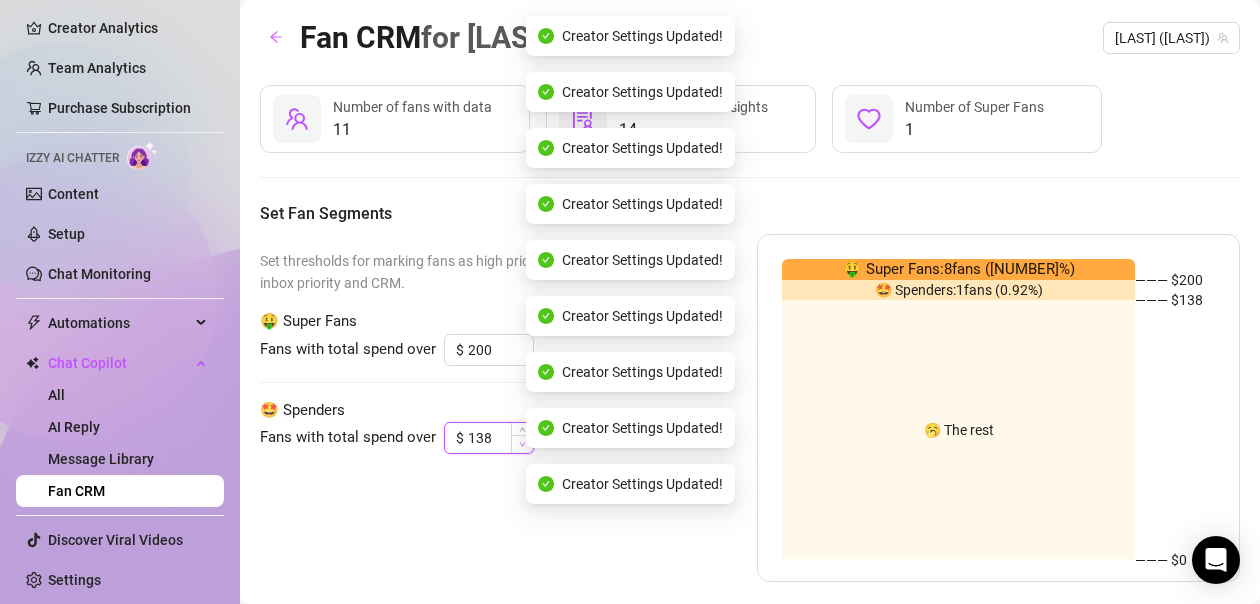 click 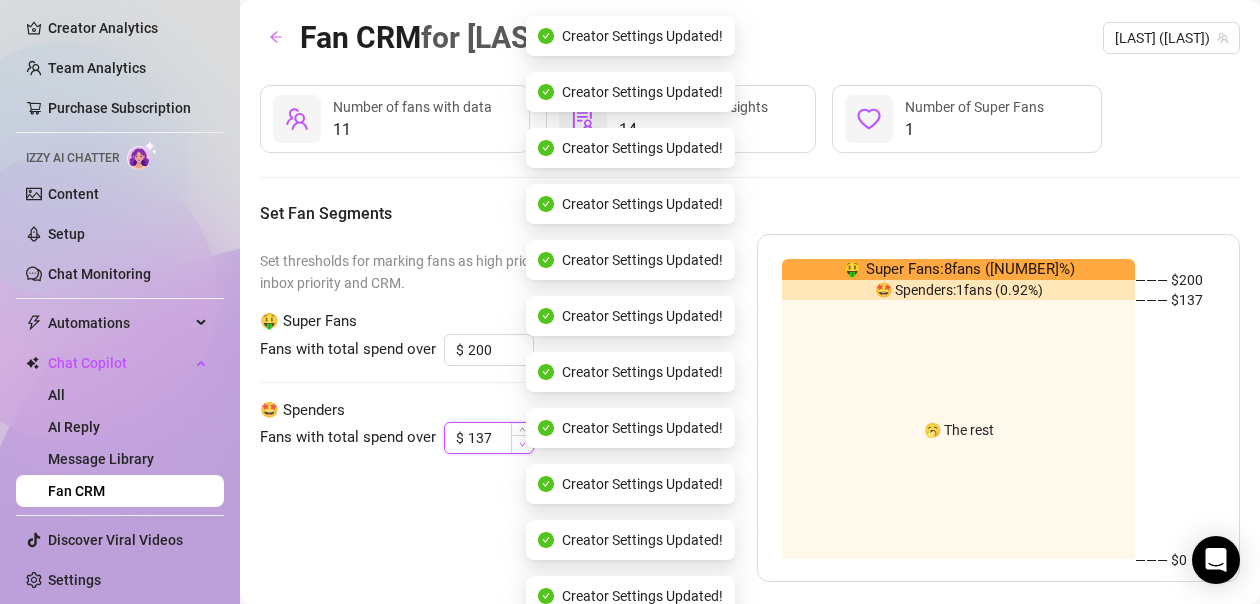 click 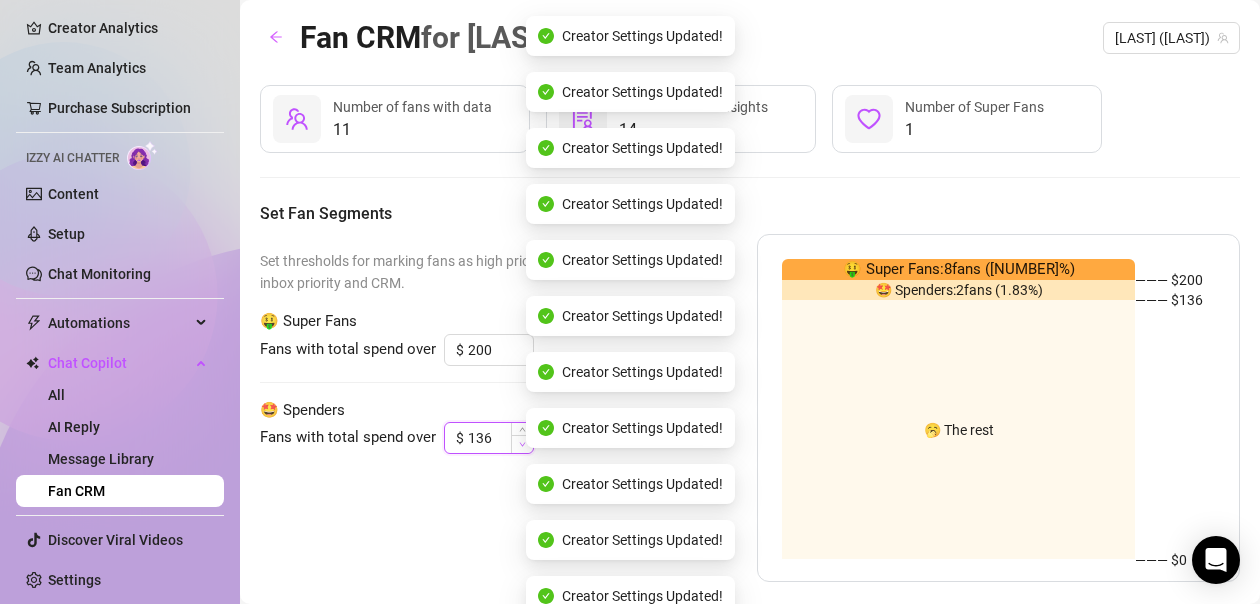 click 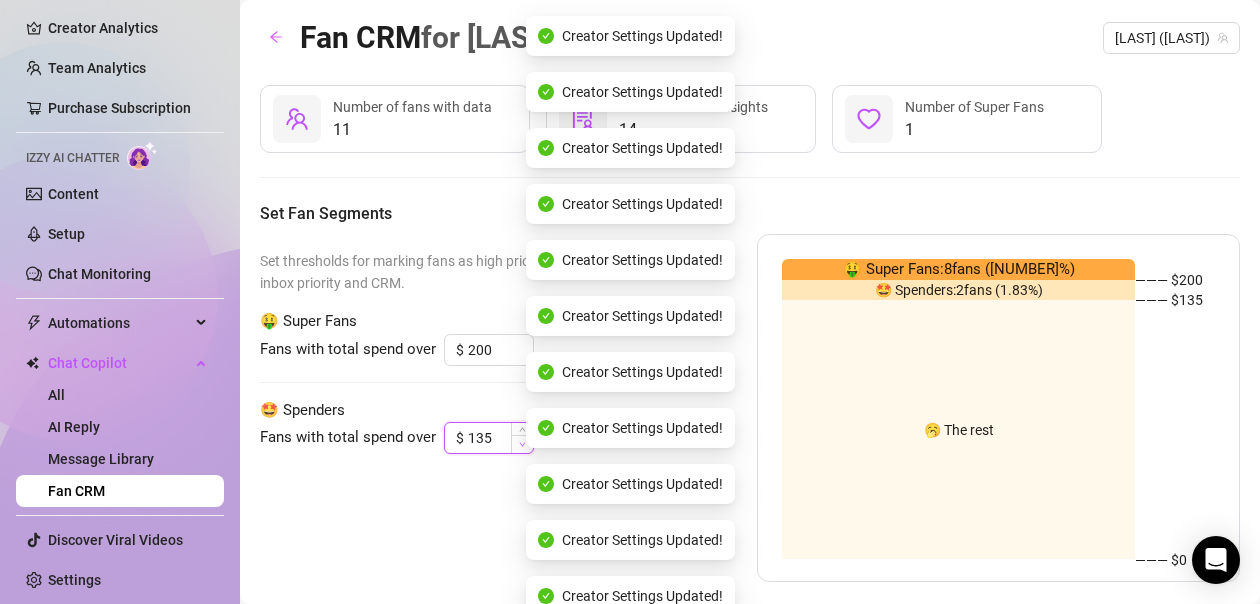 click 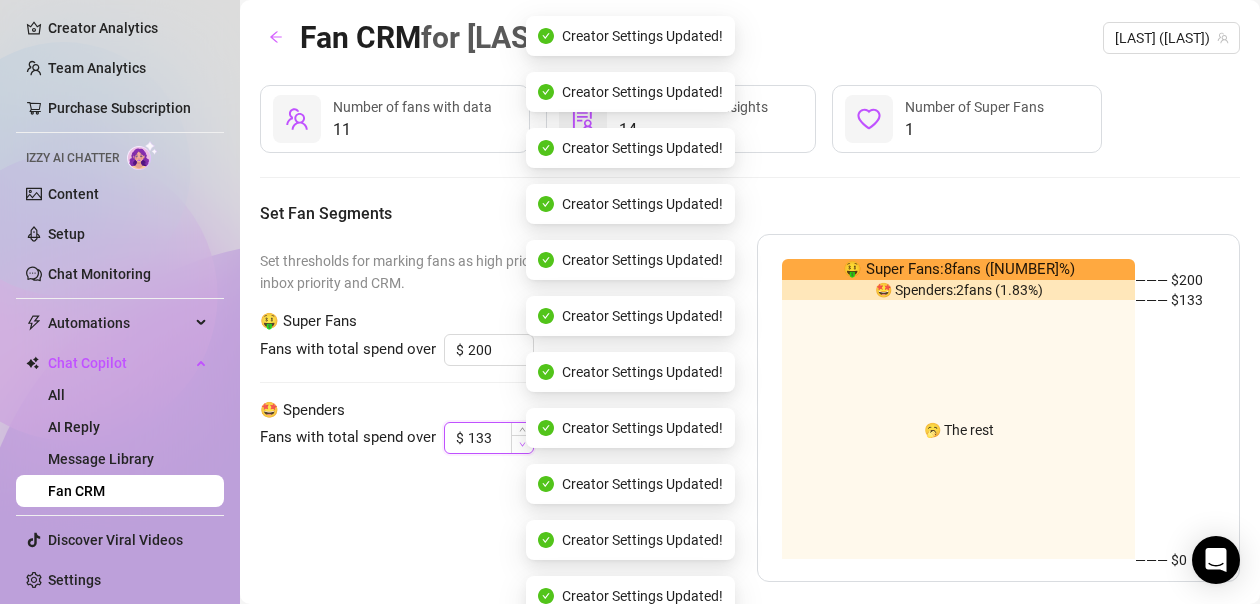 click 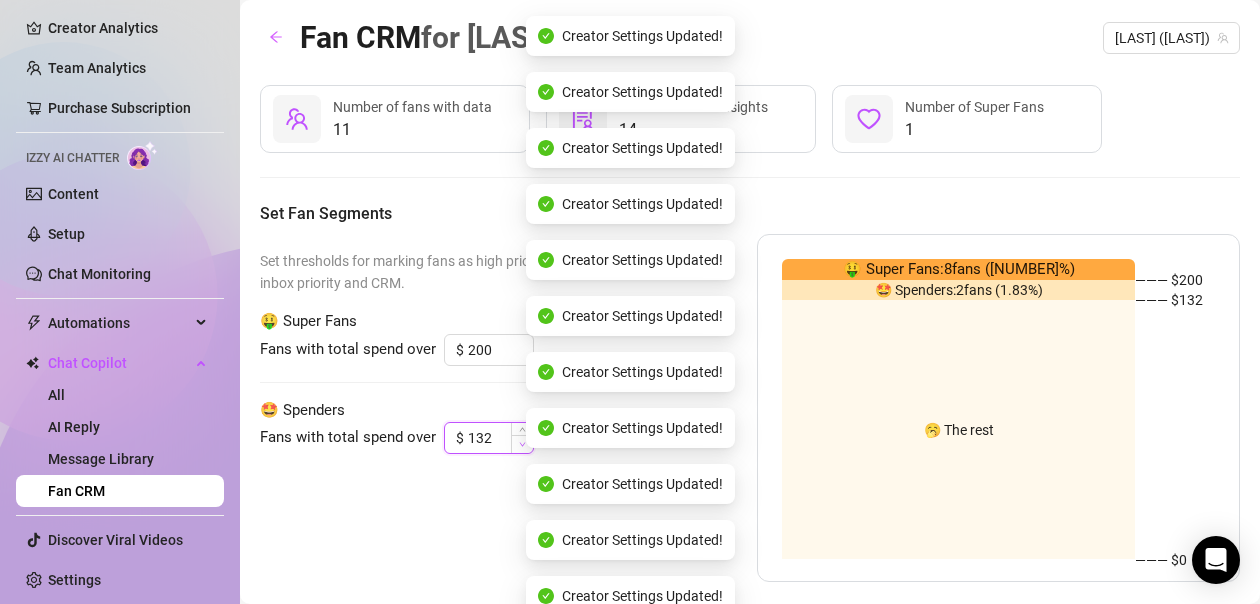 click 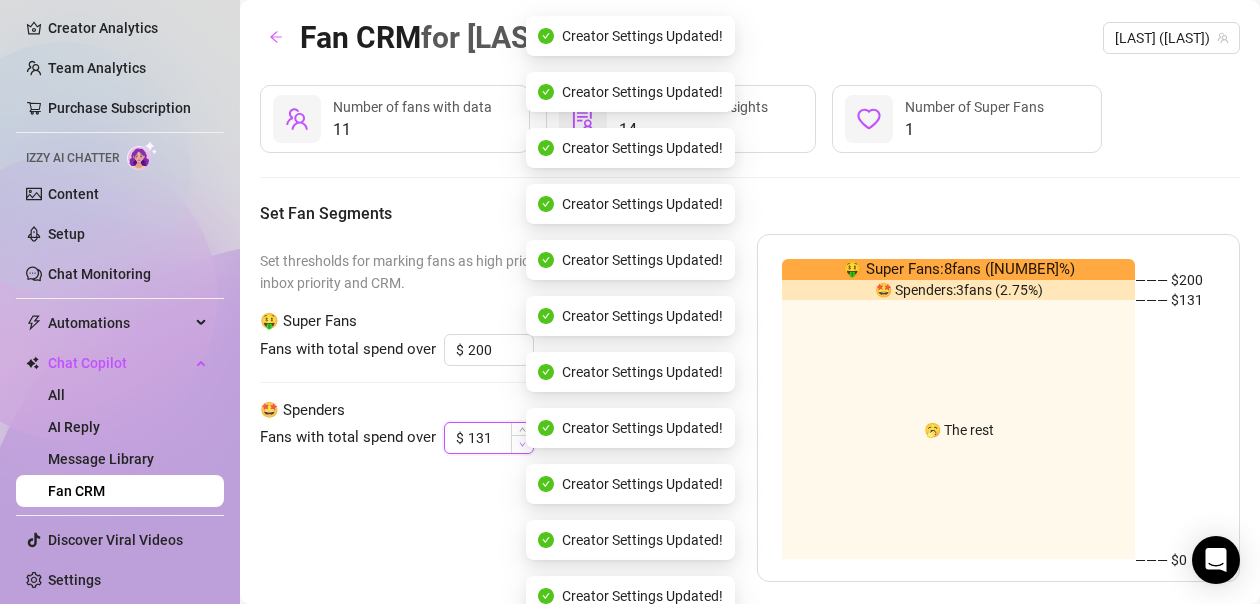 click 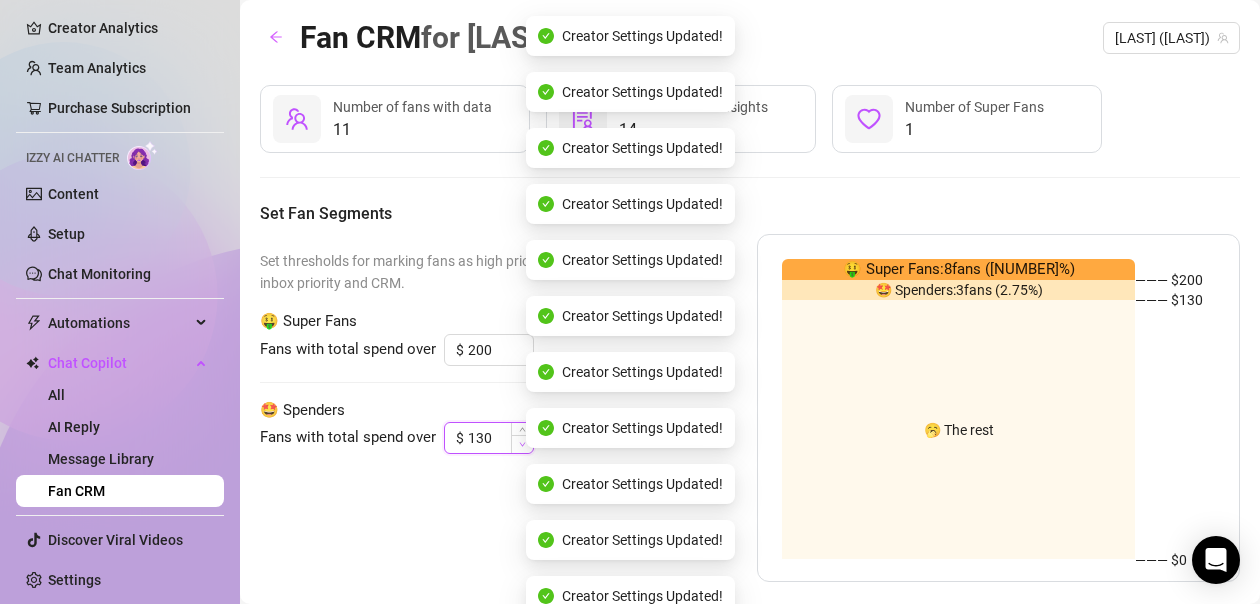 click 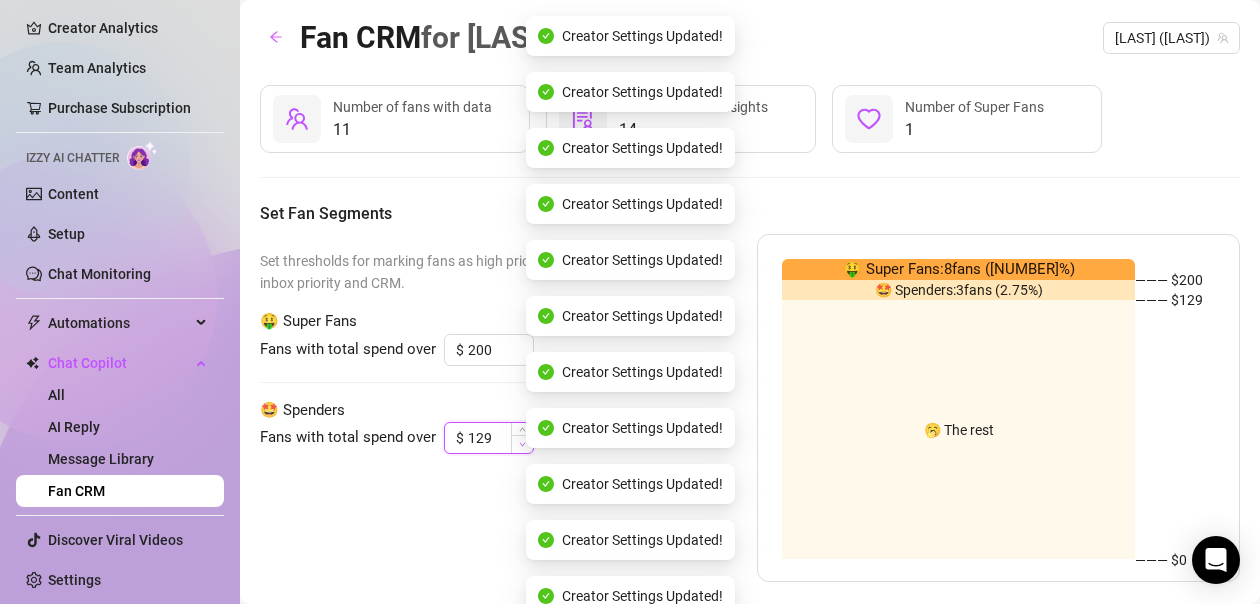click 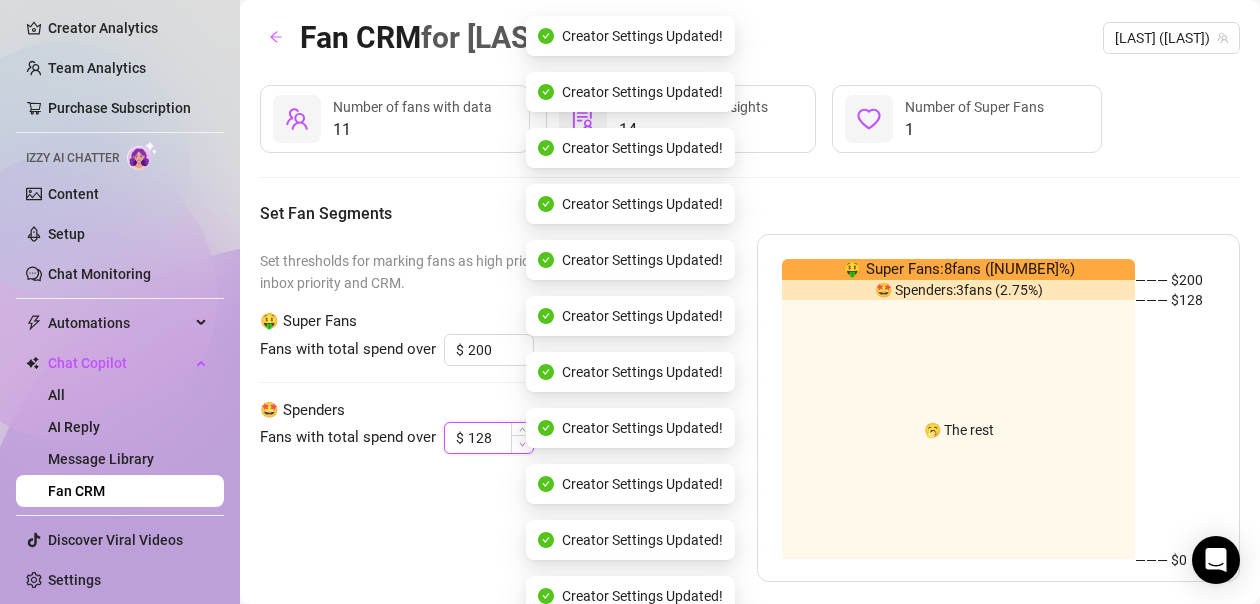 click 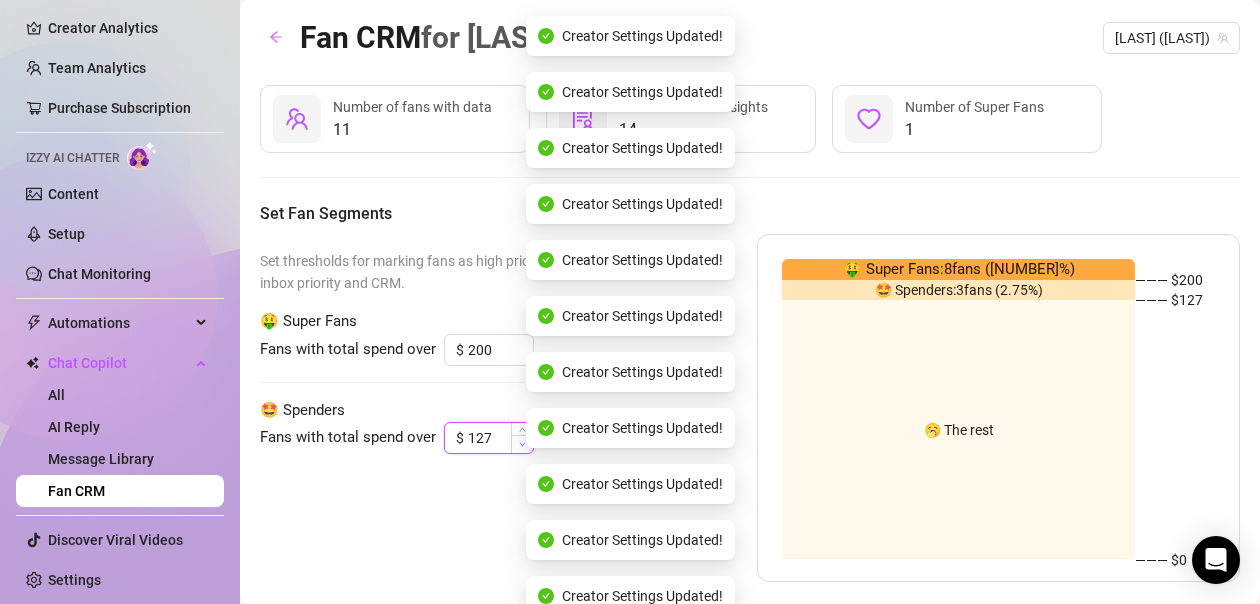 click 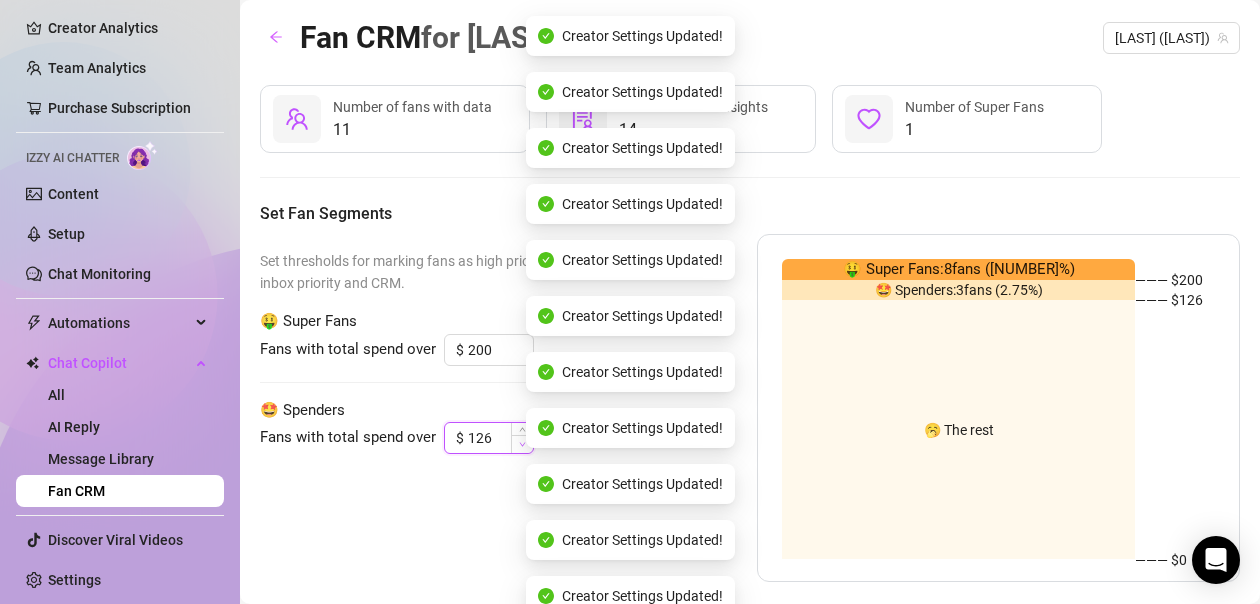 click 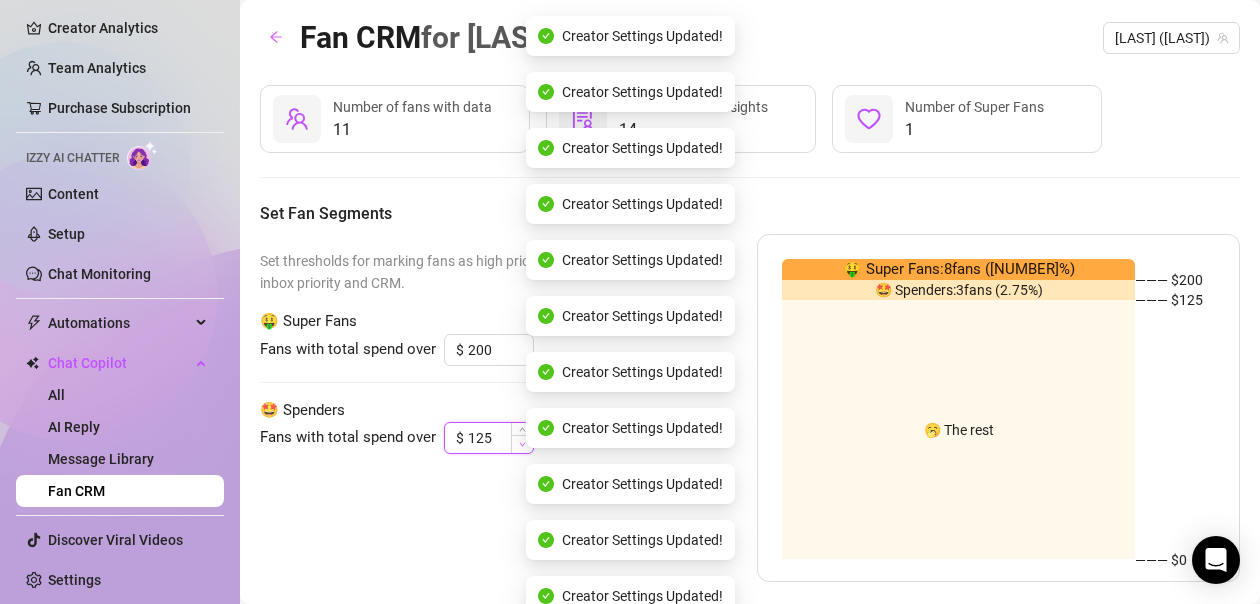 click 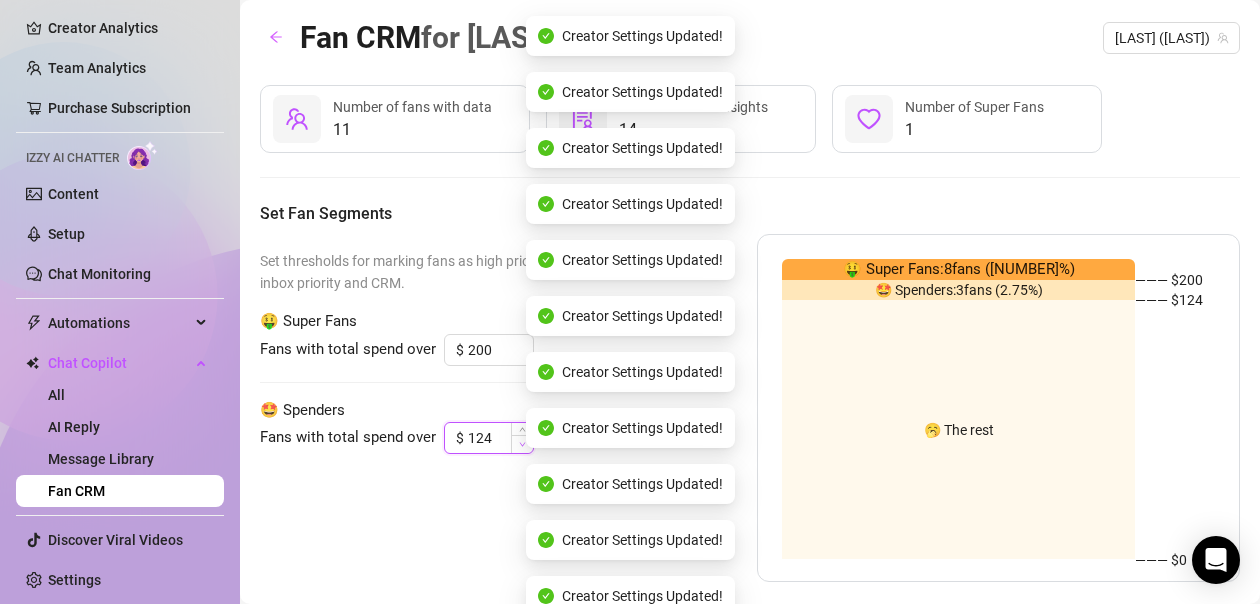 click 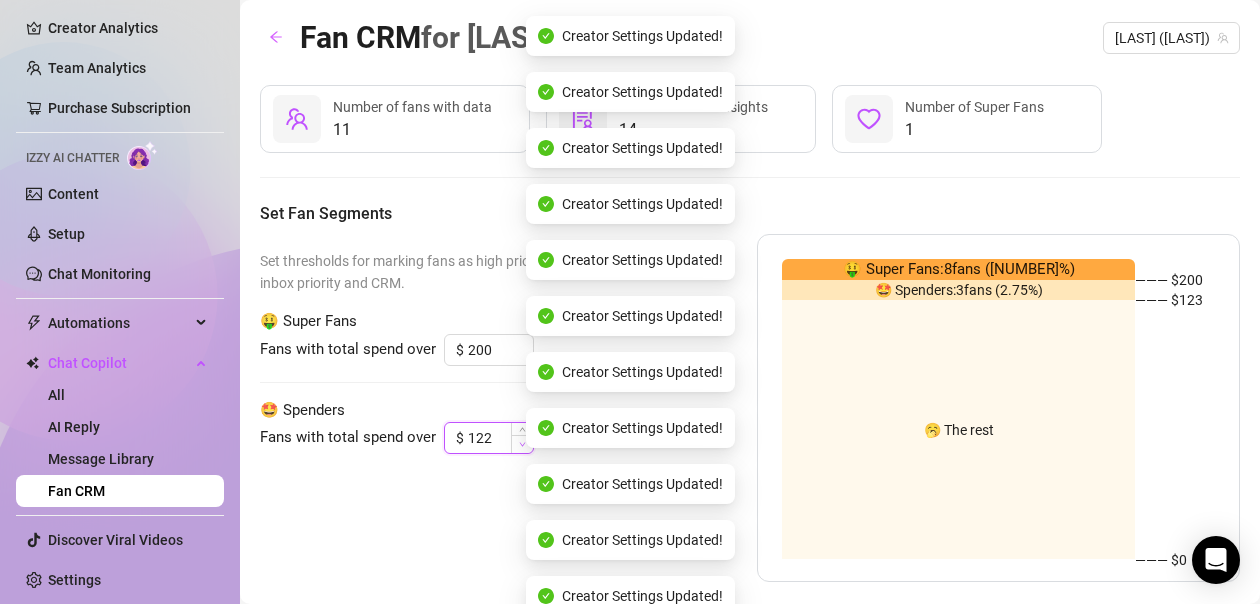 click 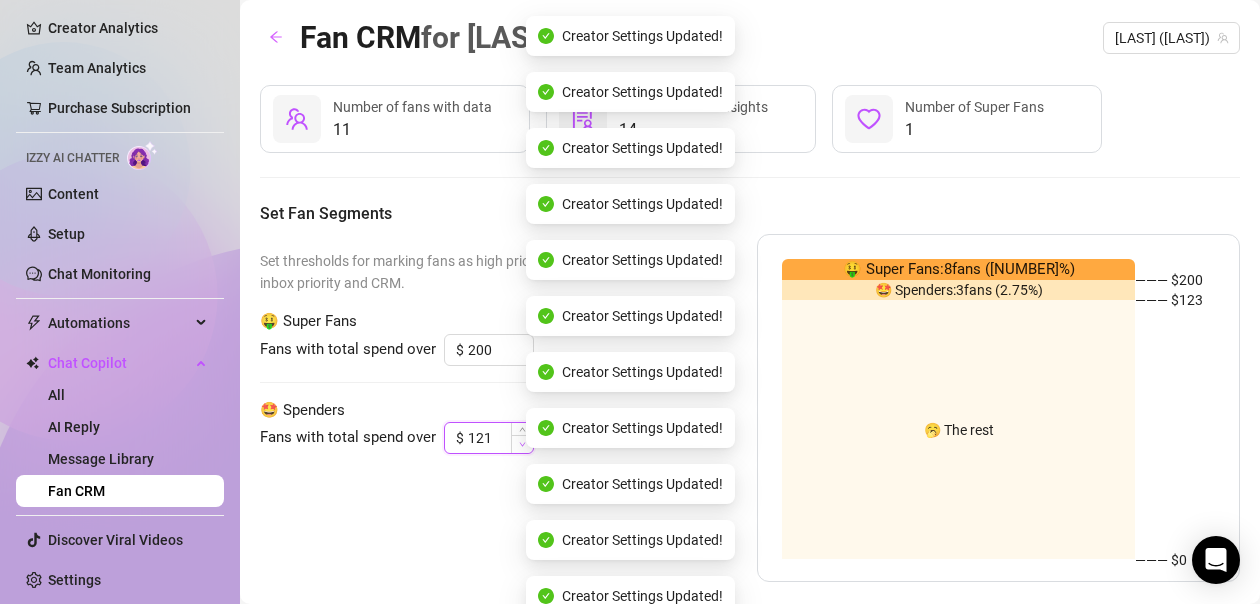 click 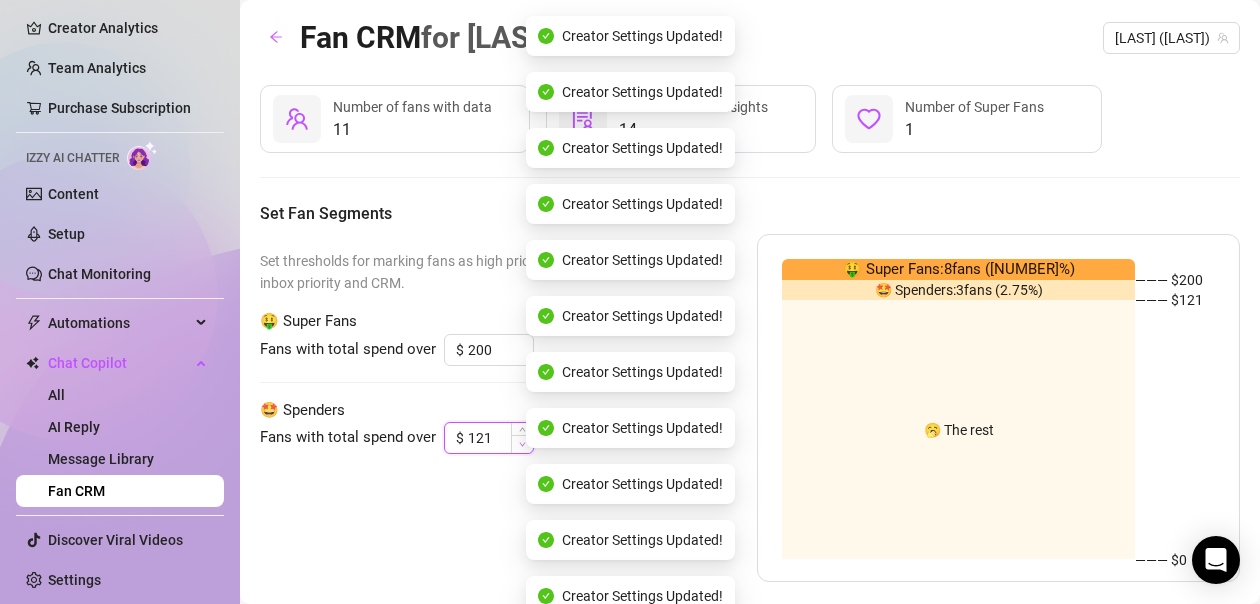click 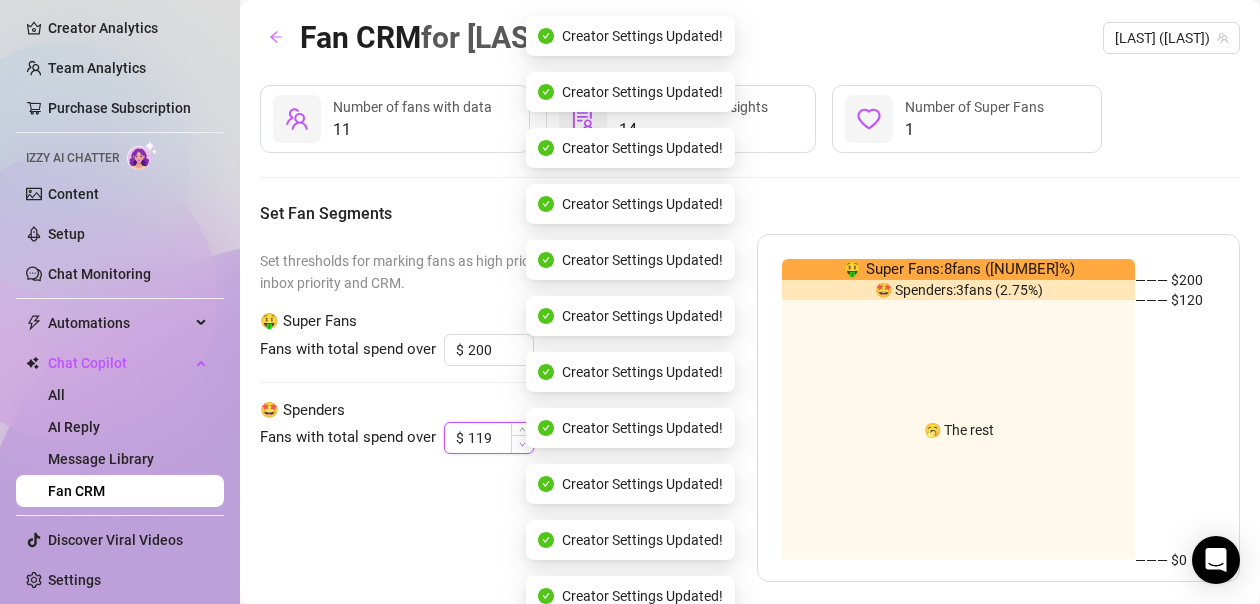 click 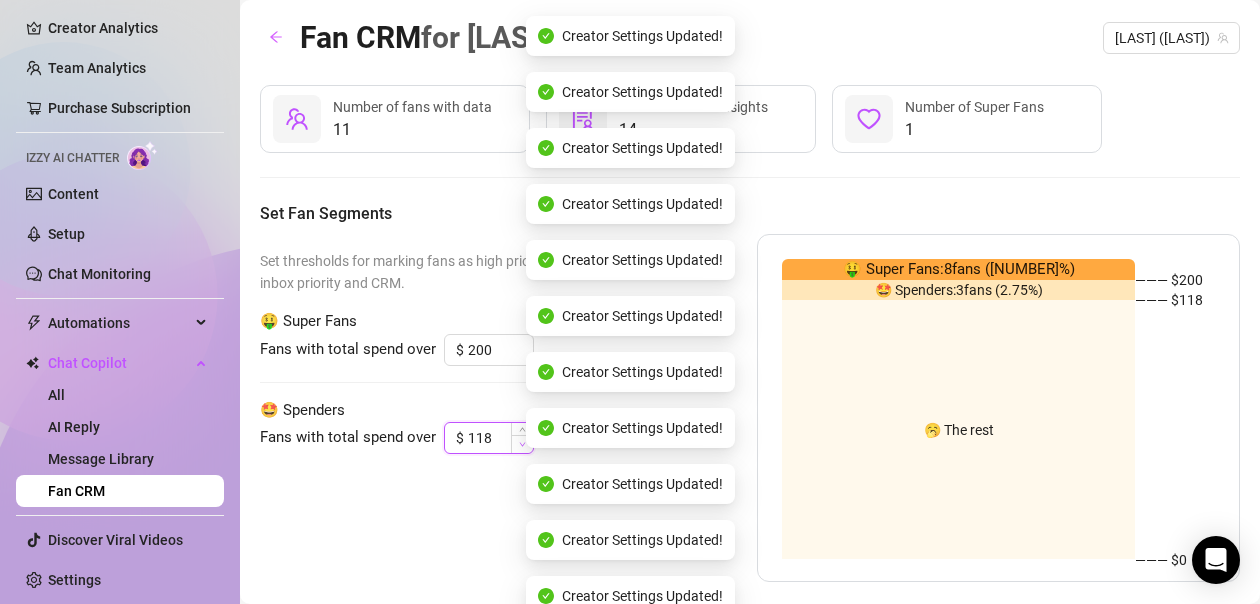 click 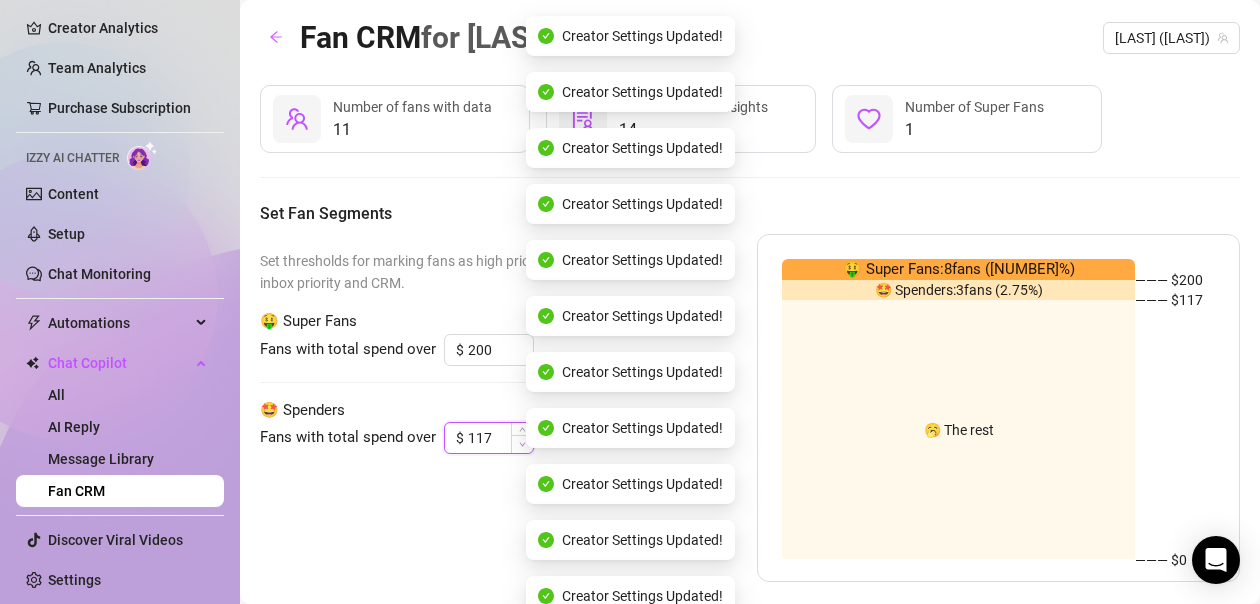 click 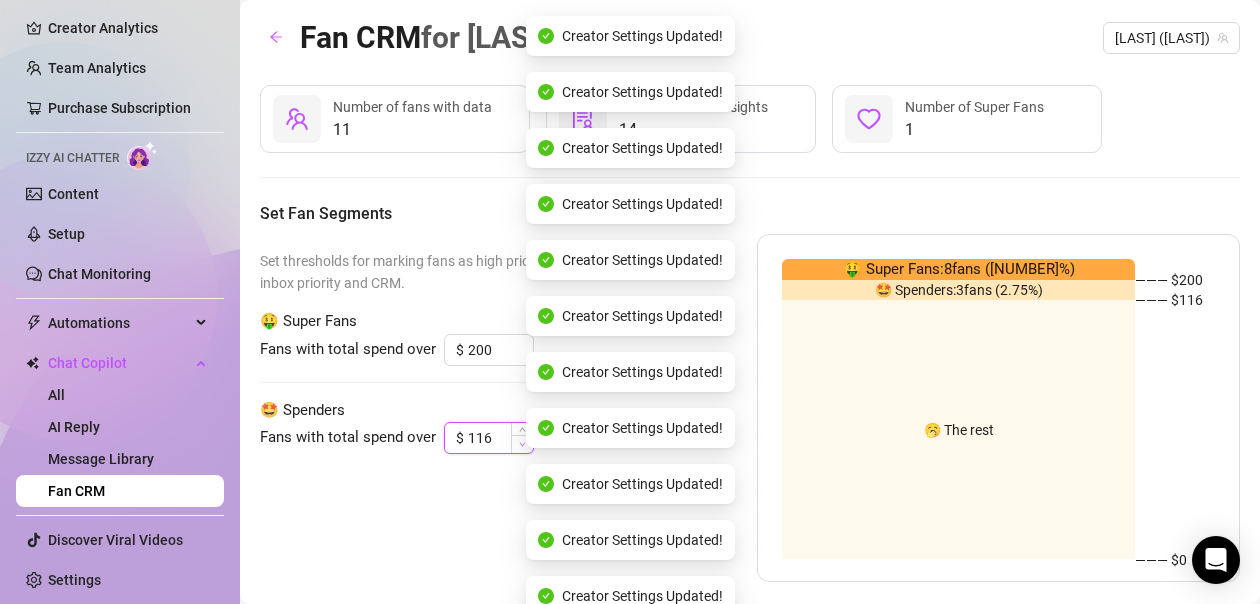 click 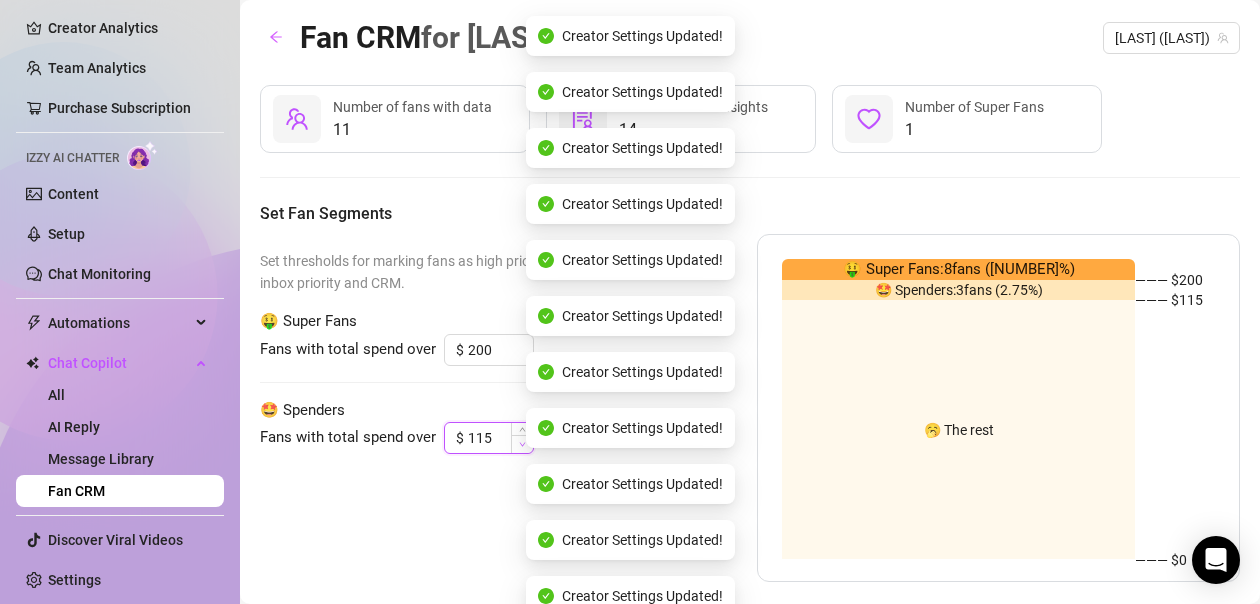 click 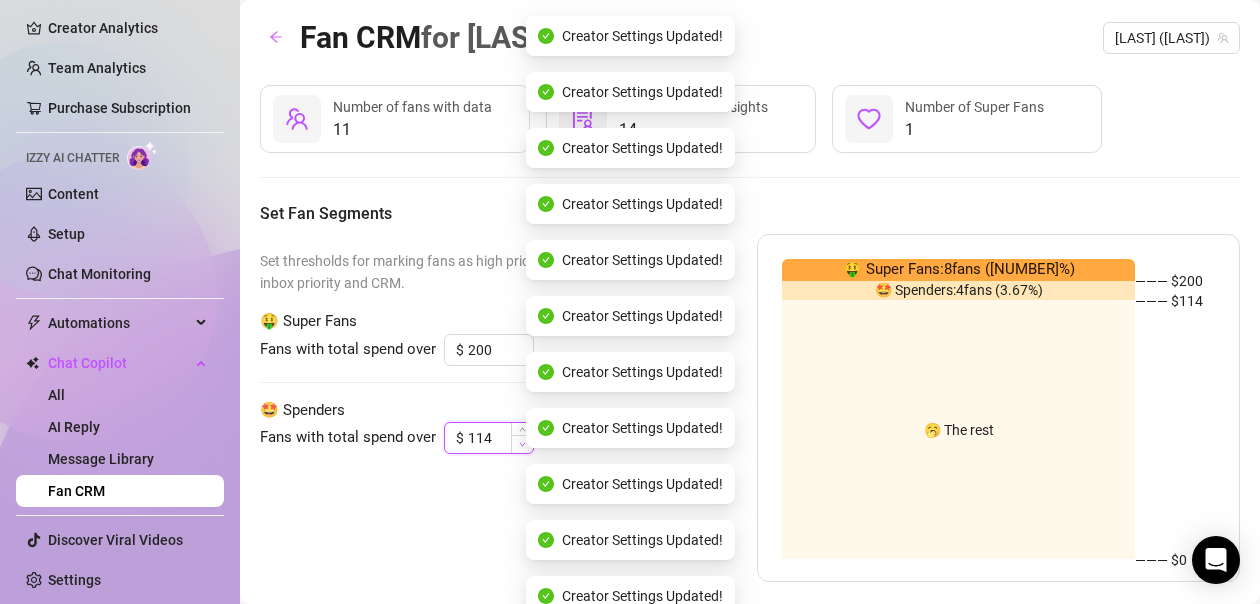 click 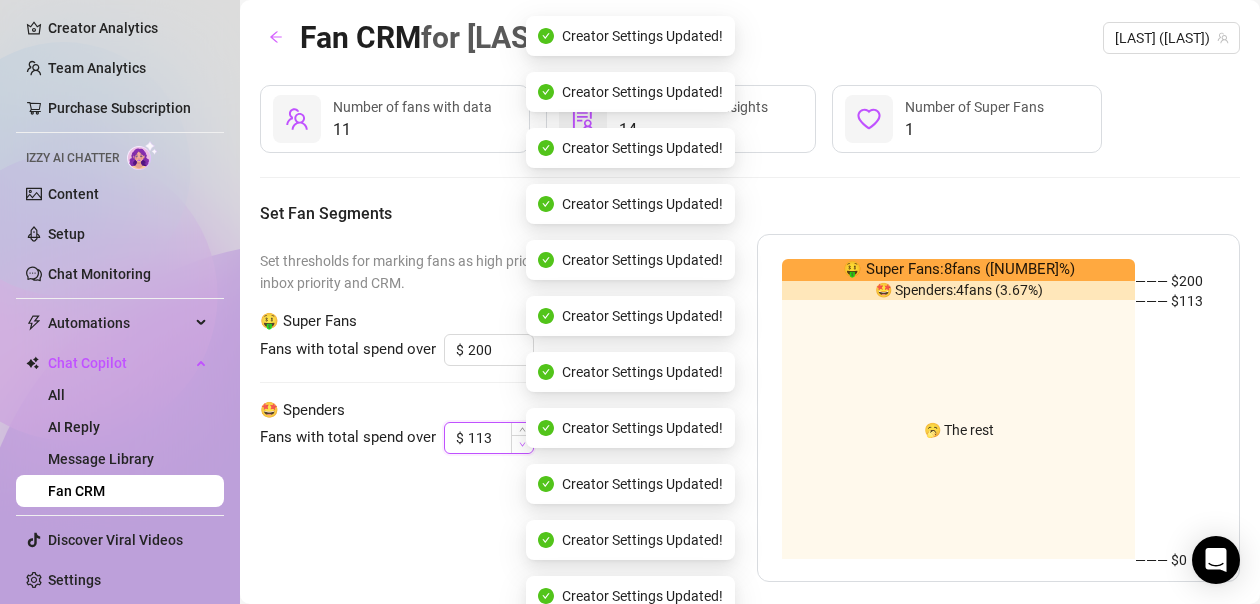 click 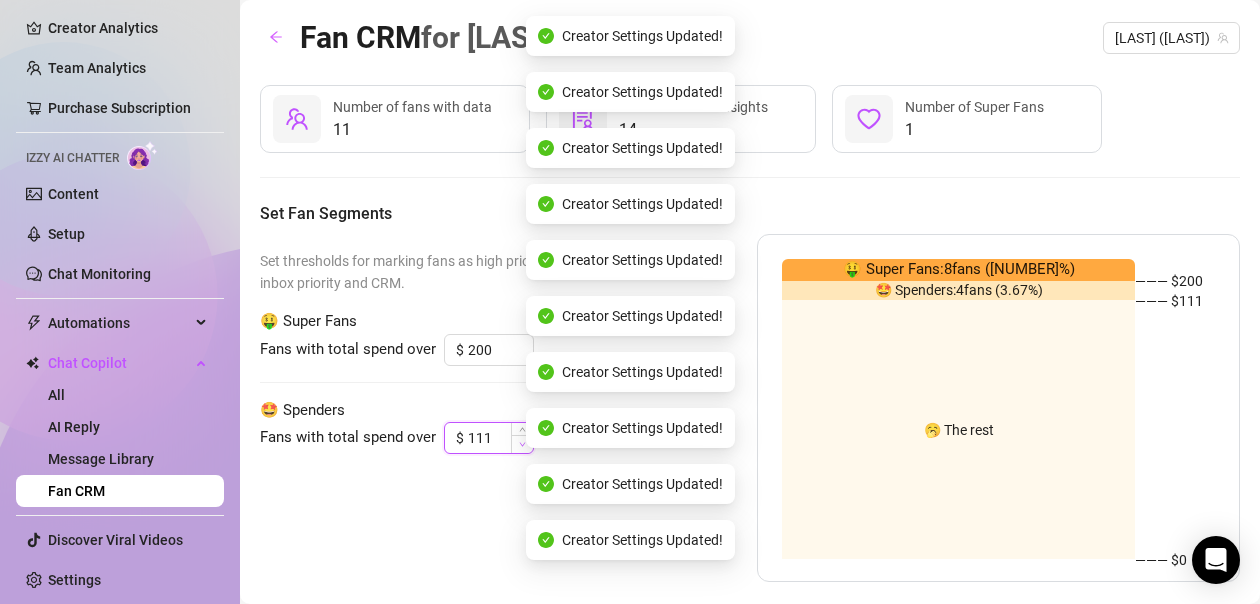 click 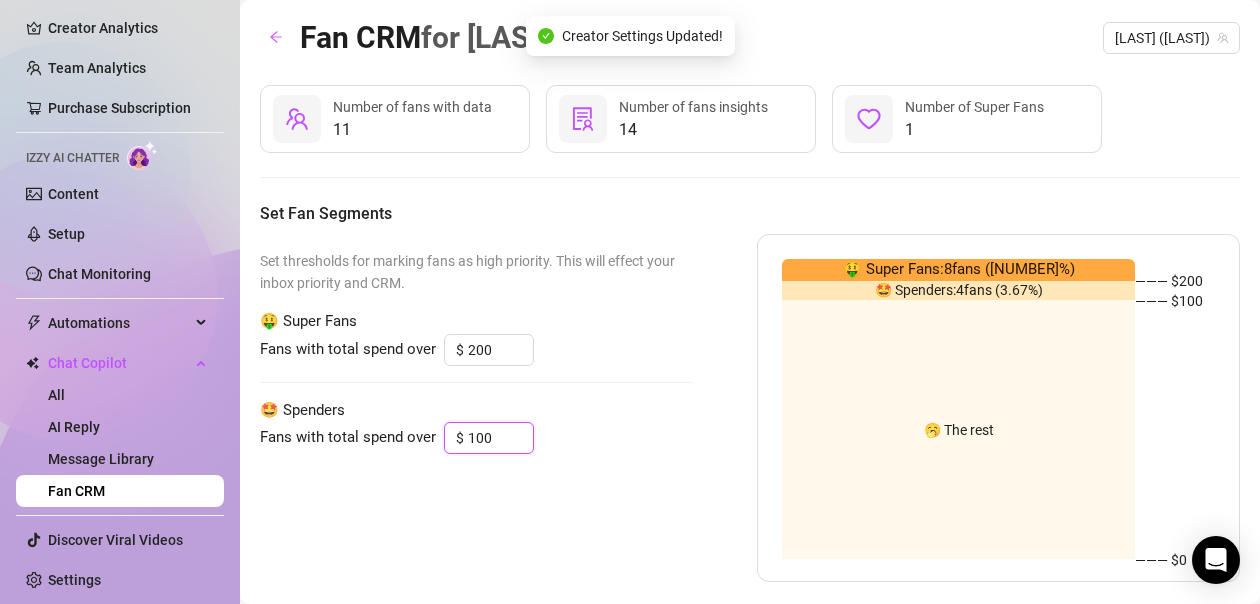 type on "100" 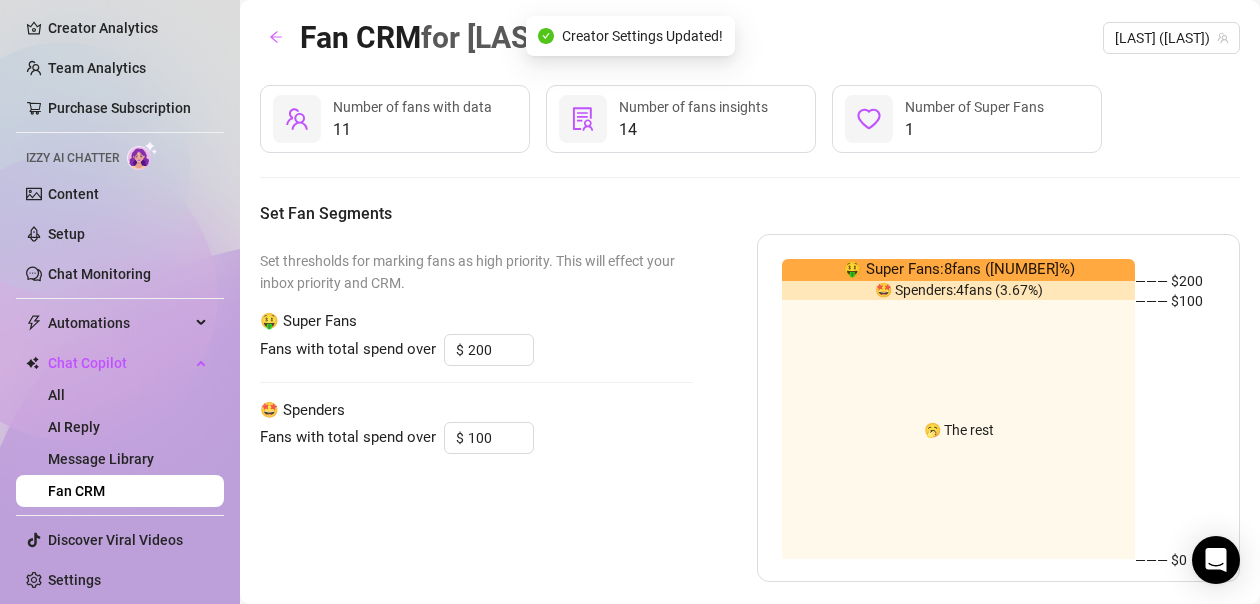 click on "Set thresholds for marking fans as high priority. This will effect your inbox priority and CRM. 🤑 Super Fans Fans with total spend over $ [NUMBER] 🤩 Spenders Fans with total spend over $ [NUMBER]" at bounding box center [476, 408] 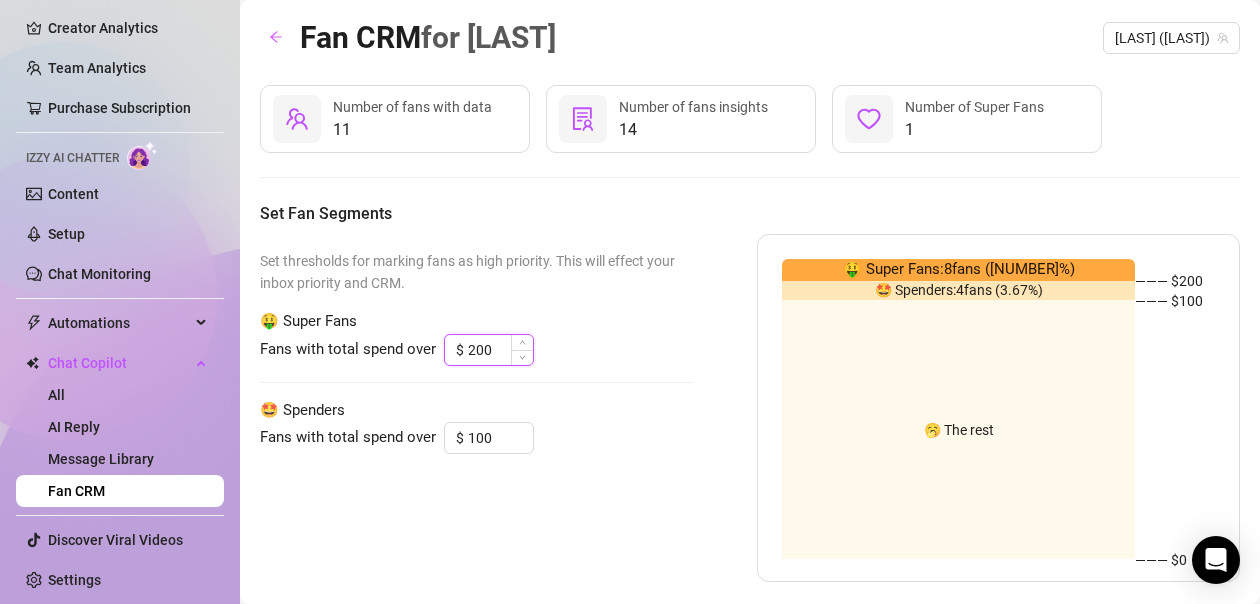 click on "200" at bounding box center (500, 350) 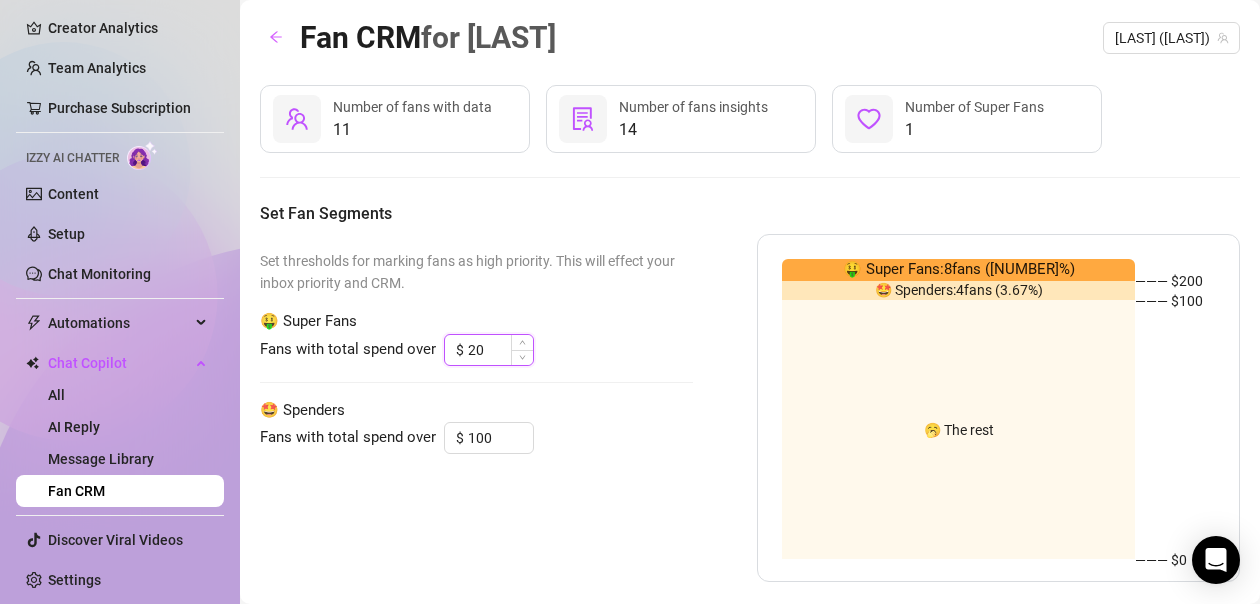 type on "2" 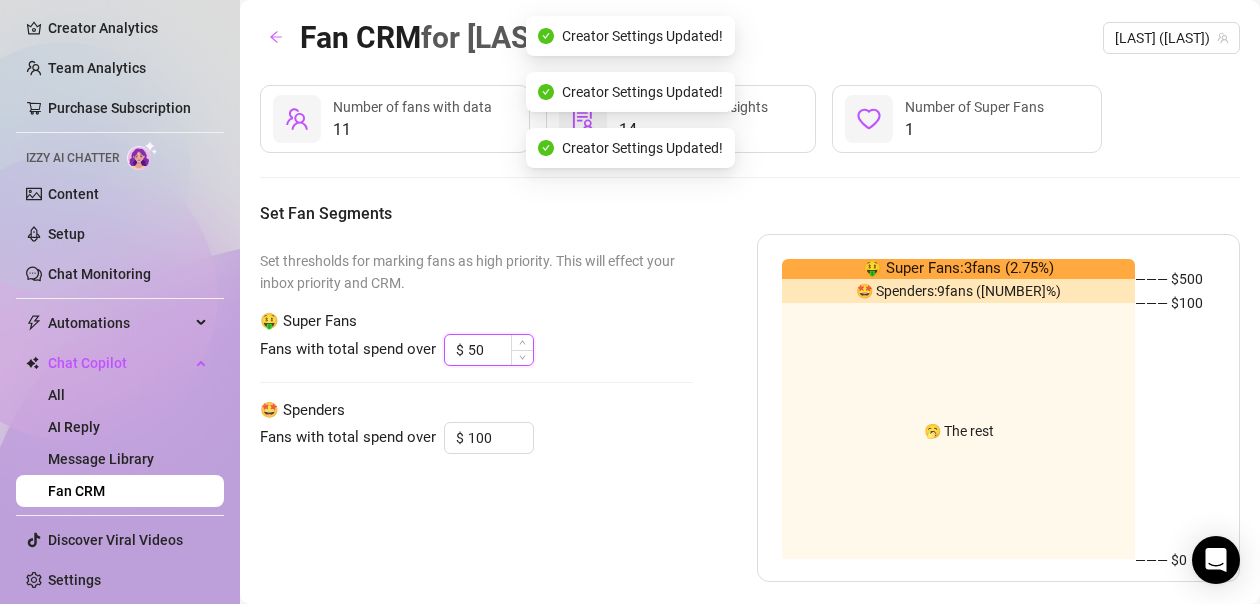 type on "5" 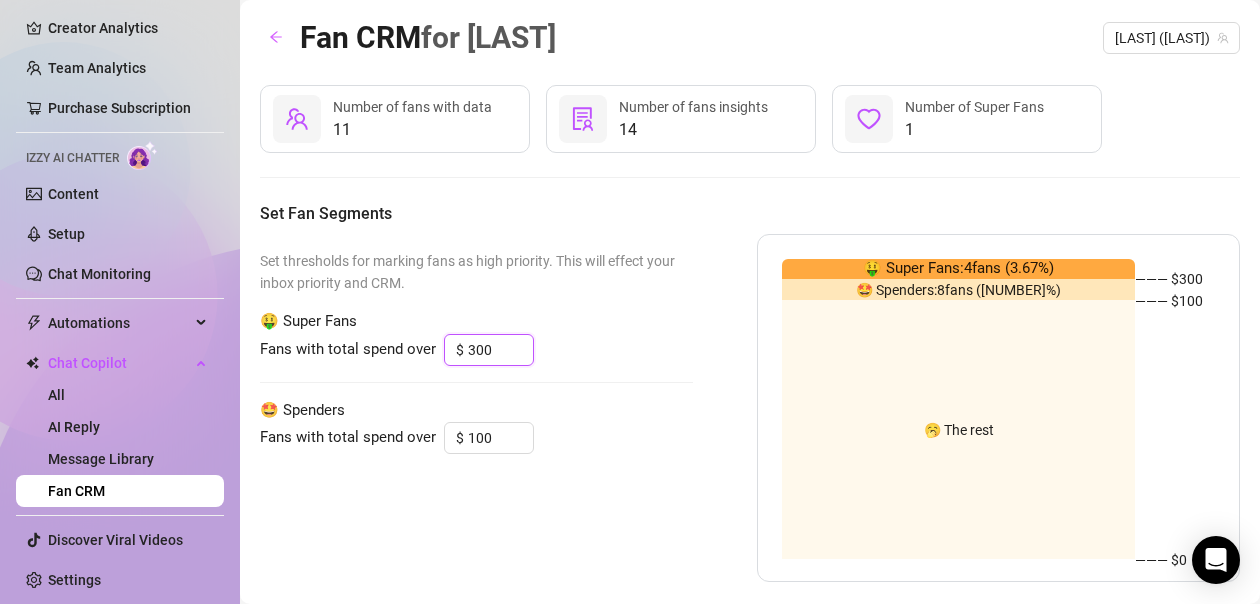 type on "300" 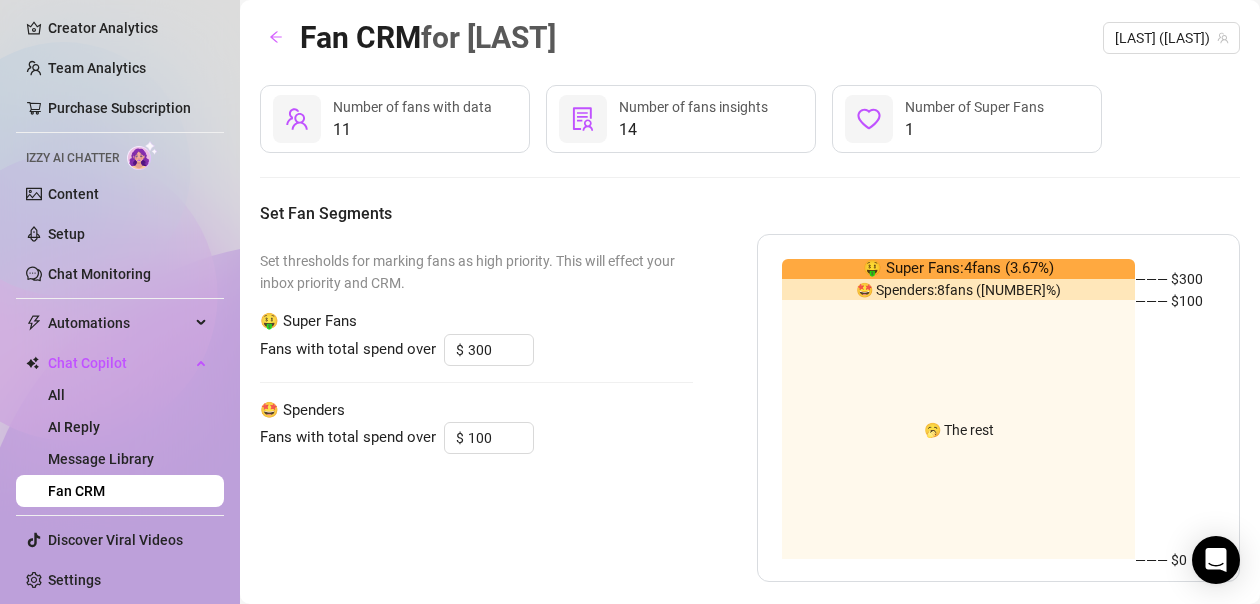 click on "Set thresholds for marking fans as high priority. This will effect your inbox priority and CRM. 🤑 Super Fans Fans with total spend over $ [NUMBER] 🤩 Spenders Fans with total spend over $ [NUMBER] 🤑 Super Fans:  [NUMBER]  fans ( [NUMBER] %) 🤩 Spenders:  [NUMBER]  fans ( [NUMBER] %) 🥱 The rest ——— $ [NUMBER] ——— $ [NUMBER] ——— $0" at bounding box center (750, 408) 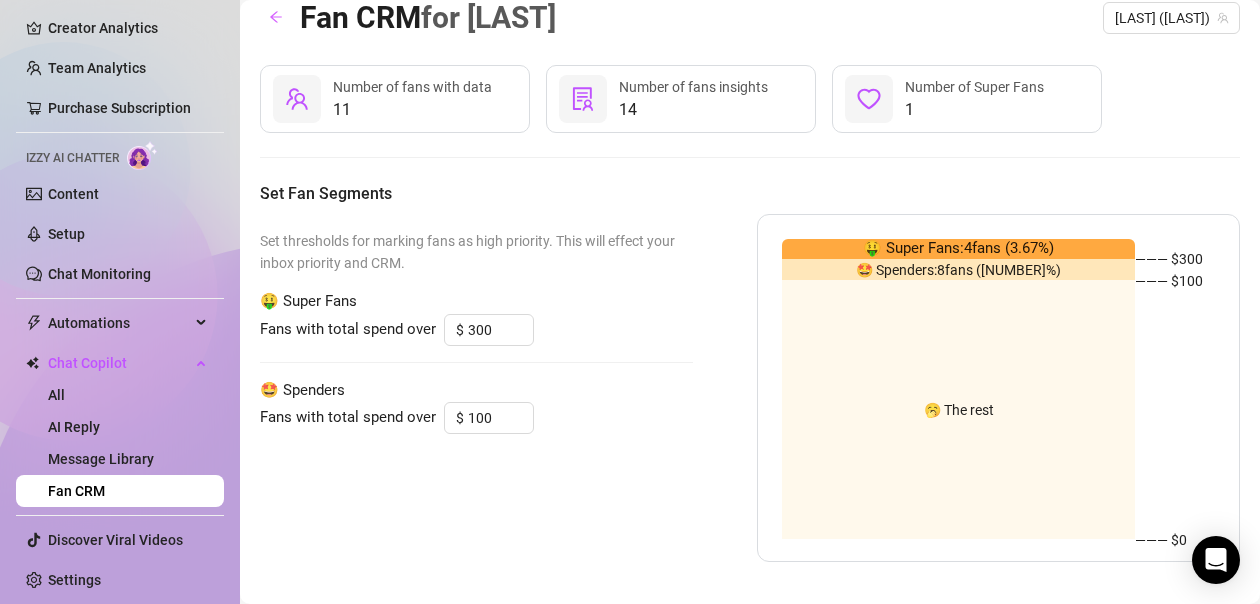 scroll, scrollTop: 38, scrollLeft: 0, axis: vertical 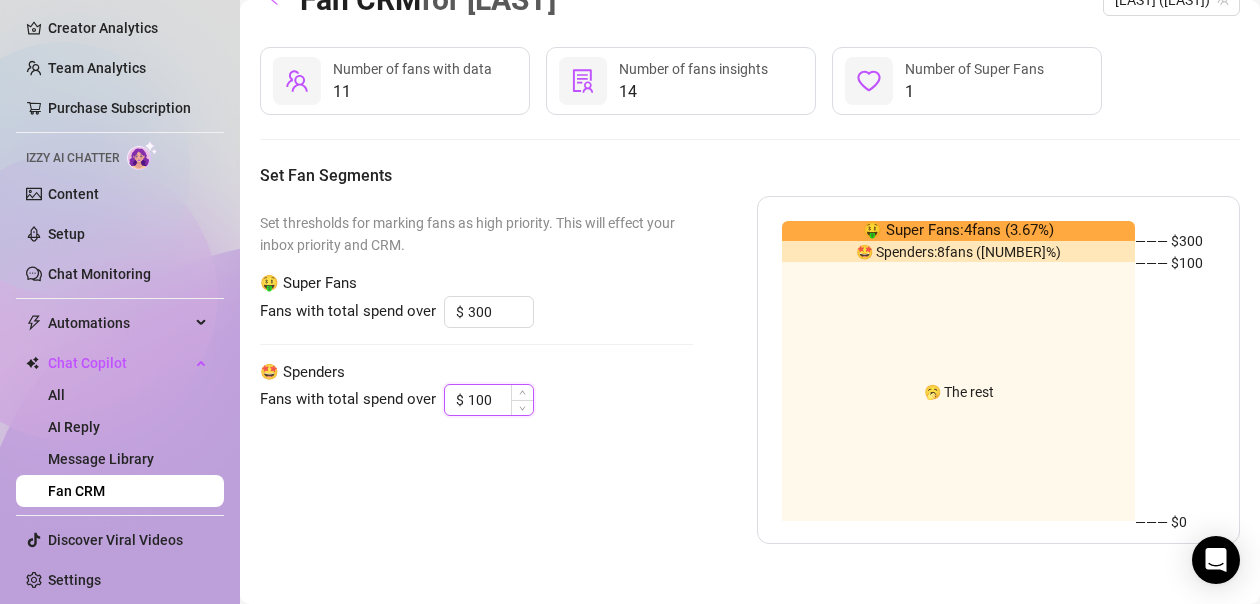 drag, startPoint x: 498, startPoint y: 399, endPoint x: 467, endPoint y: 395, distance: 31.257 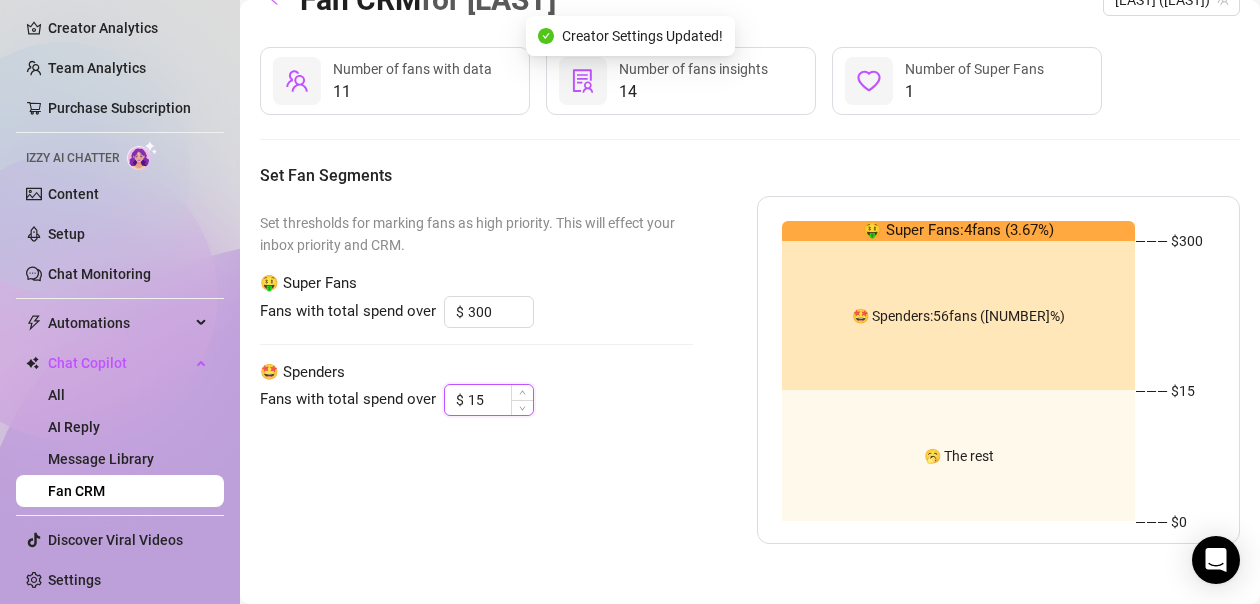 type on "1" 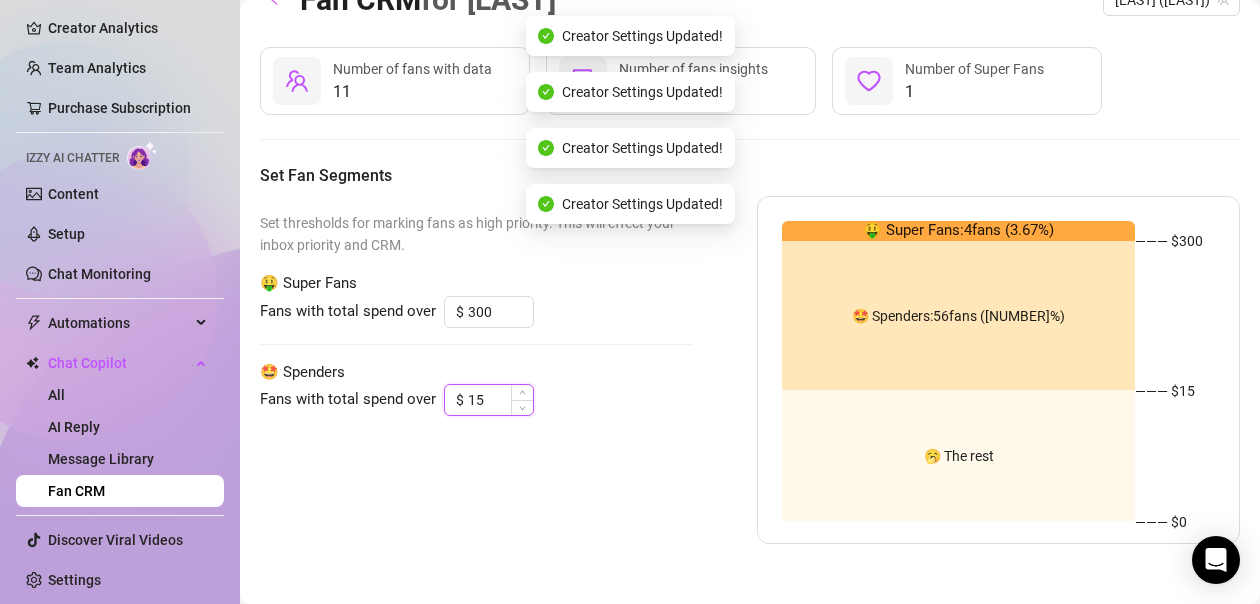 type on "1" 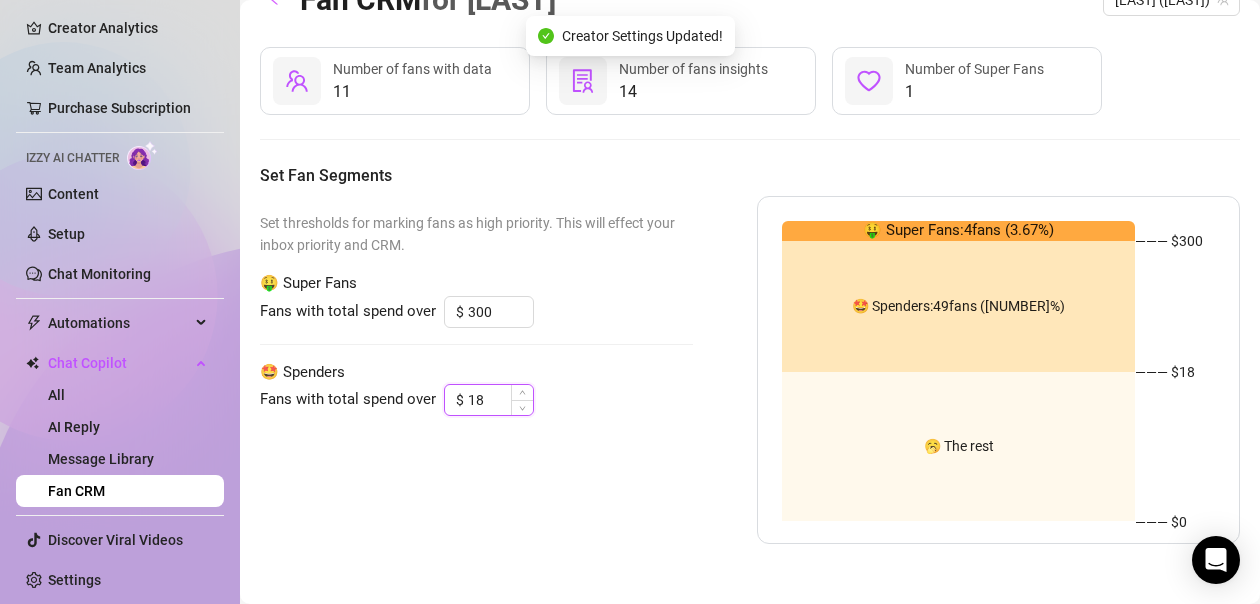 click on "18" at bounding box center (500, 400) 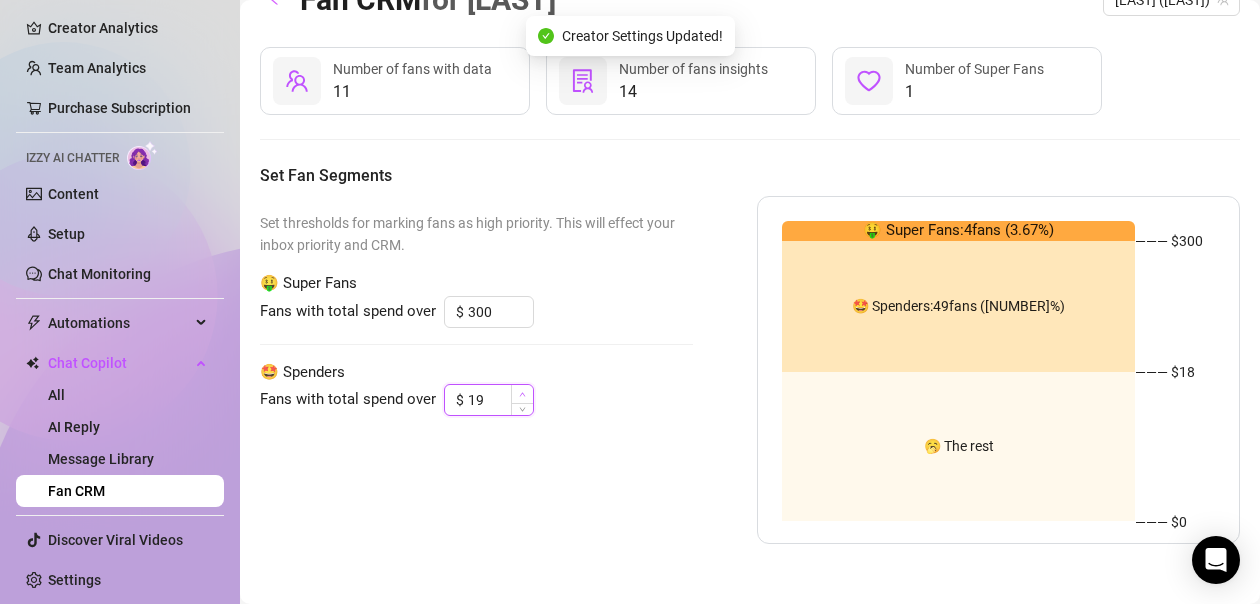 click 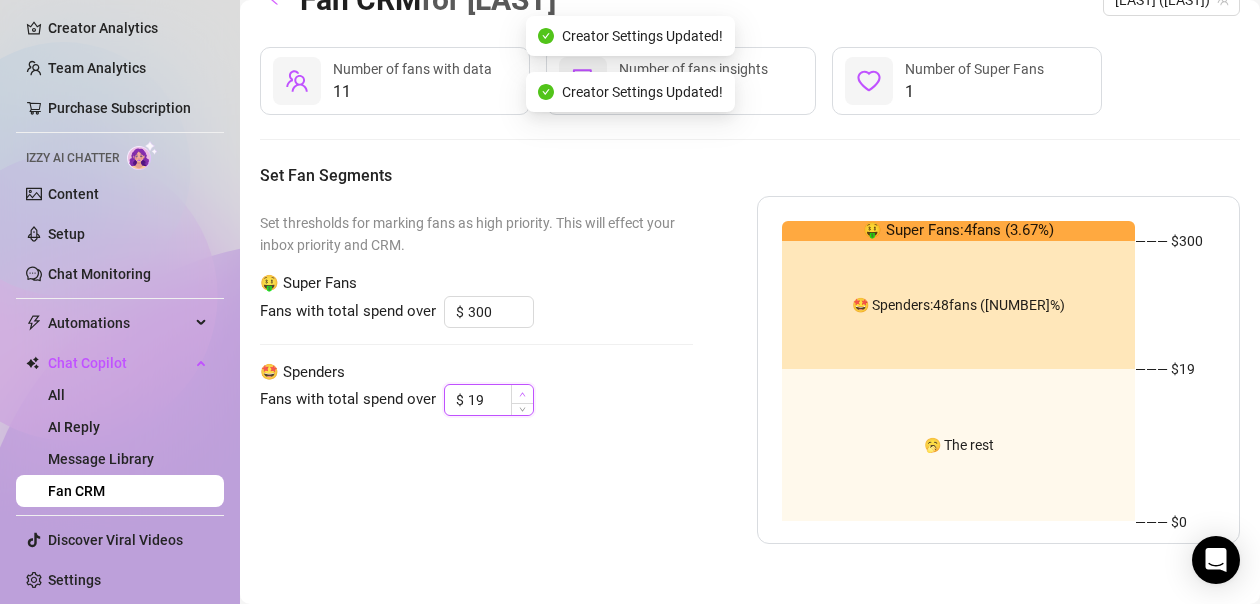 click 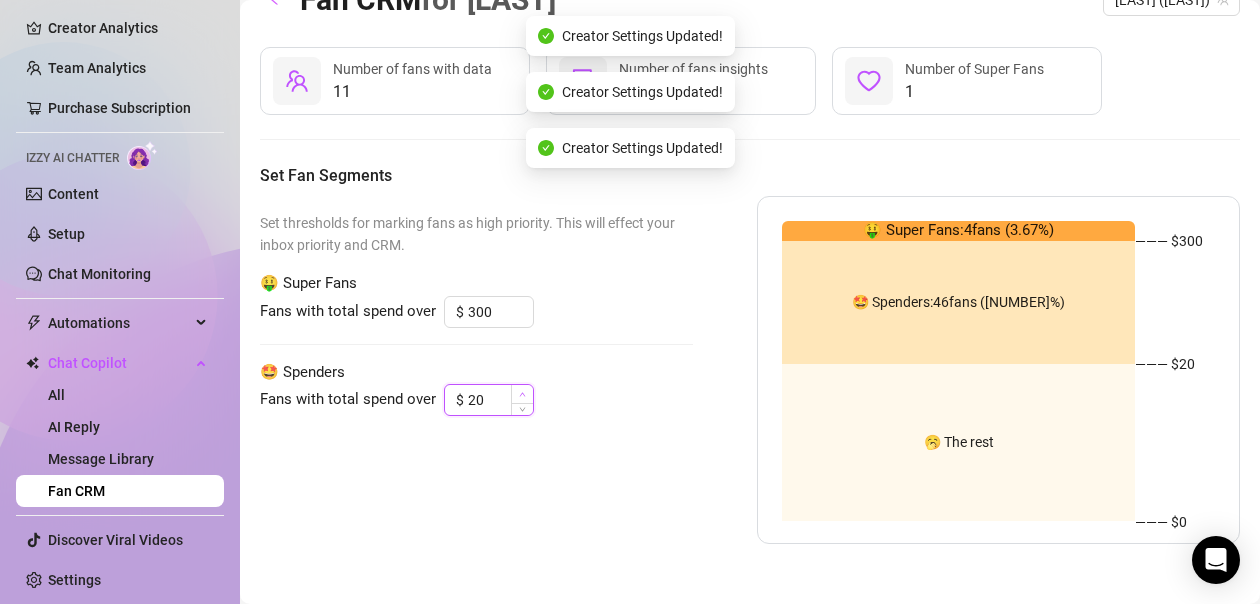 click 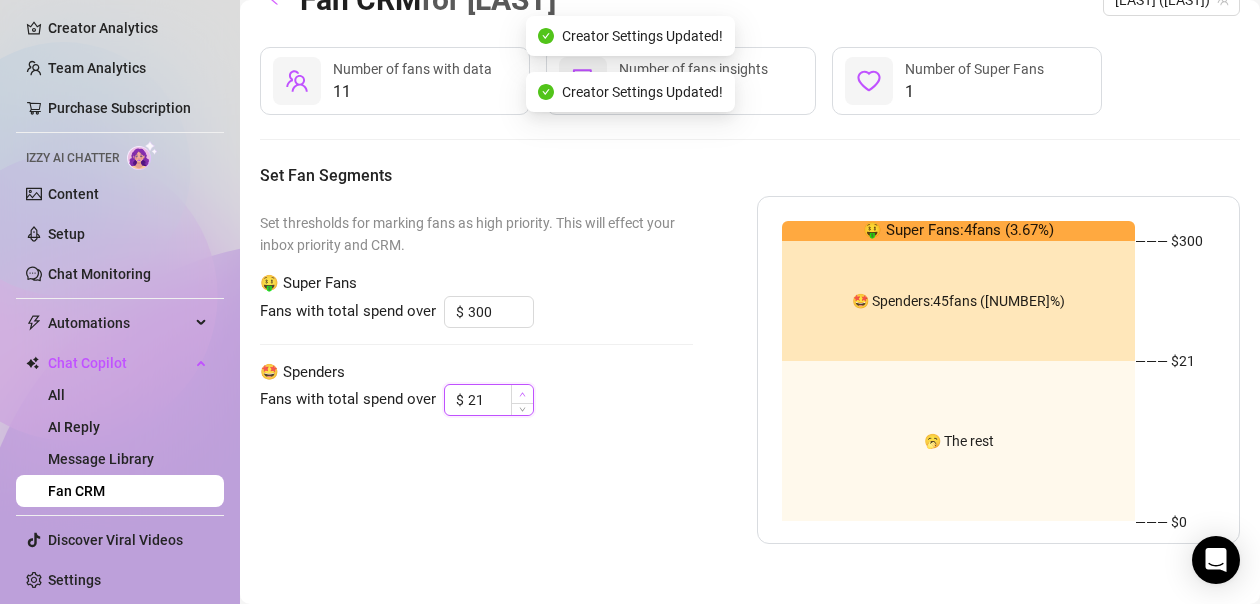click 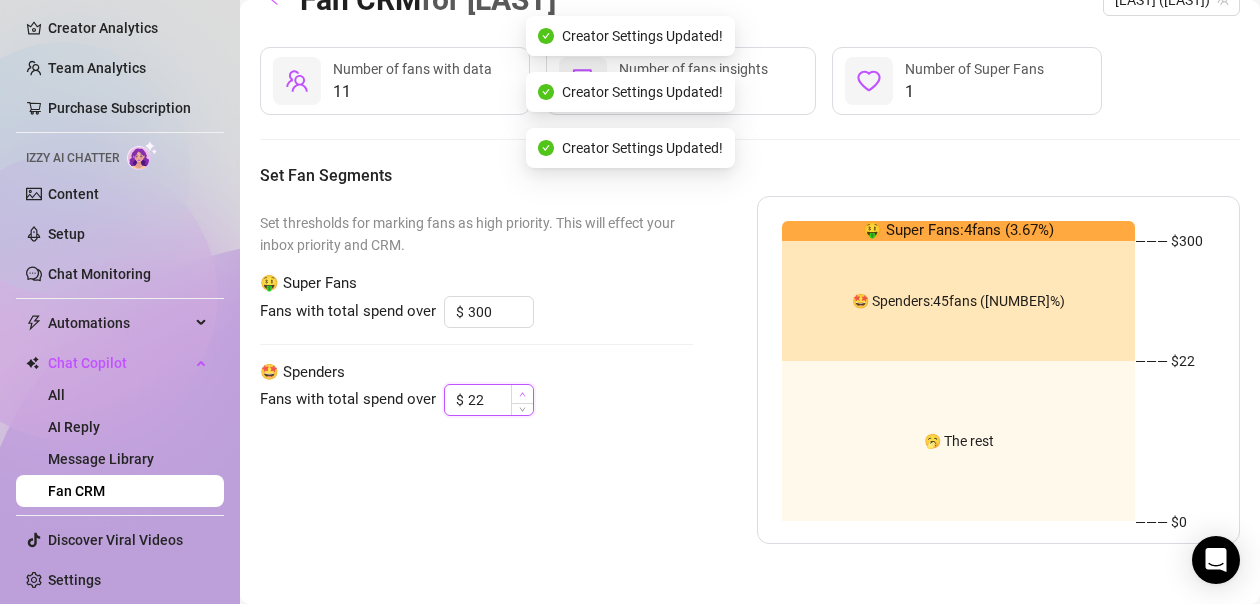 click 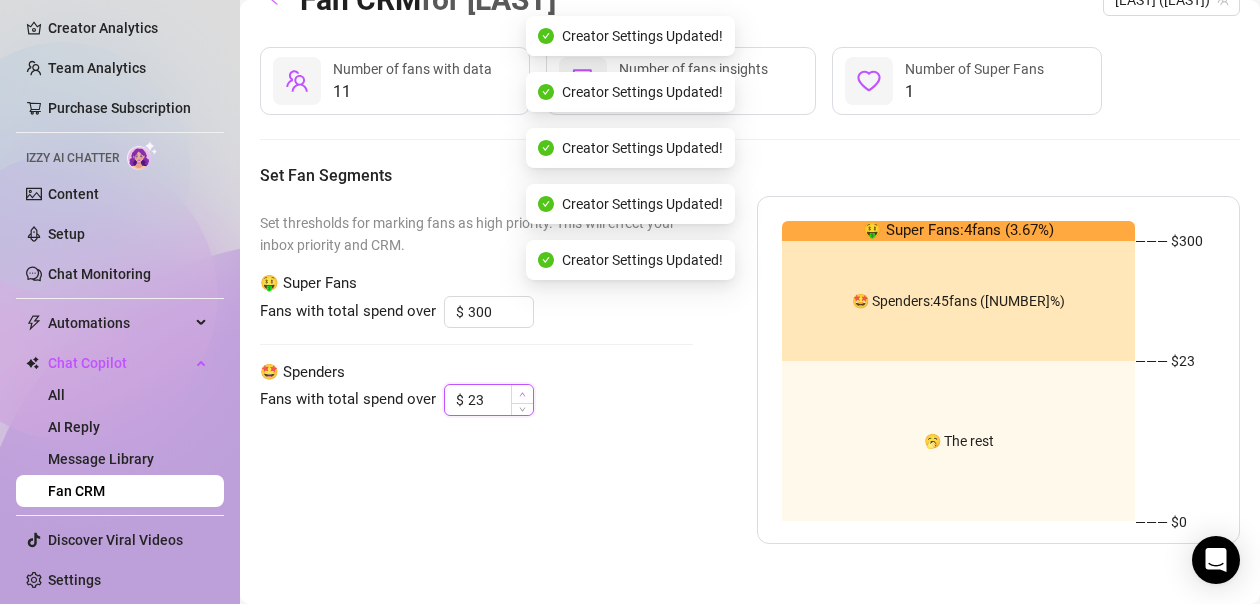 click 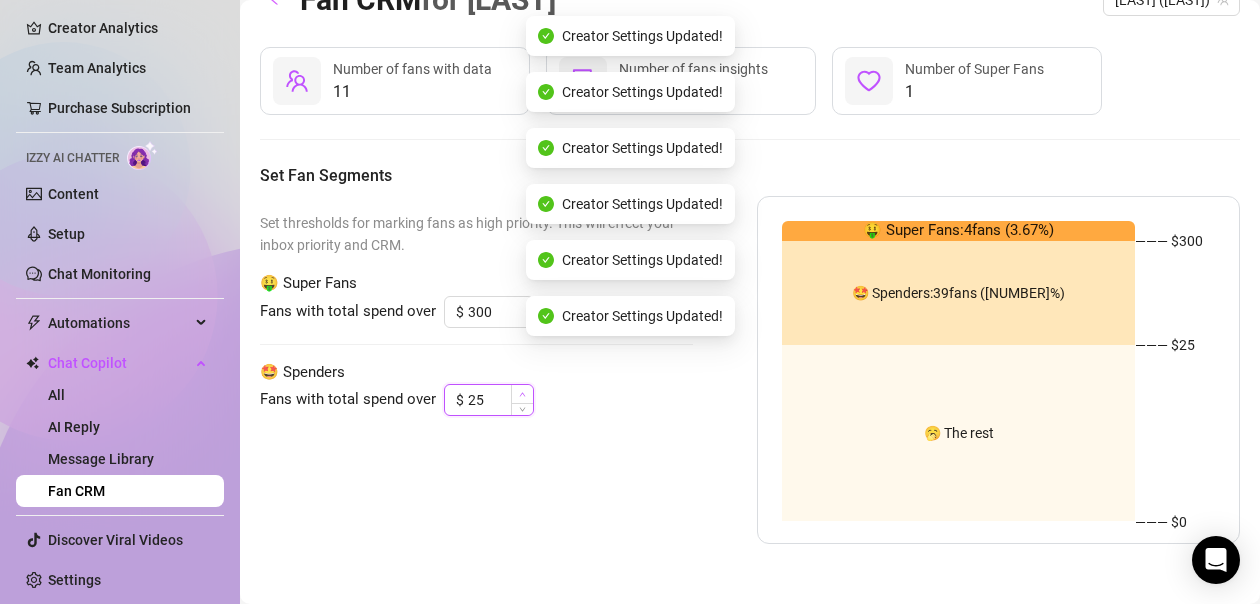 click 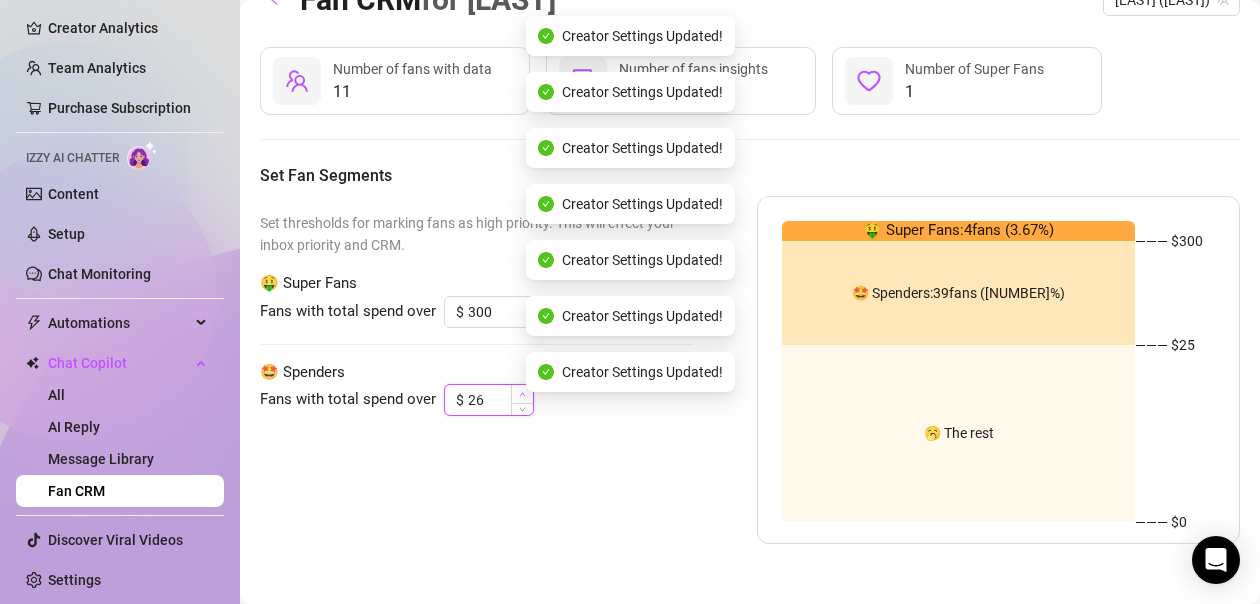 click 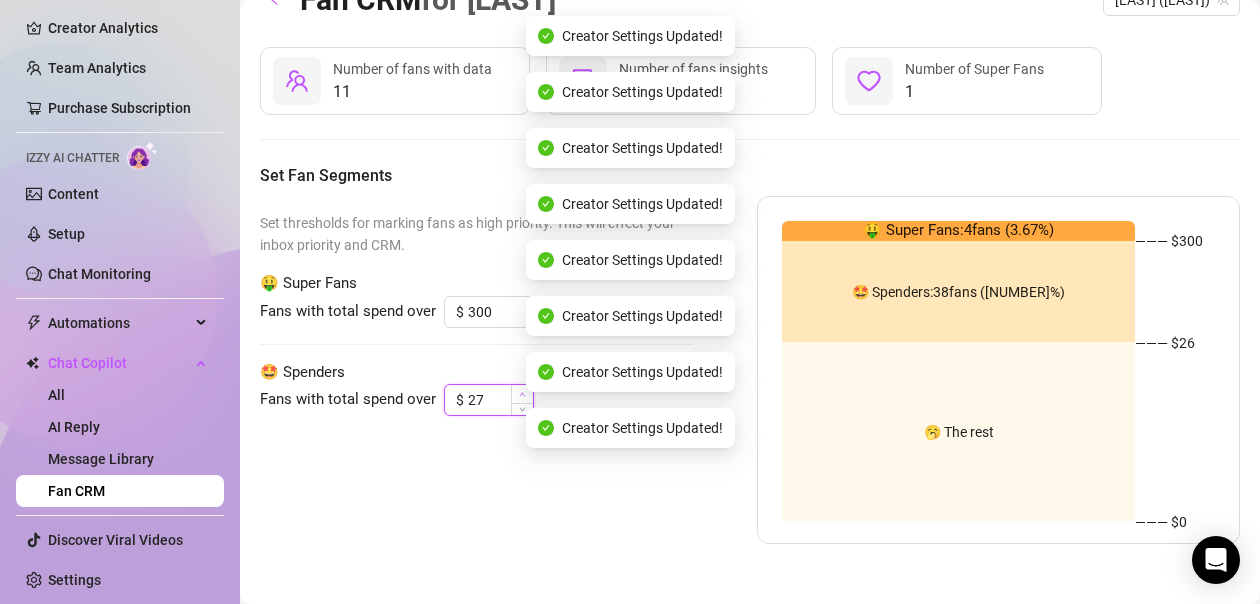 click 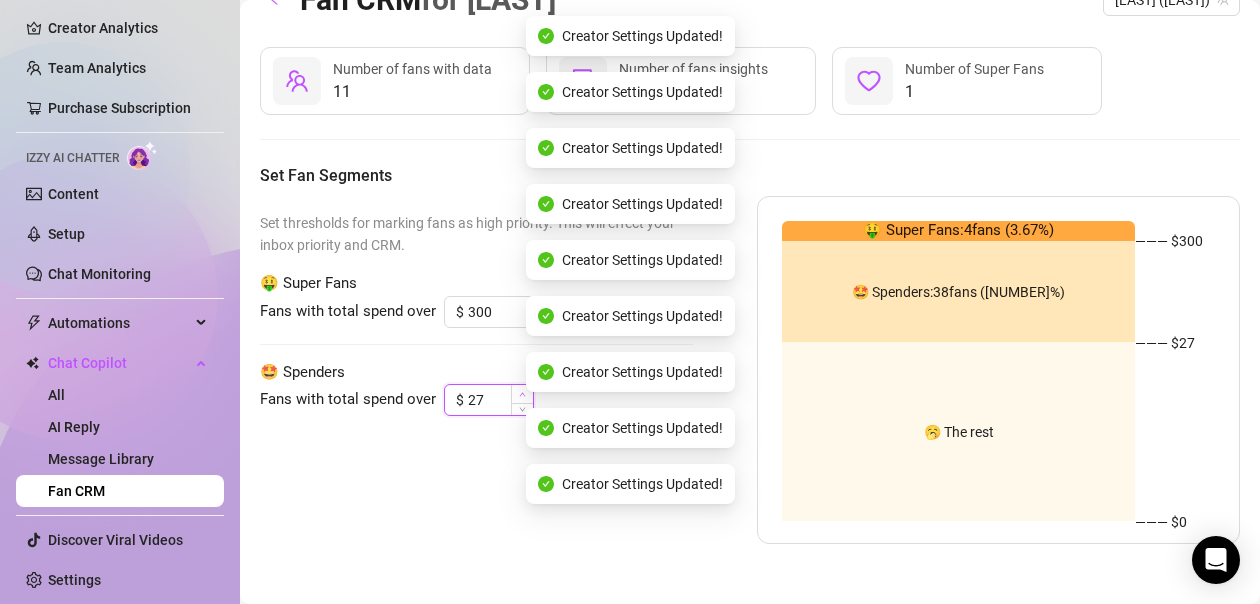 click 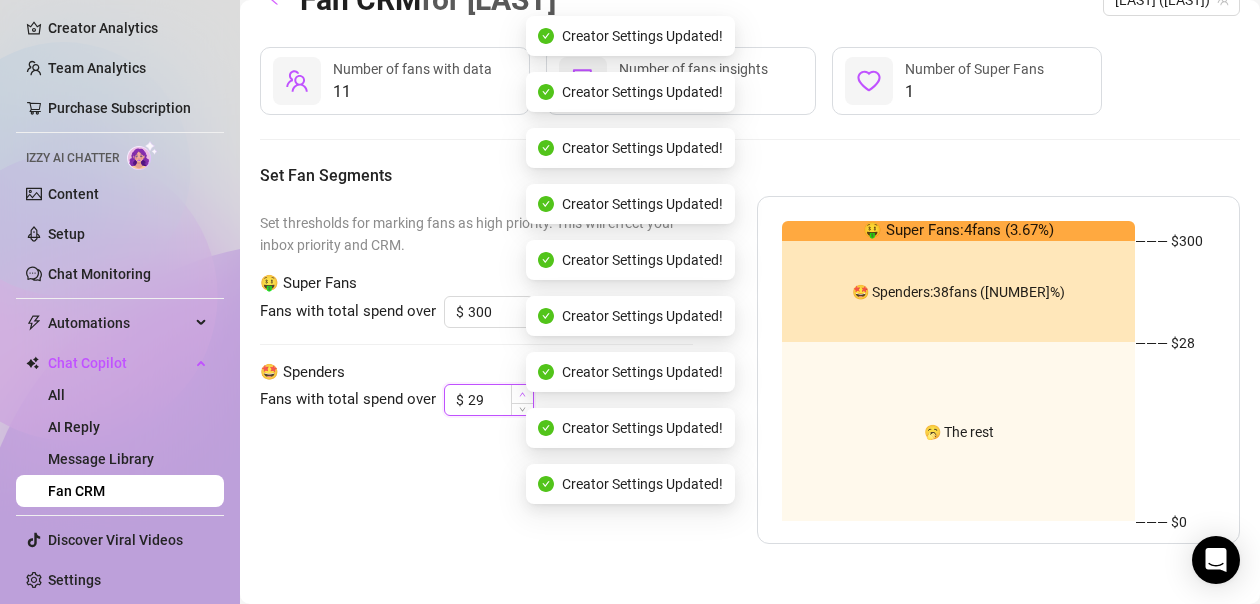 click 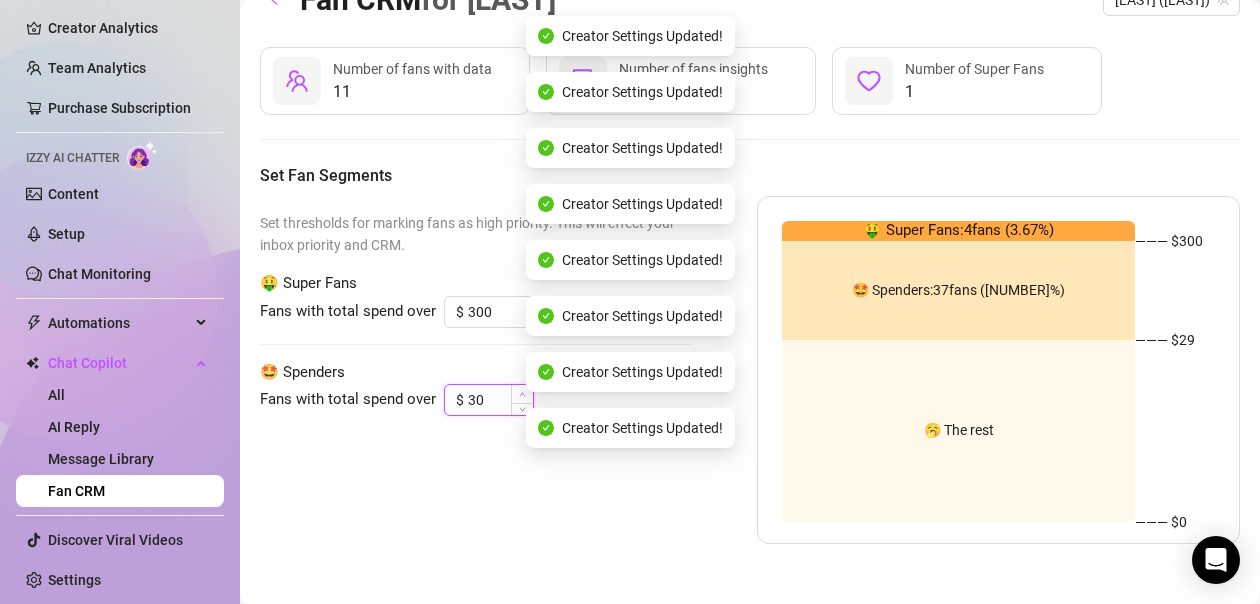 click 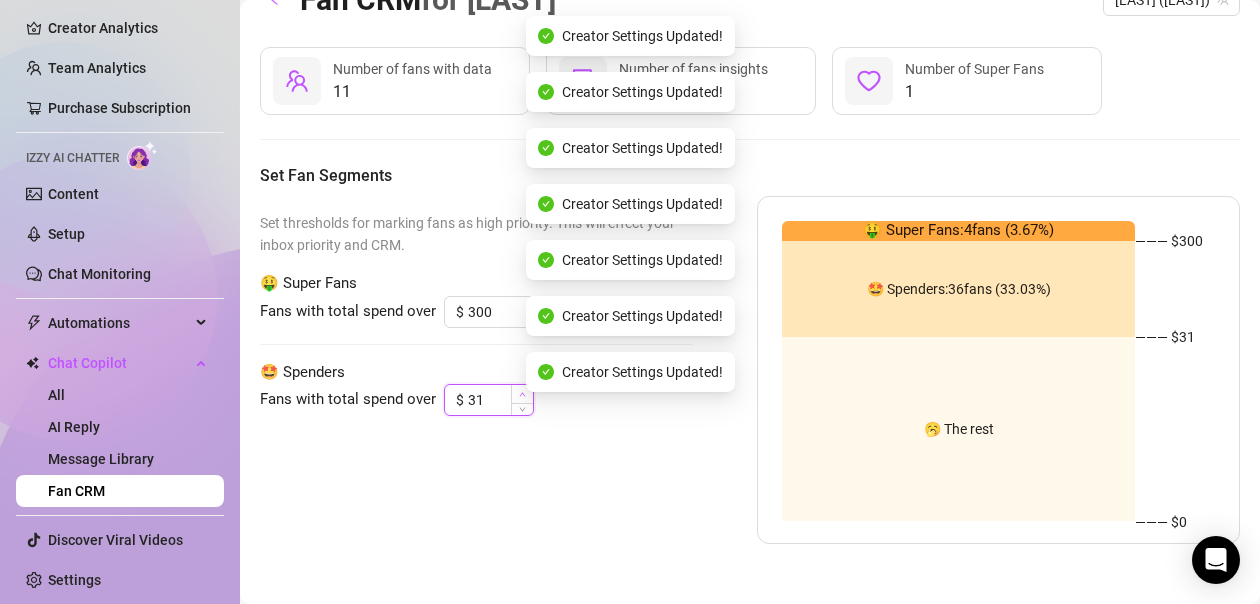 click 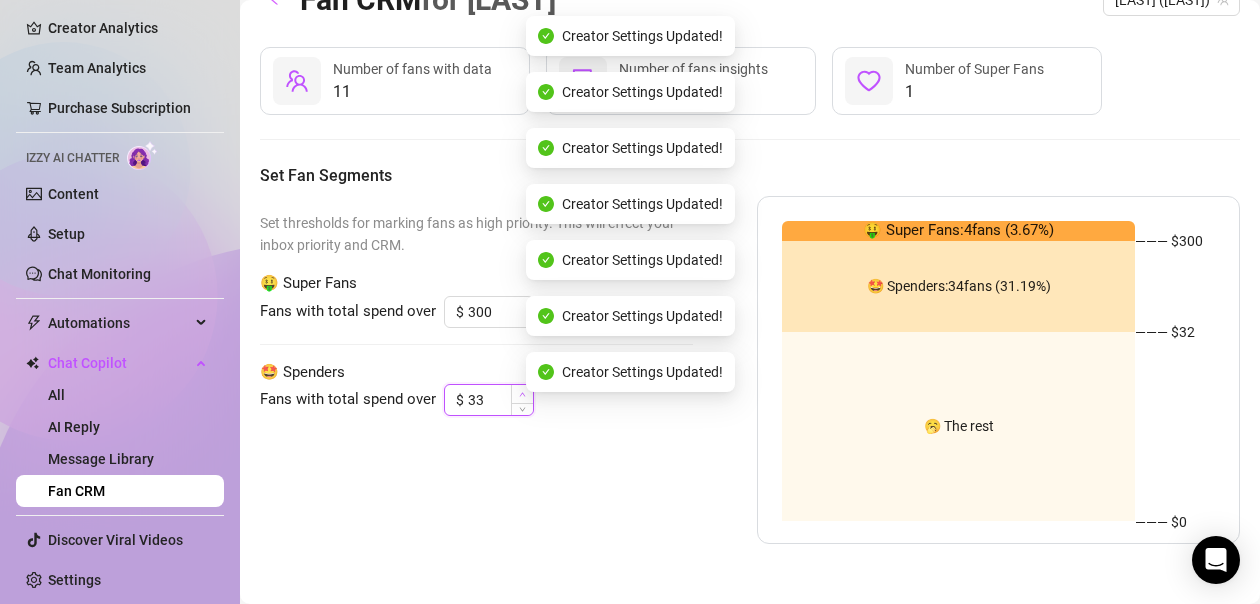 click 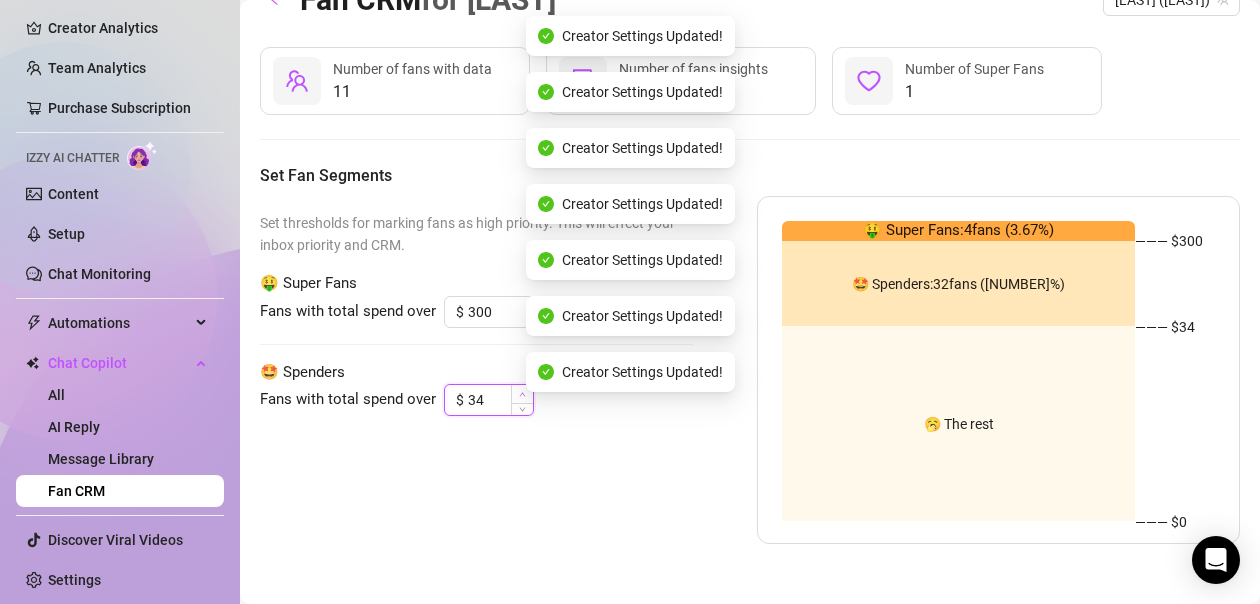 click 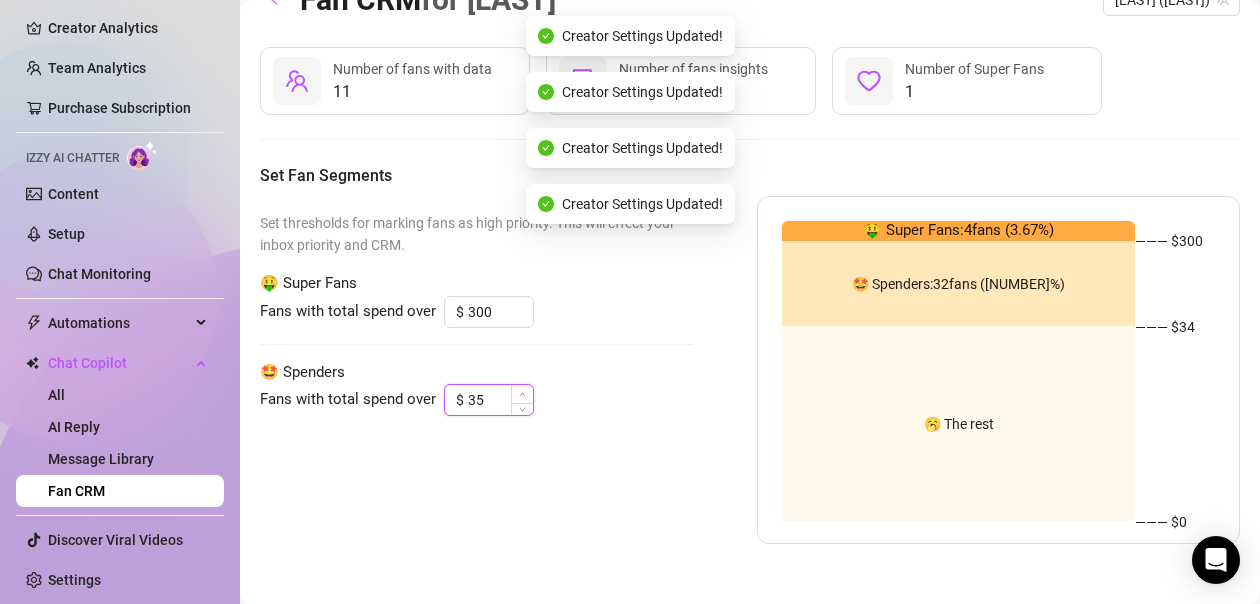 click 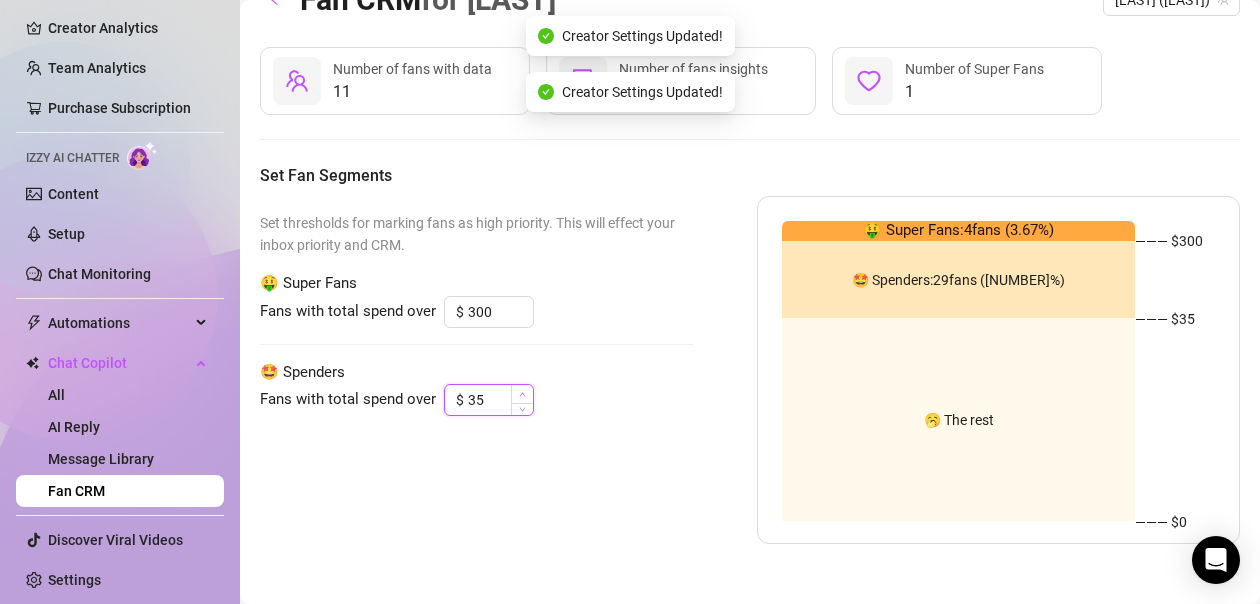click 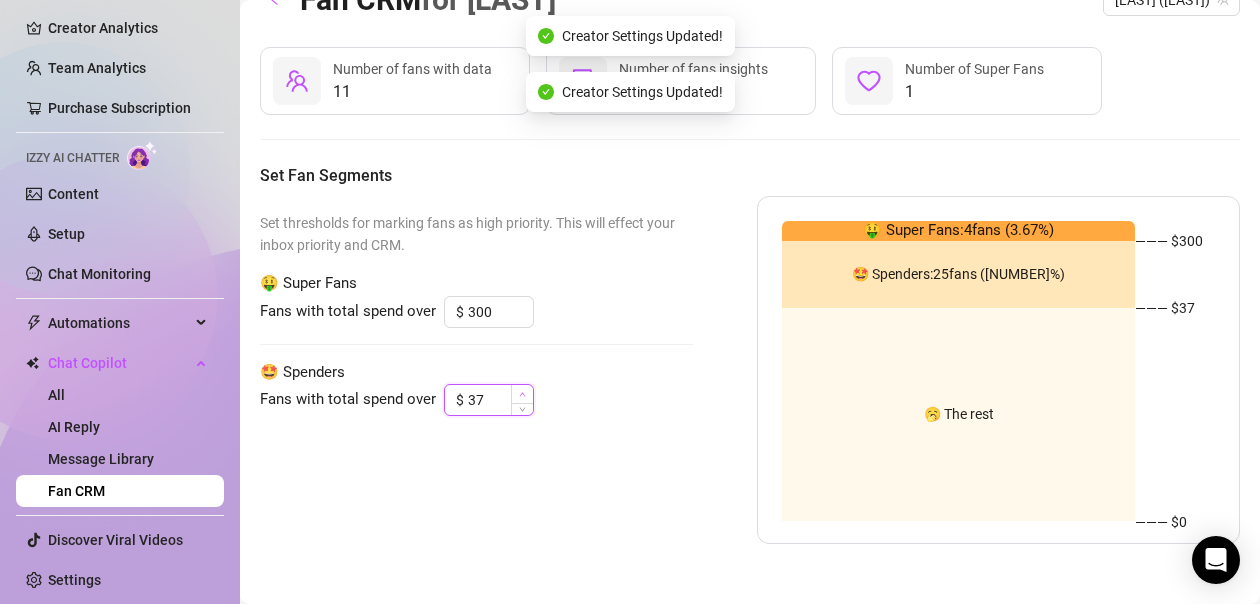 click 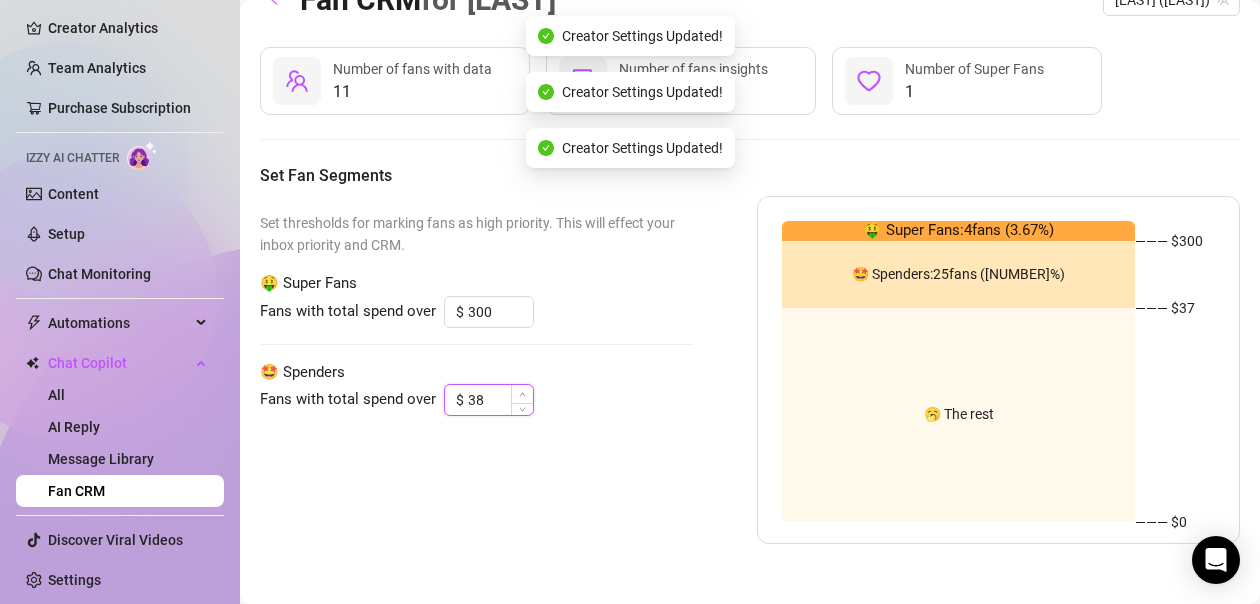 click 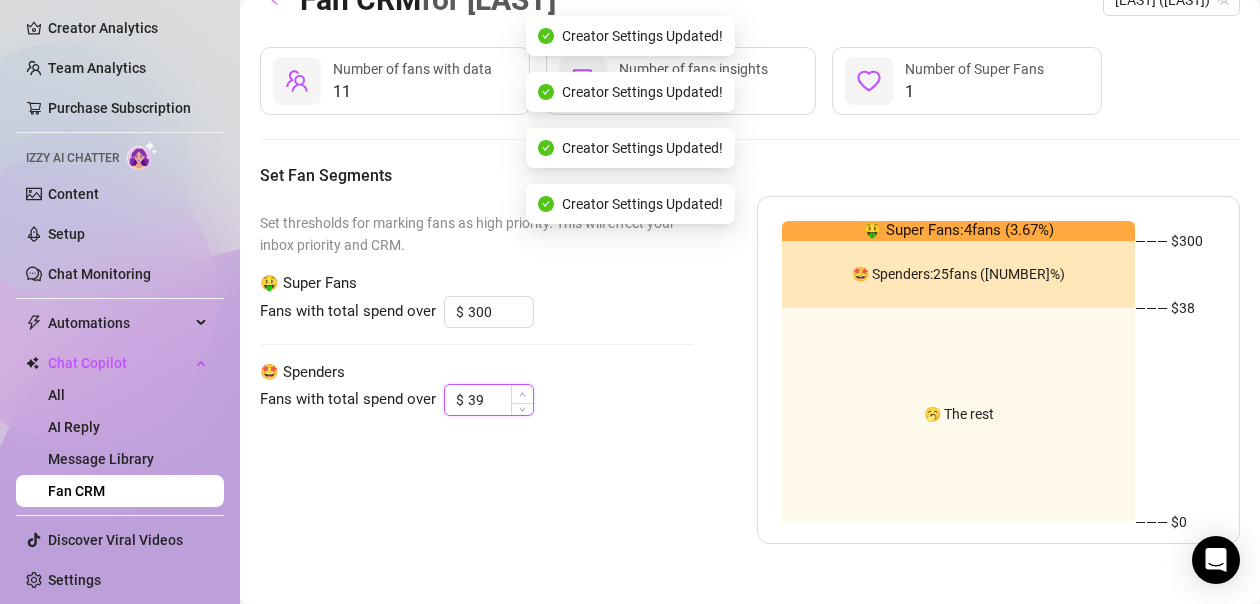 click 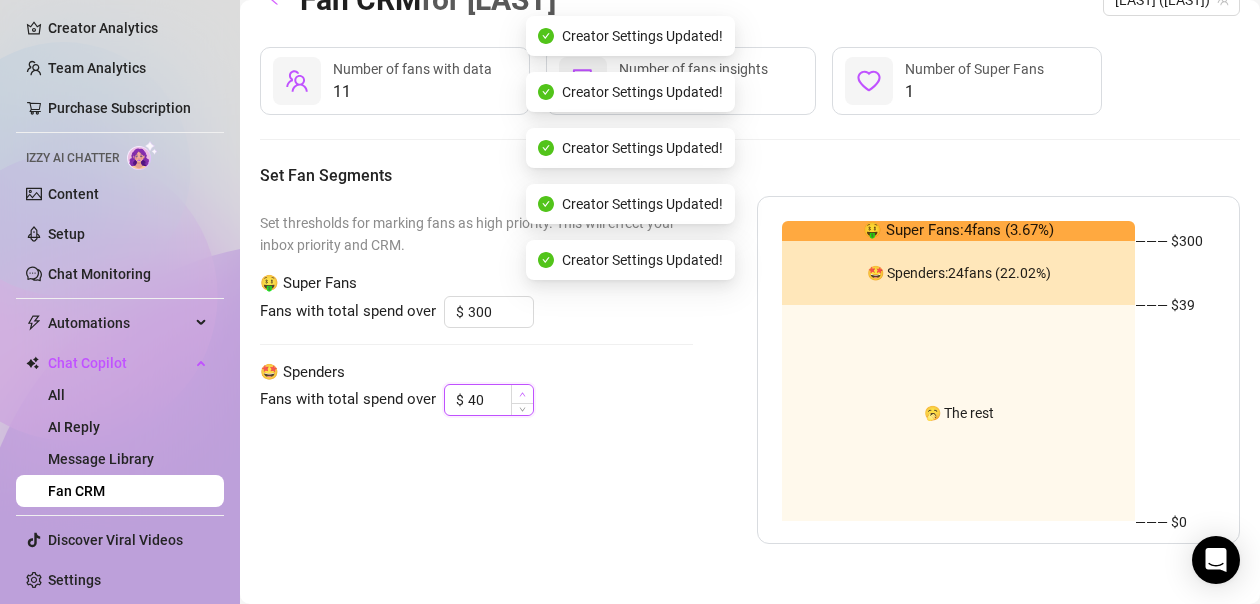 click 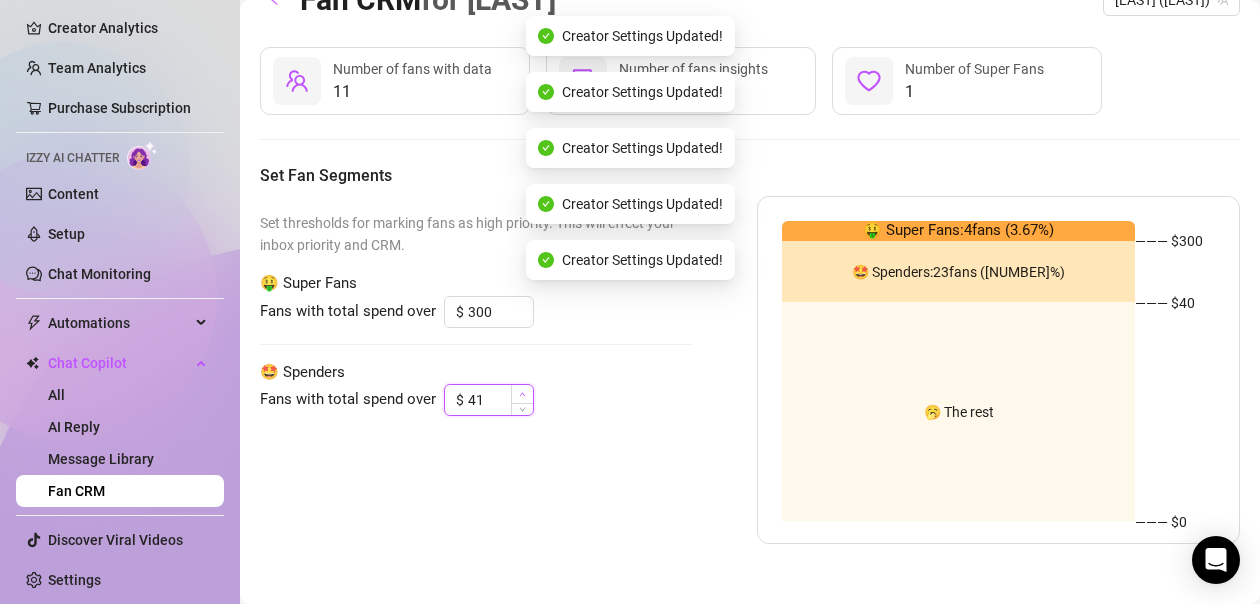 click 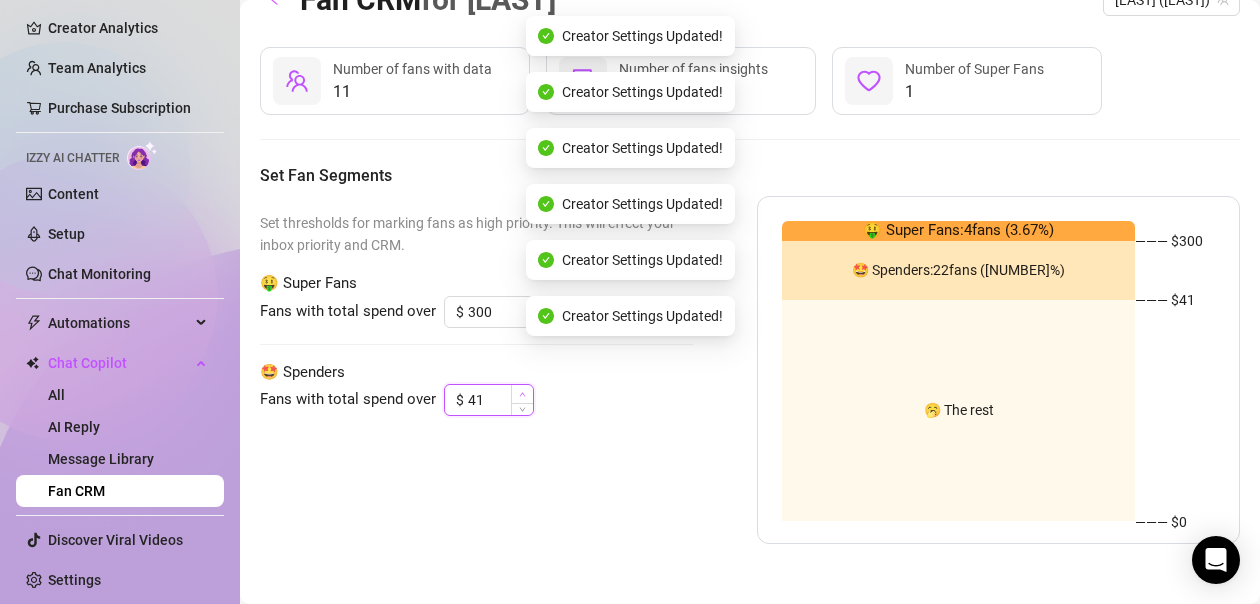 click 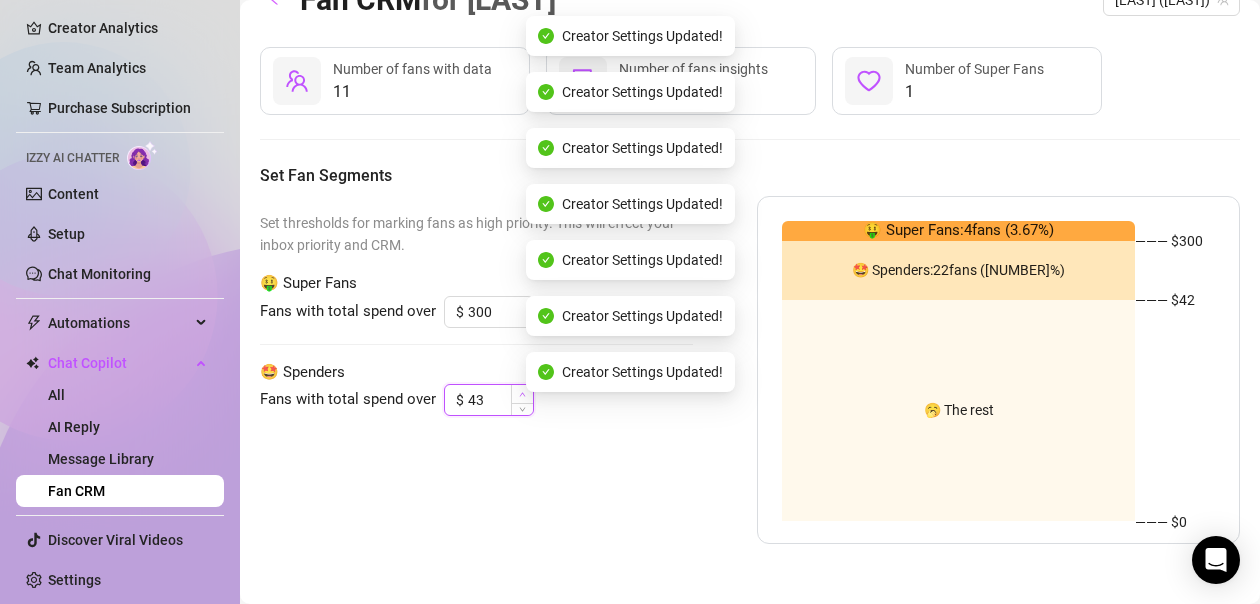 click 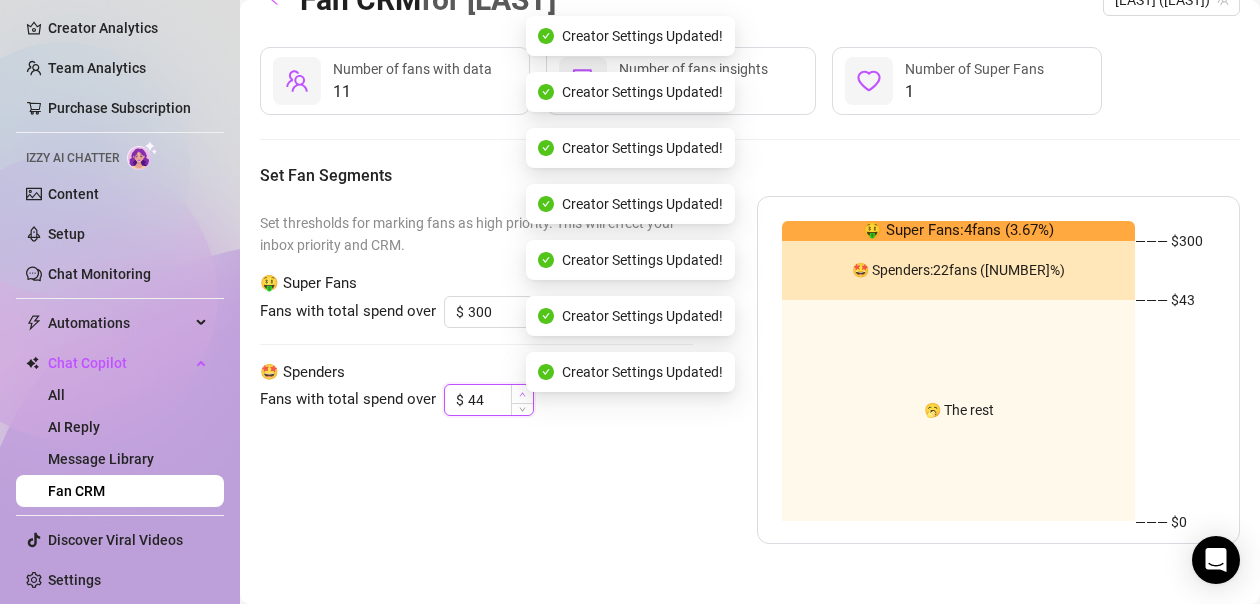 click 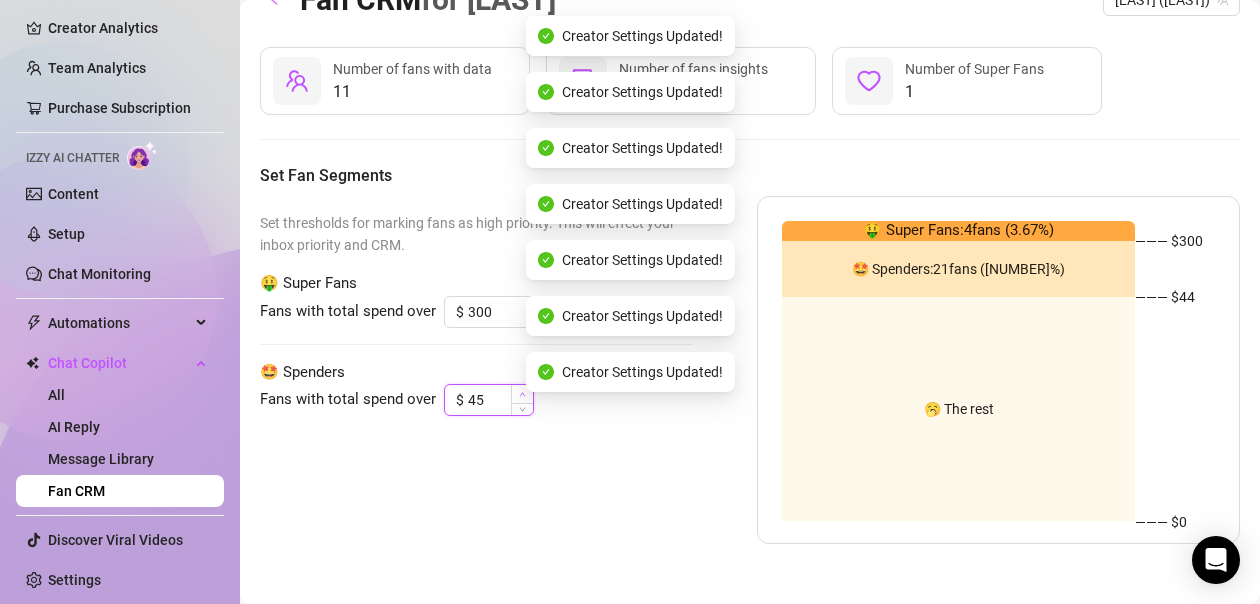 click 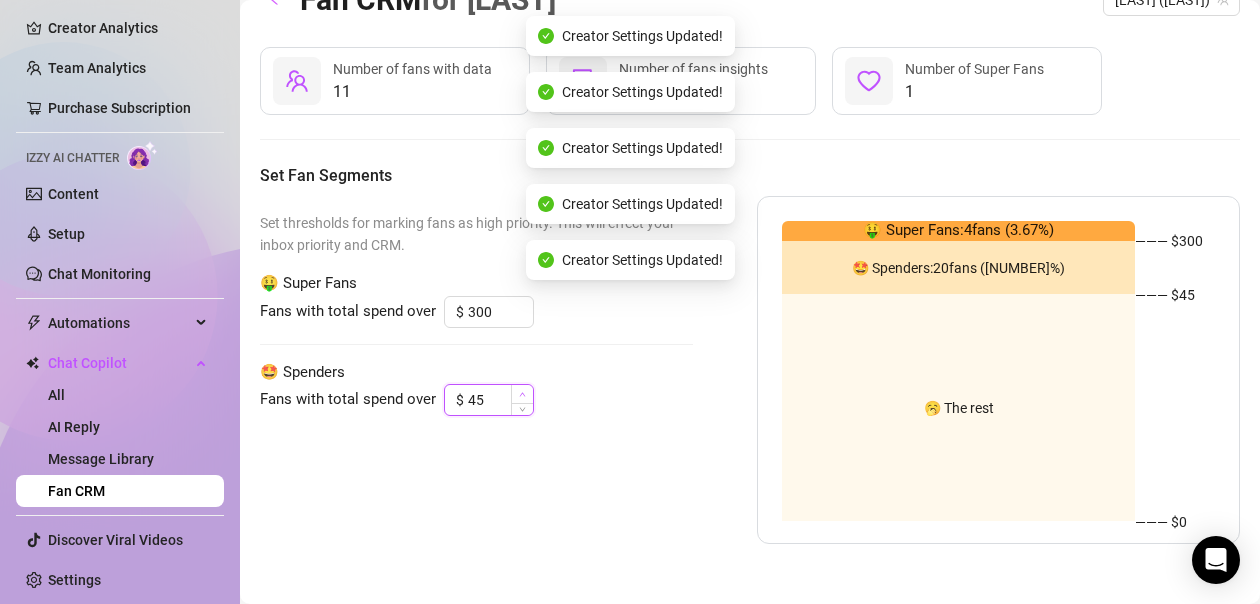 click 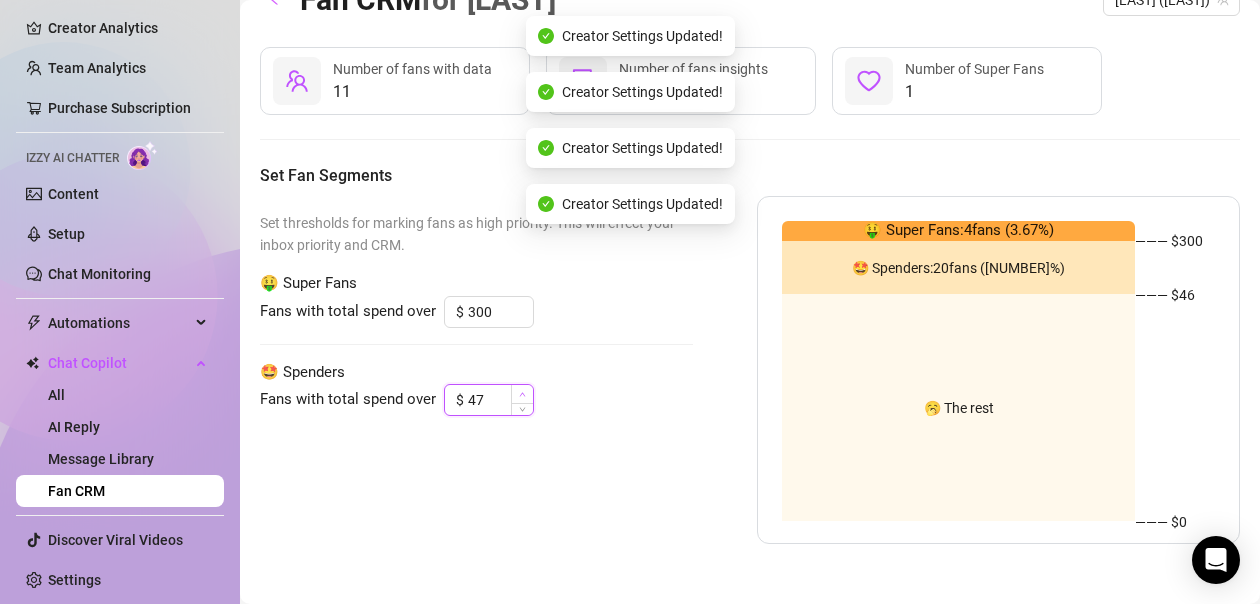 click 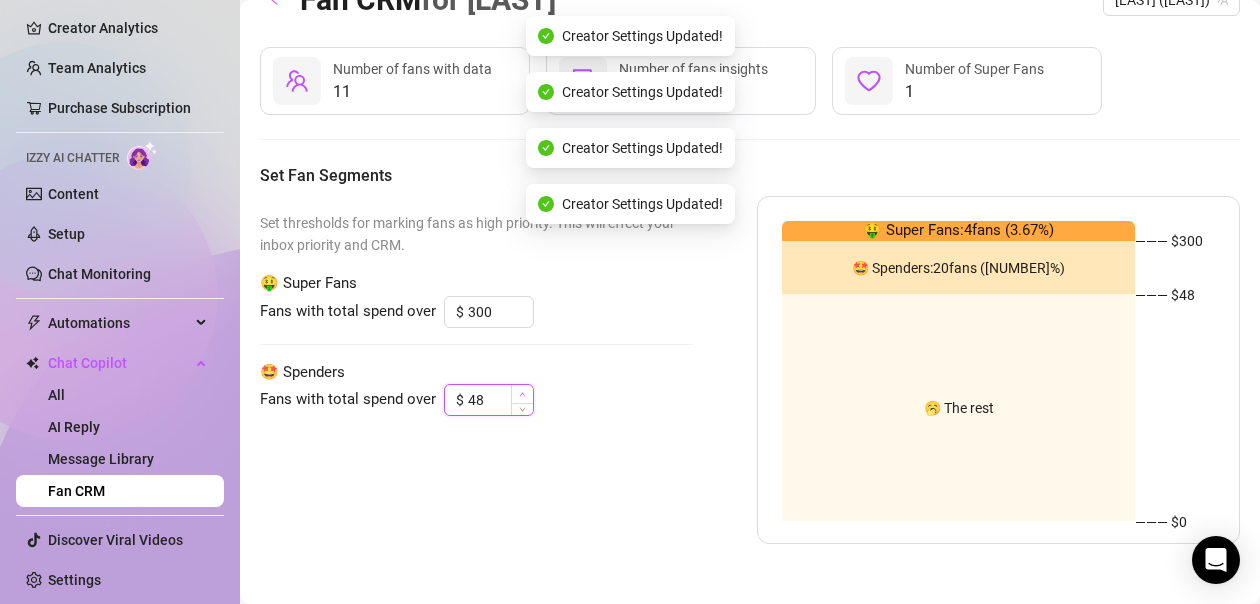 click 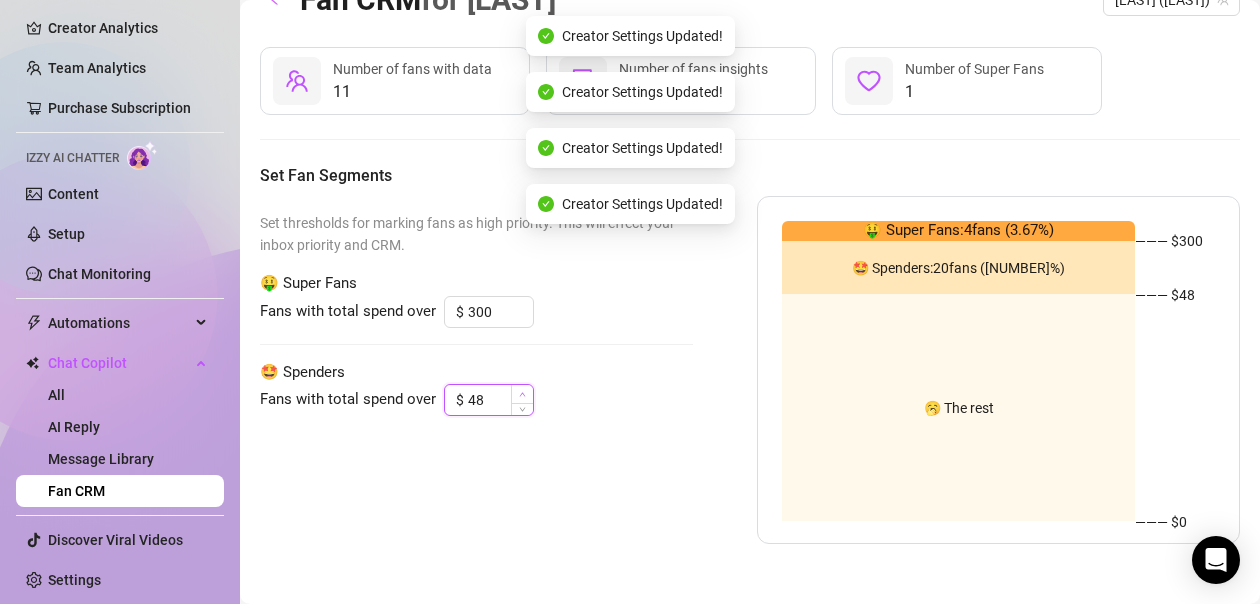 click 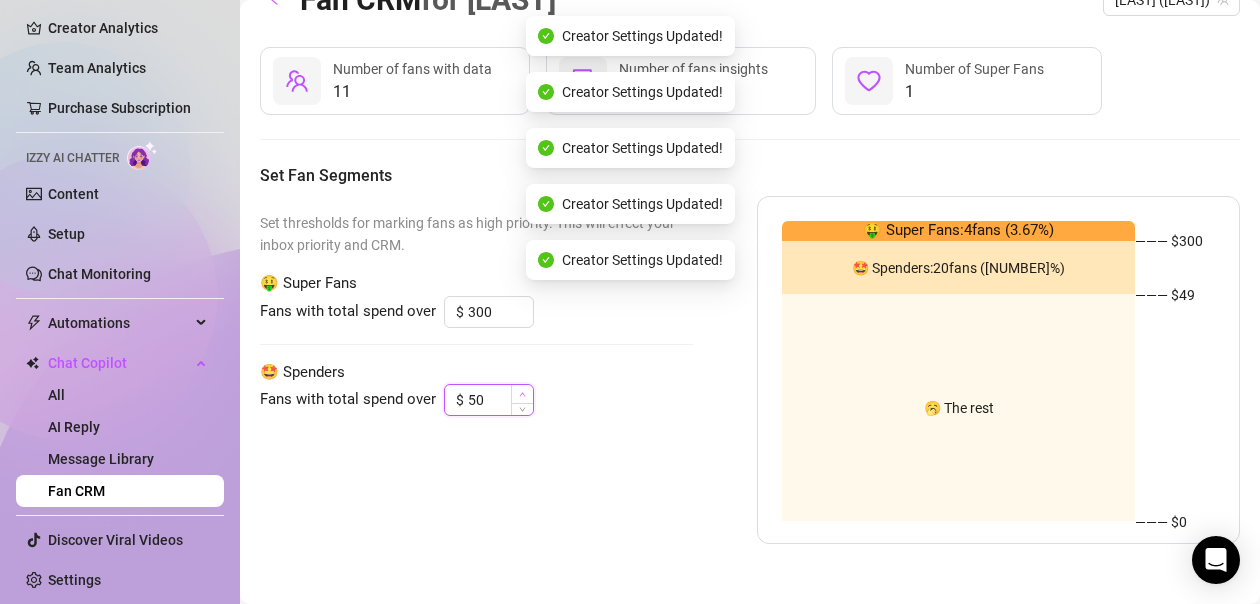 click 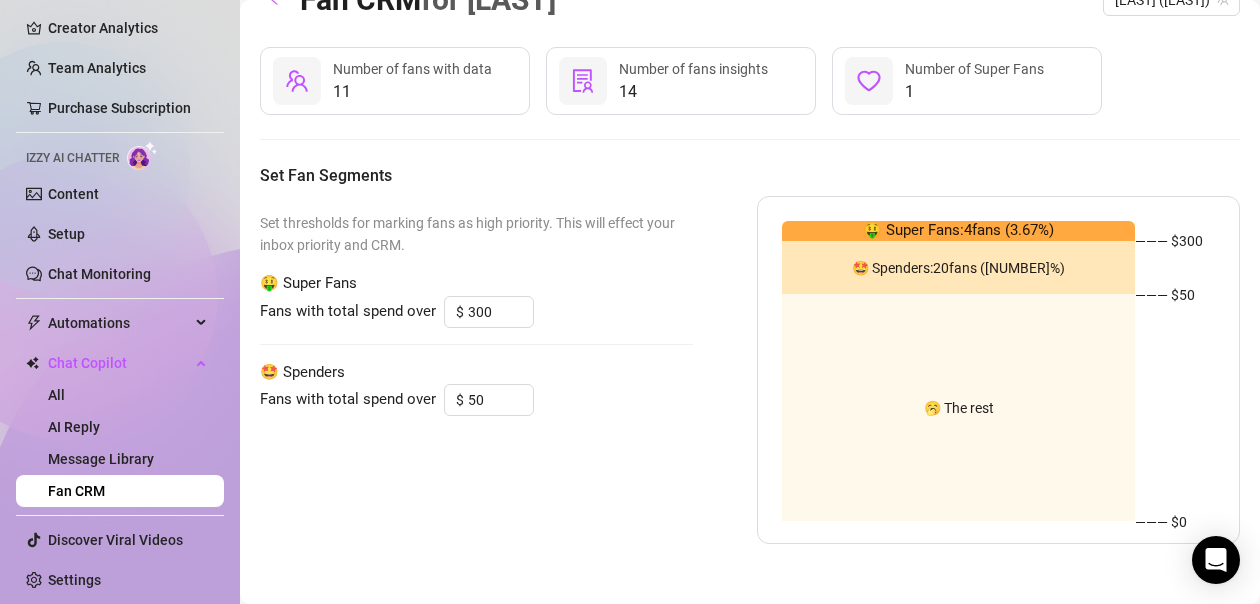 click on "Set thresholds for marking fans as high priority. This will effect your inbox priority and CRM. 🤑 Super Fans Fans with total spend over $ [NUMBER] 🤩 Spenders Fans with total spend over $ [NUMBER]" at bounding box center (476, 370) 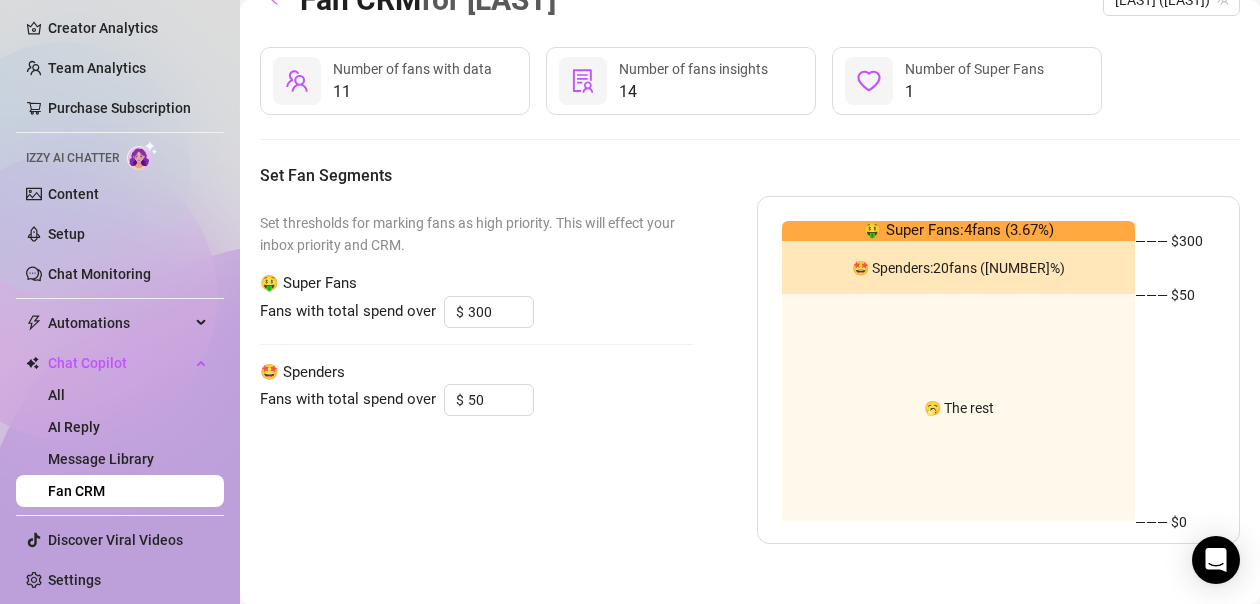 click on "Set thresholds for marking fans as high priority. This will effect your inbox priority and CRM. 🤑 Super Fans Fans with total spend over $ [NUMBER] 🤩 Spenders Fans with total spend over $ [NUMBER]" at bounding box center [476, 370] 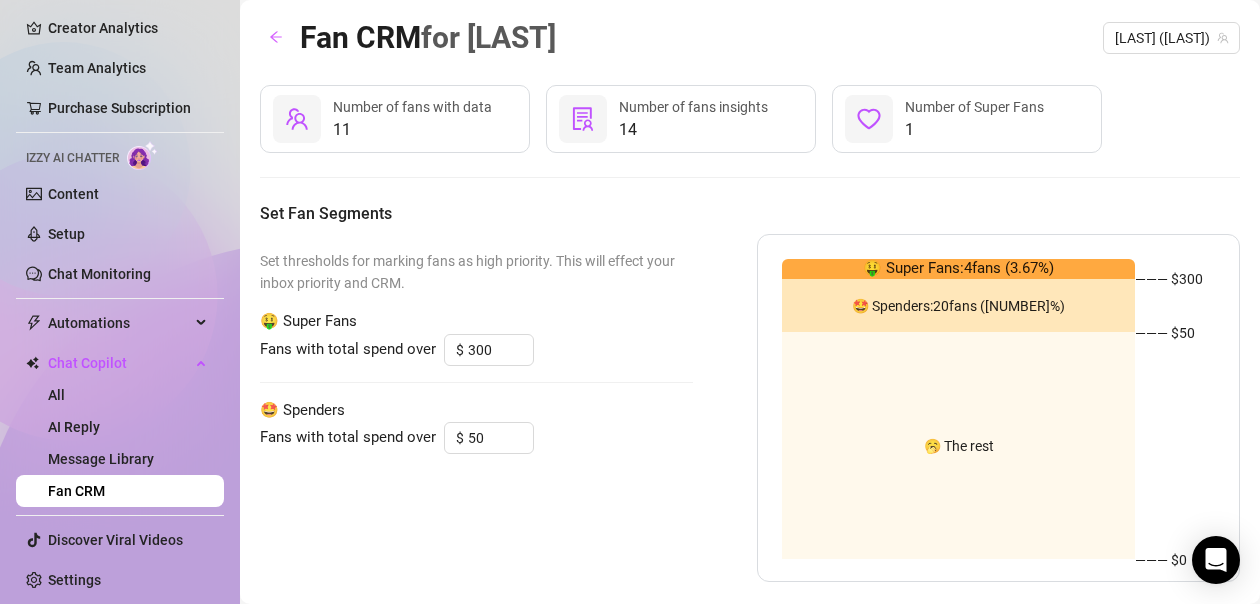 scroll, scrollTop: 38, scrollLeft: 0, axis: vertical 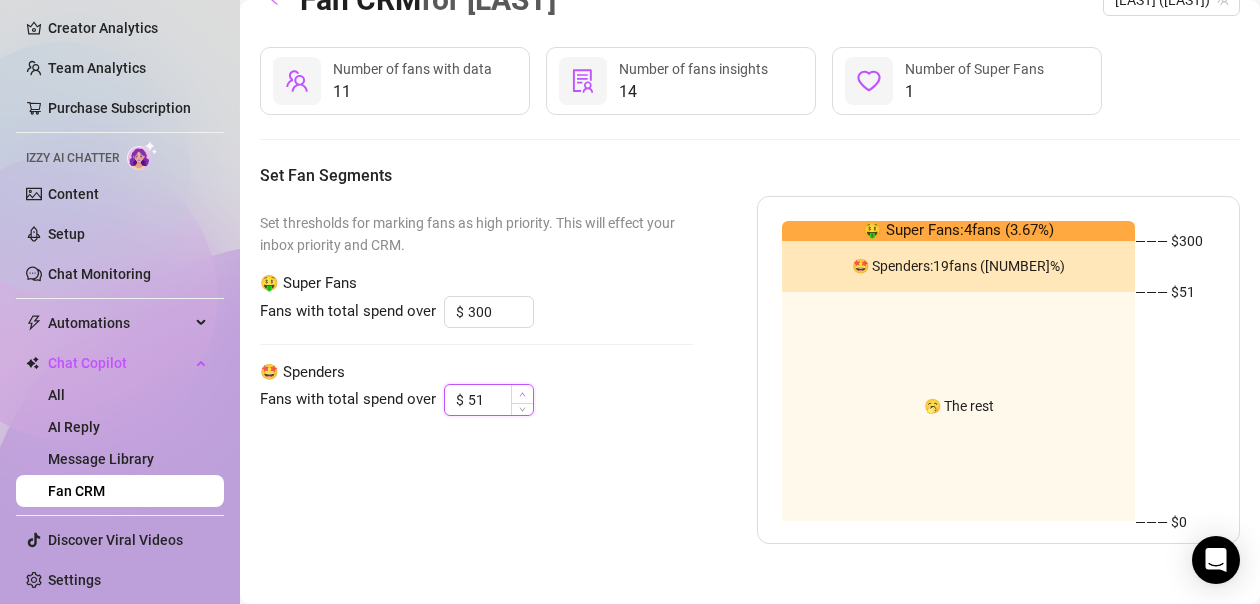 click 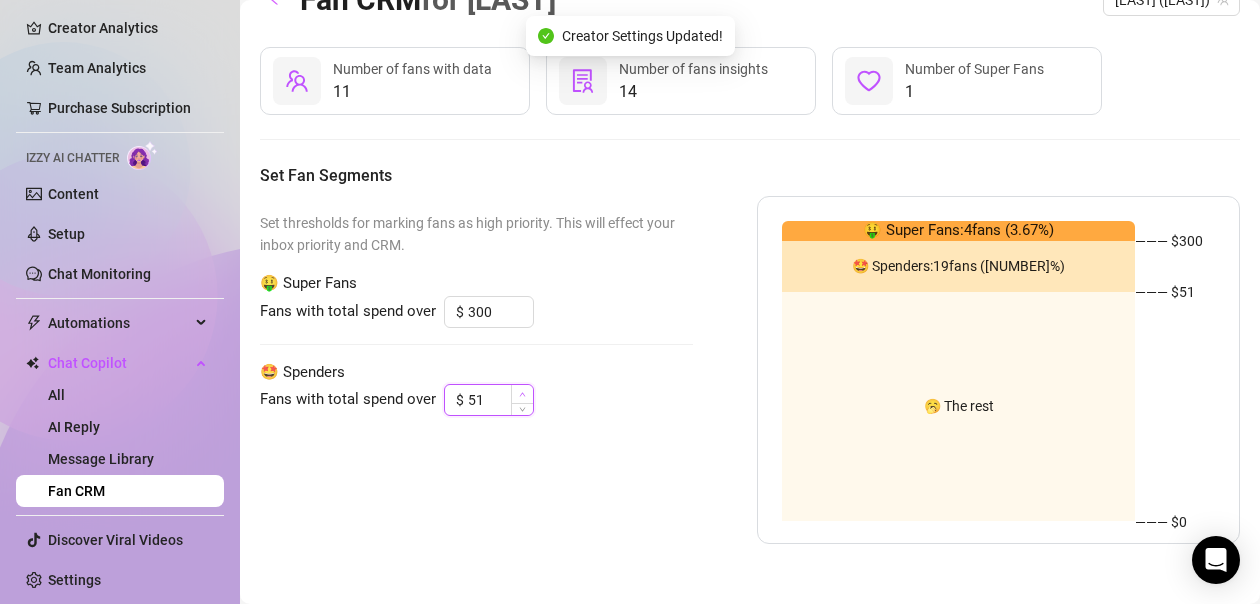 click 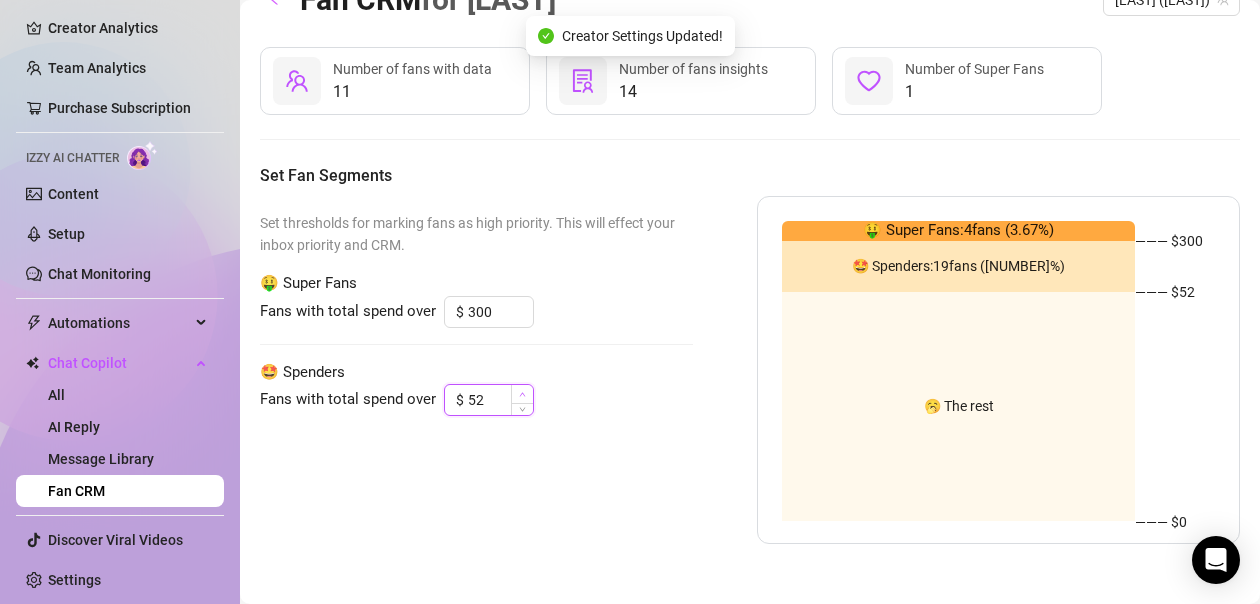 click 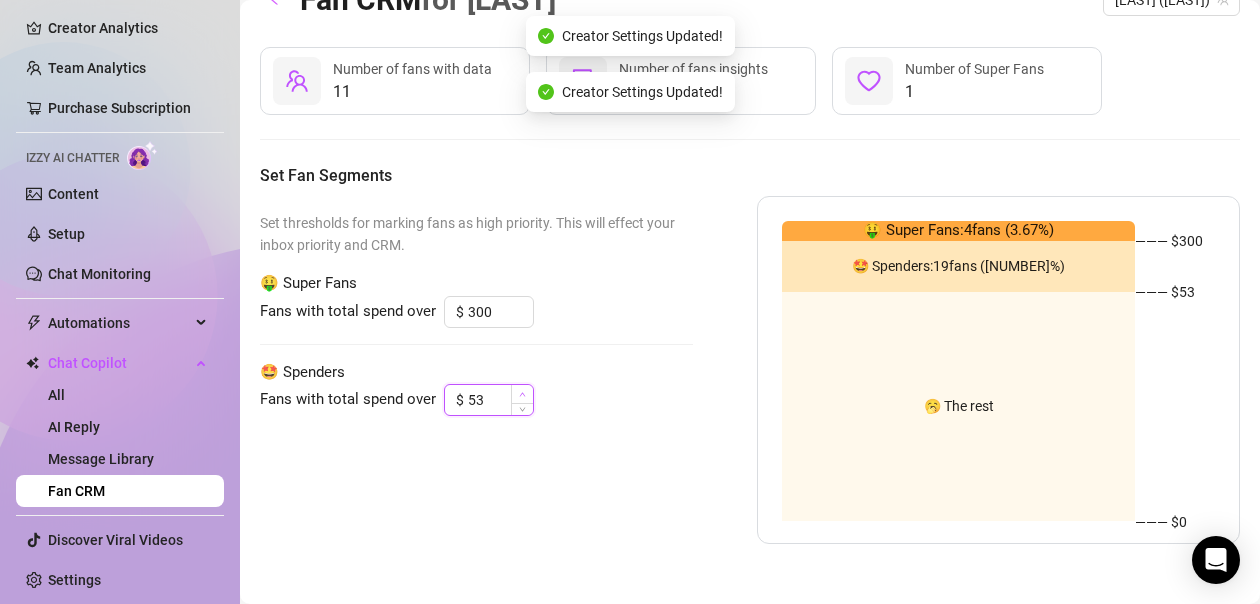 click 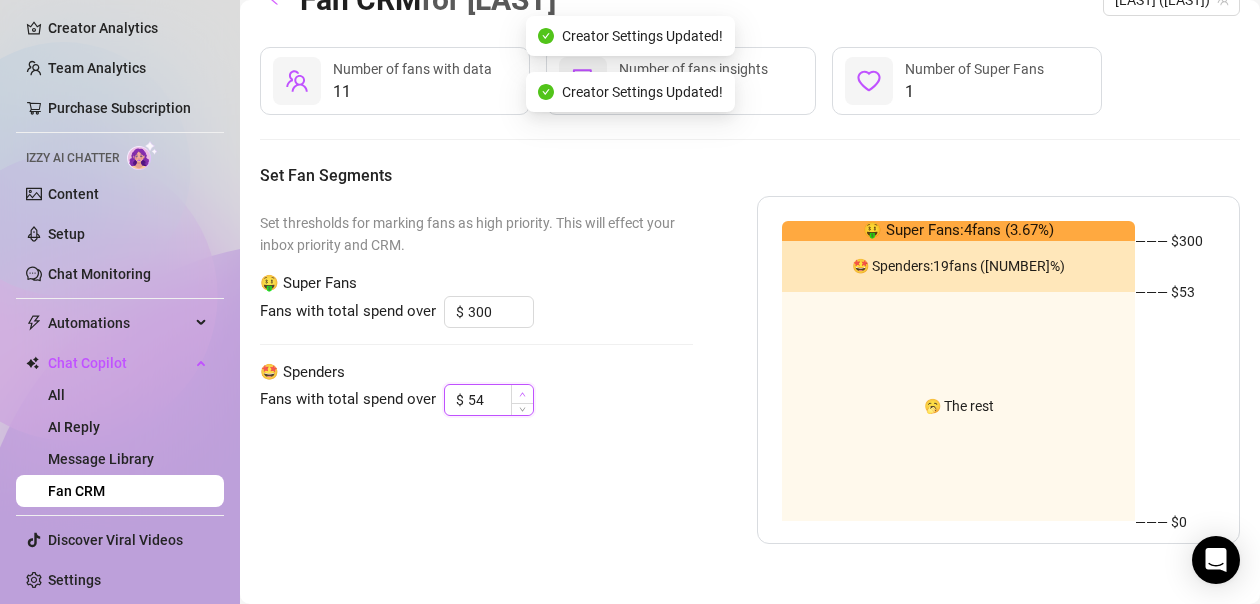 click 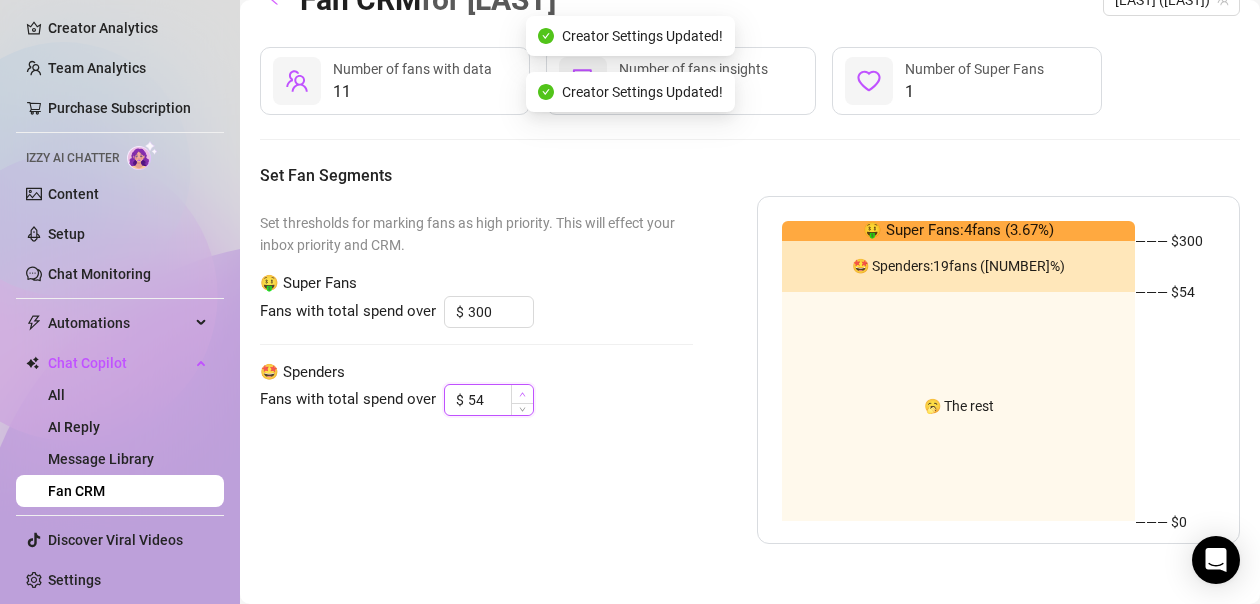 click 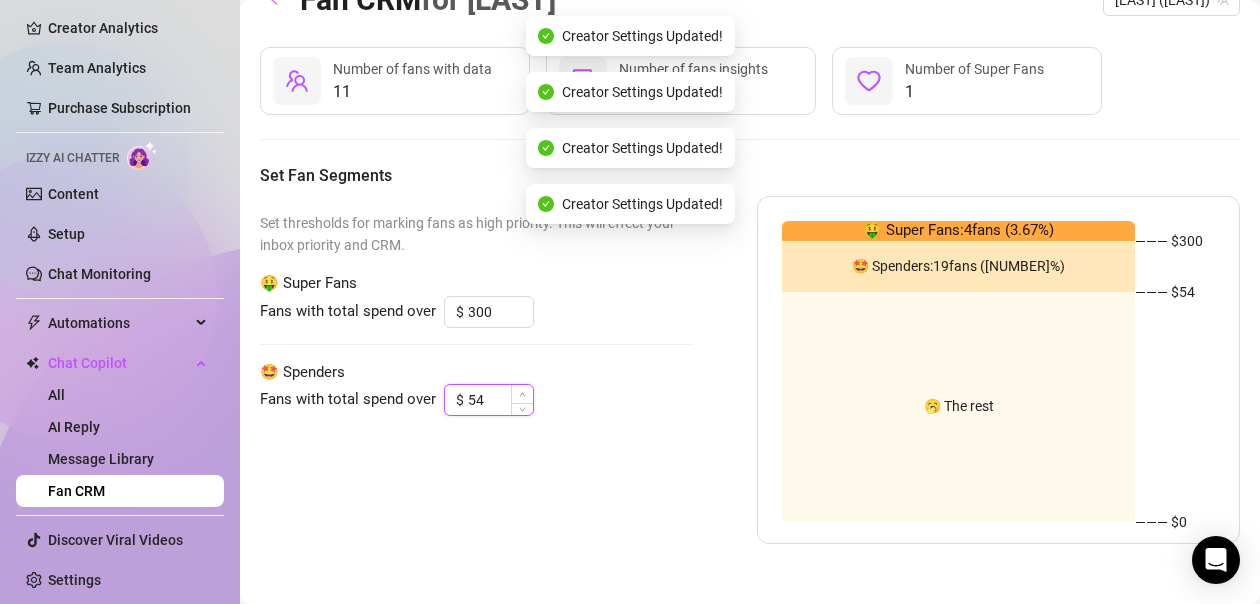 click 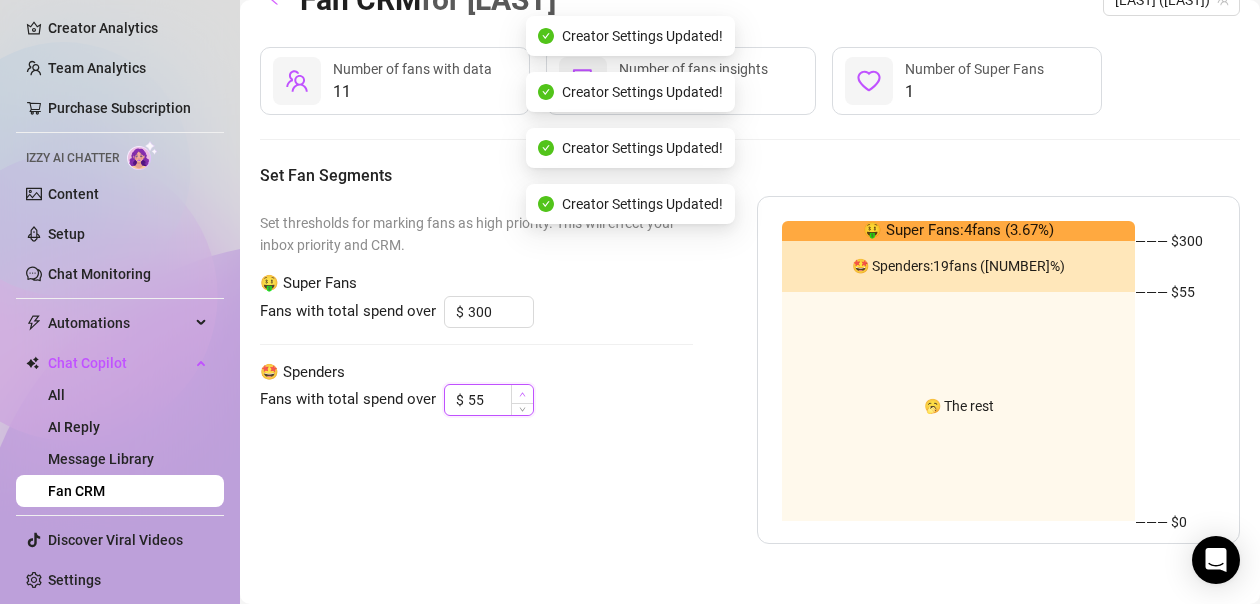 click 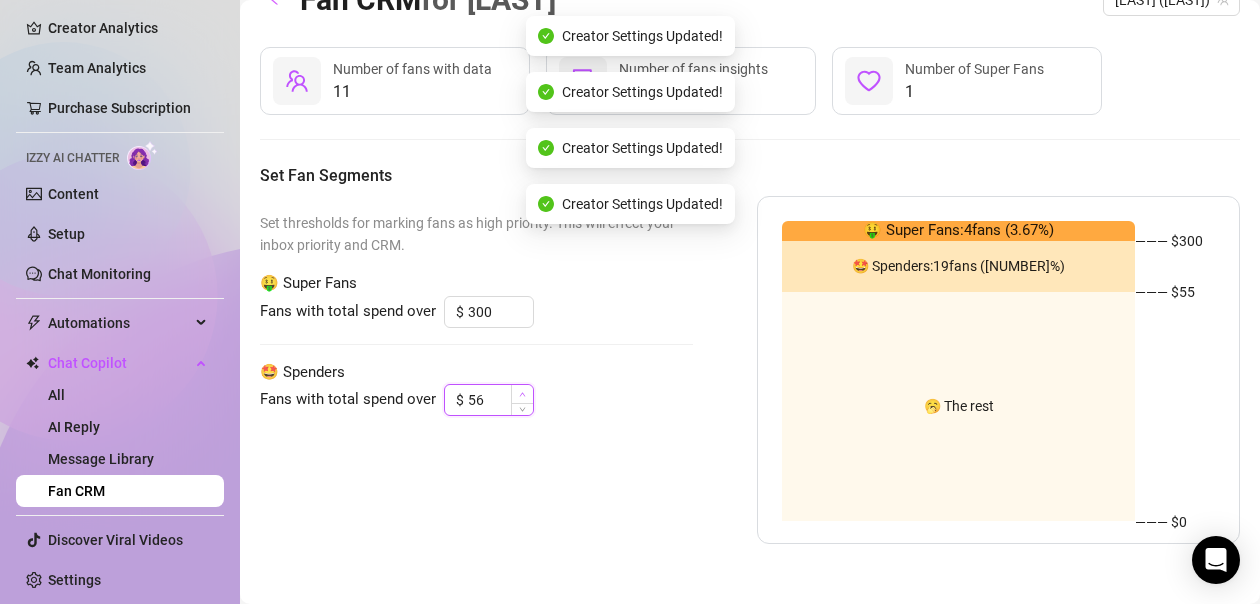 click 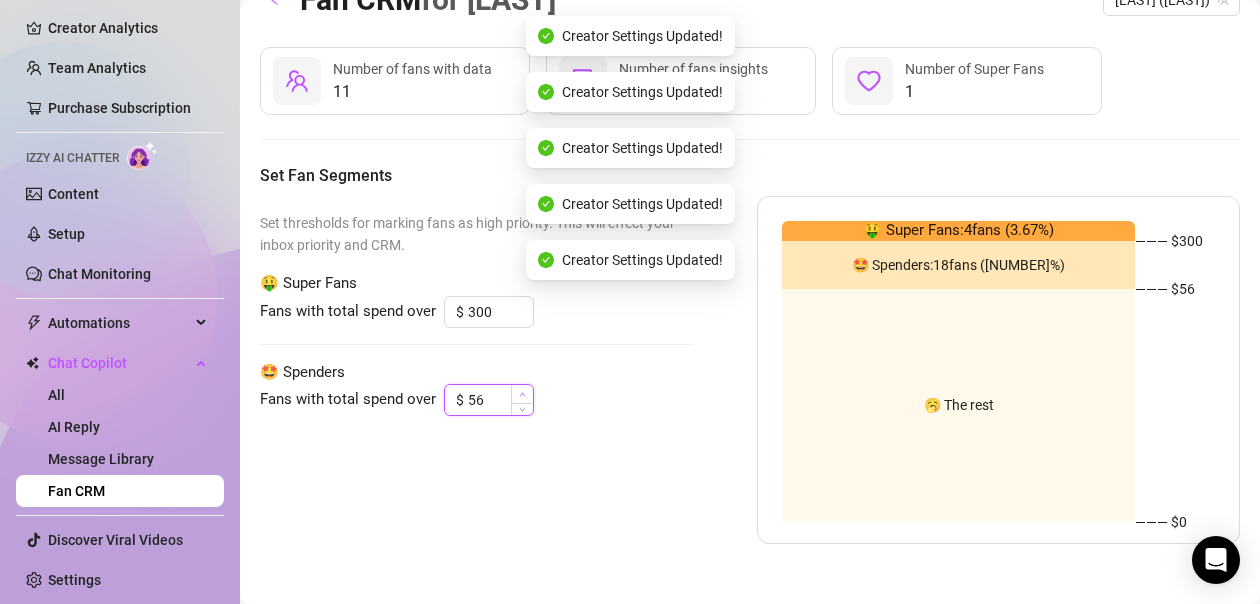 click 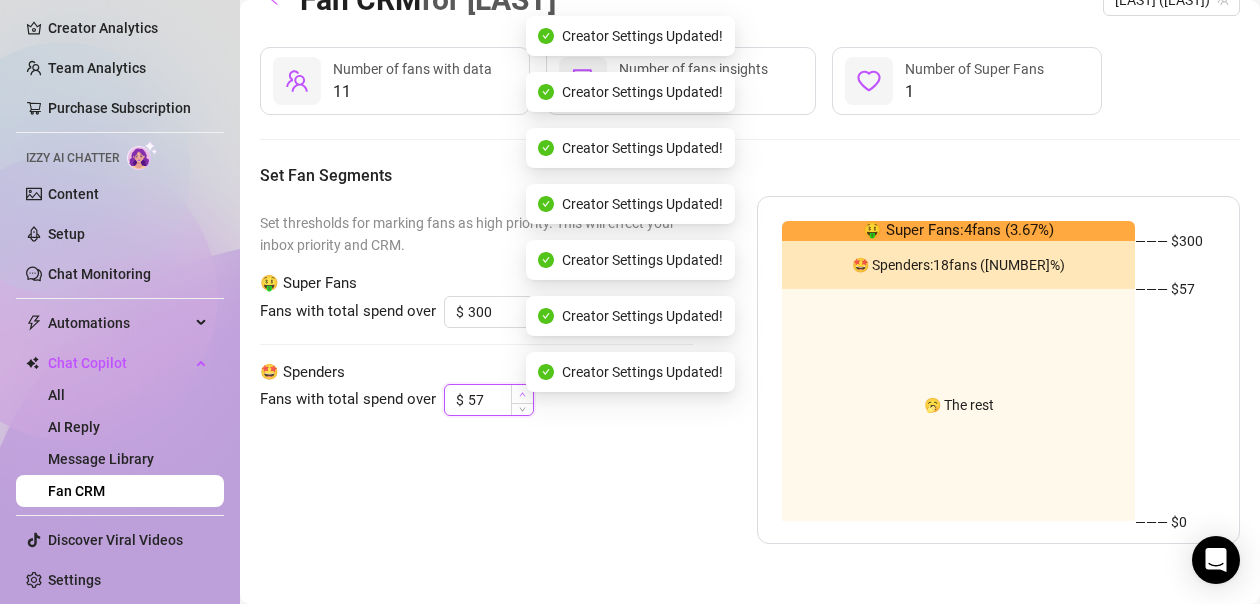 click 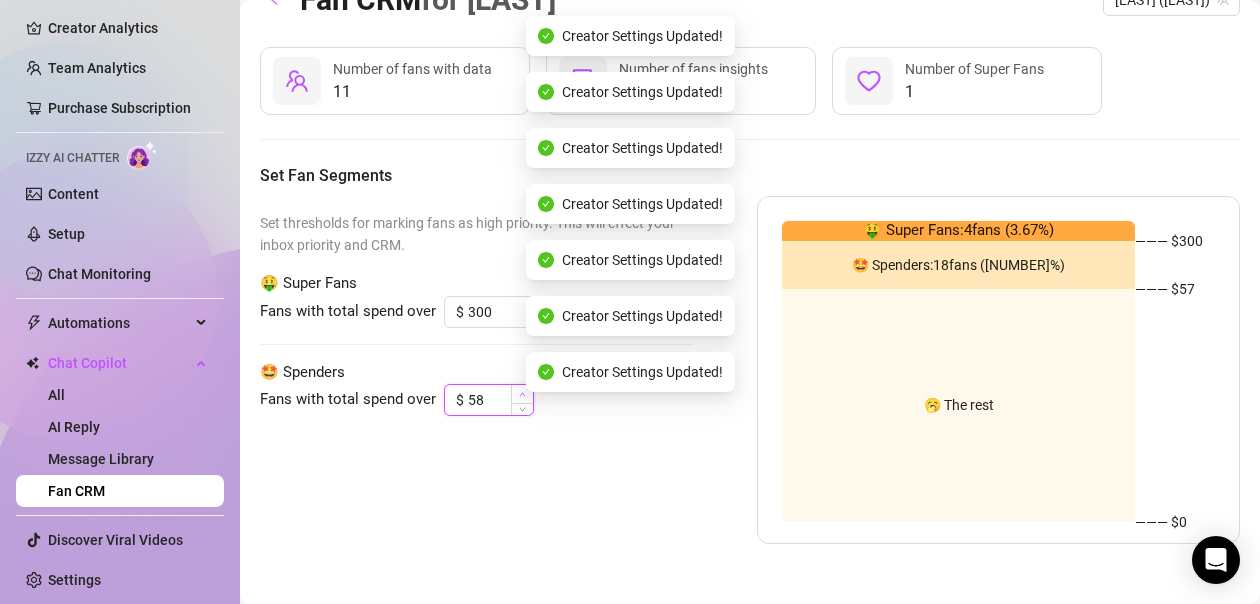 click 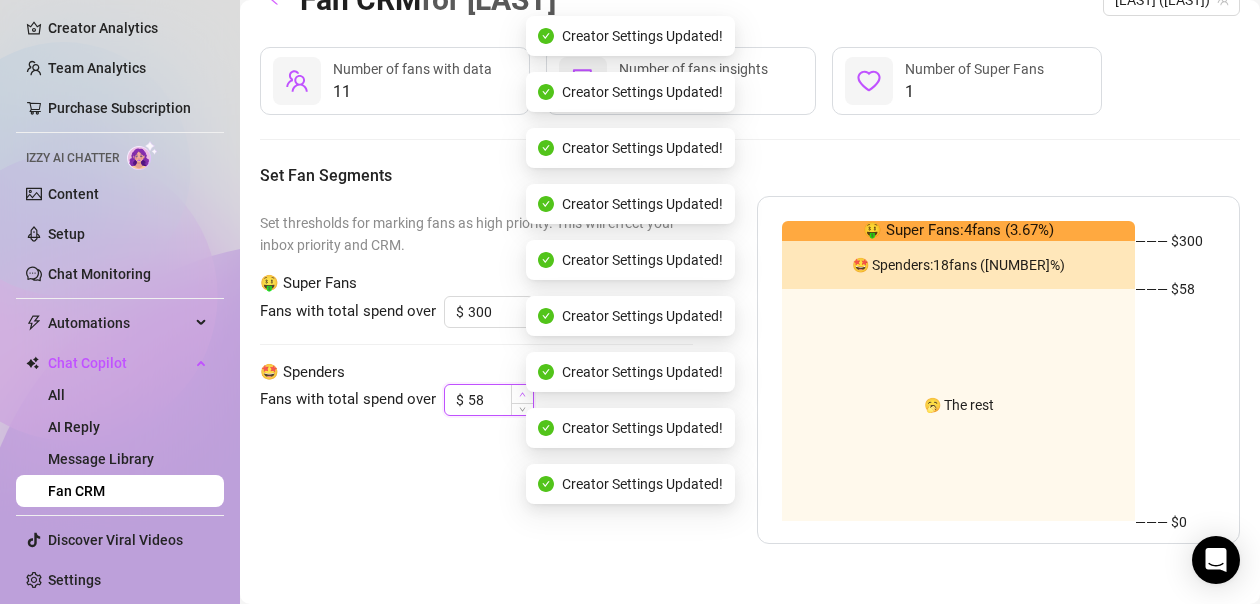 click 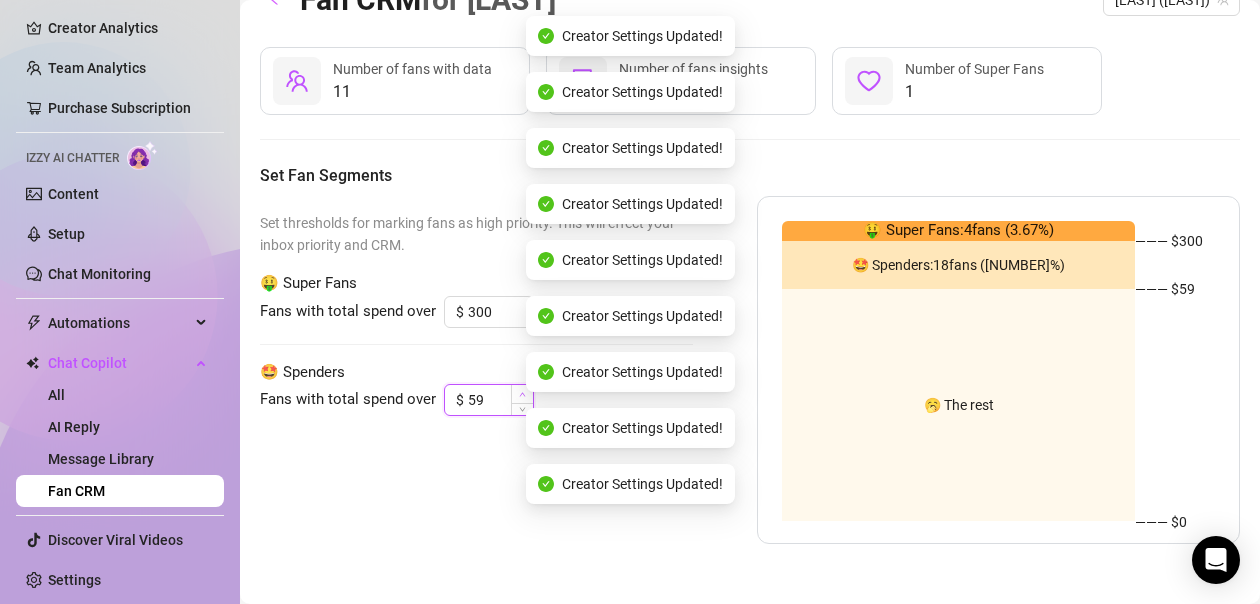 click 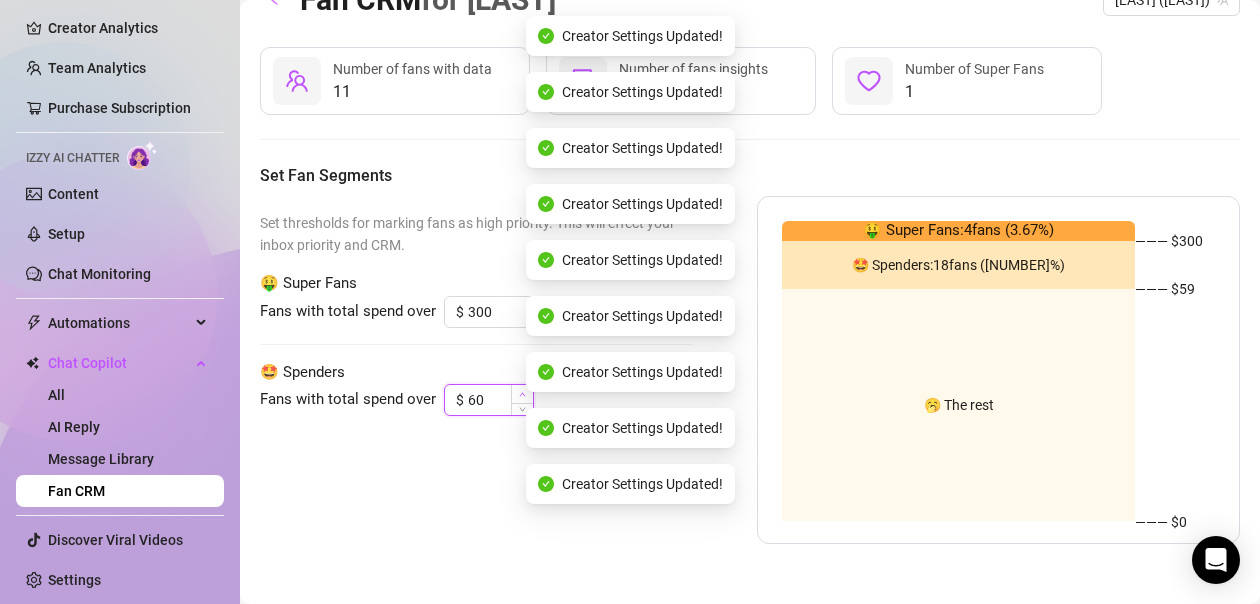 click 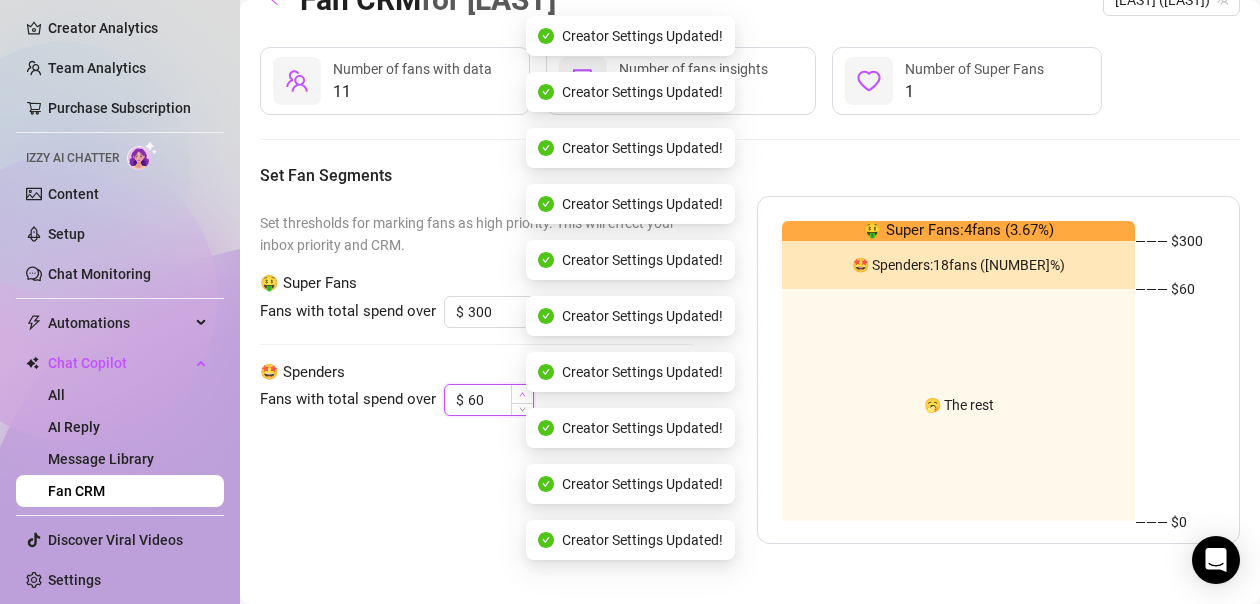 click 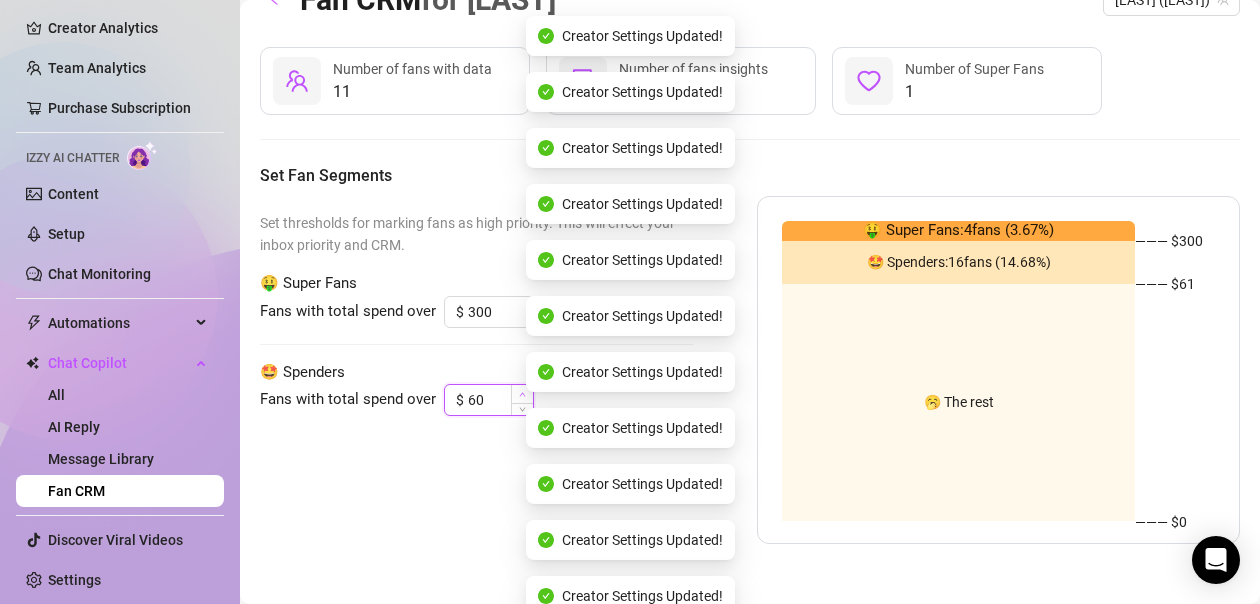 click 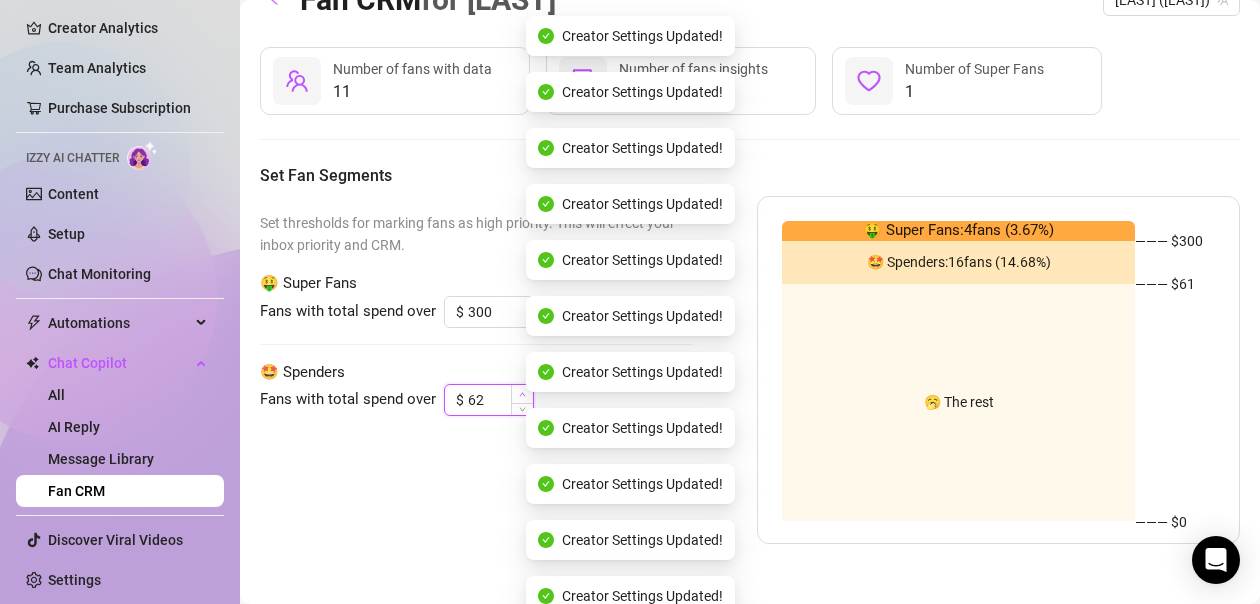 click 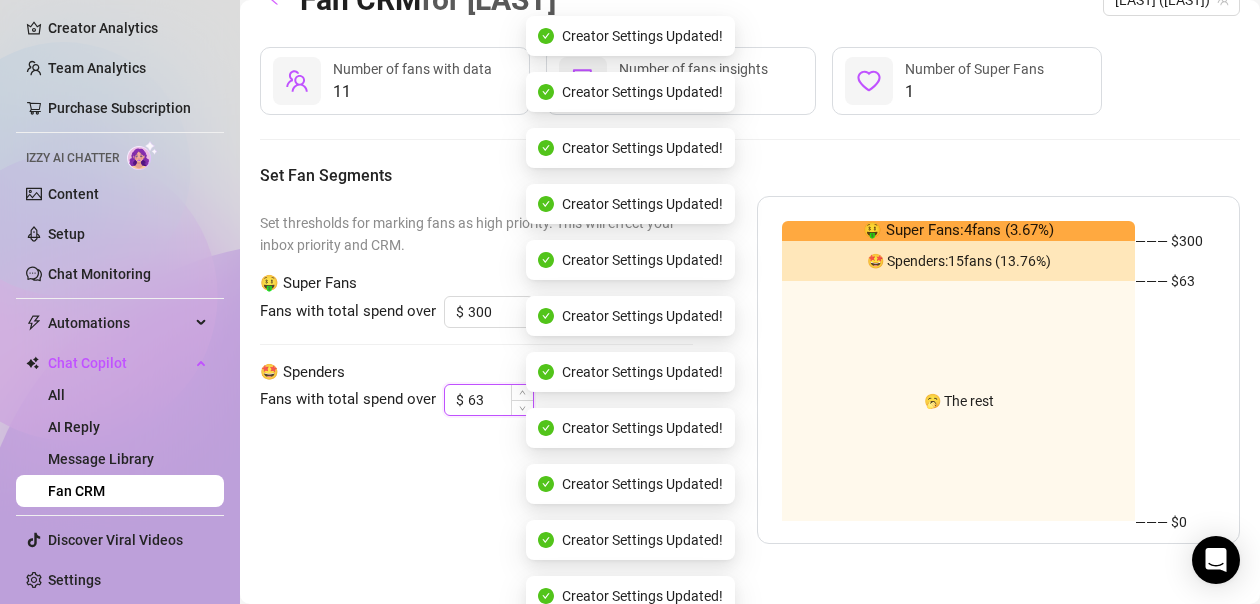 drag, startPoint x: 499, startPoint y: 400, endPoint x: 459, endPoint y: 396, distance: 40.1995 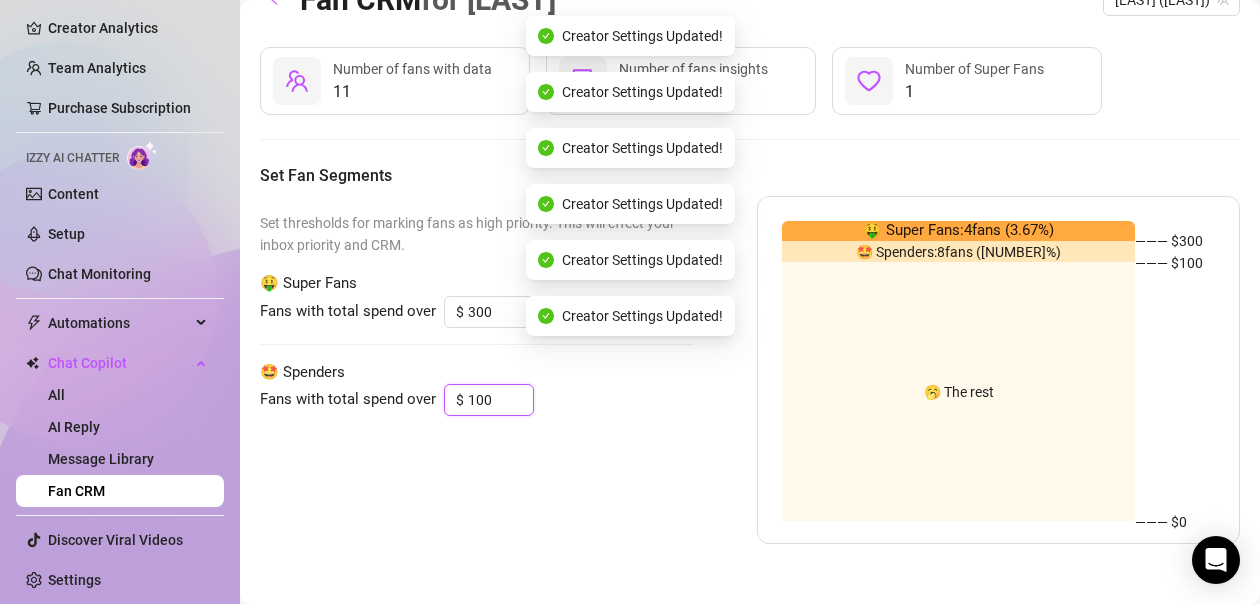type on "100" 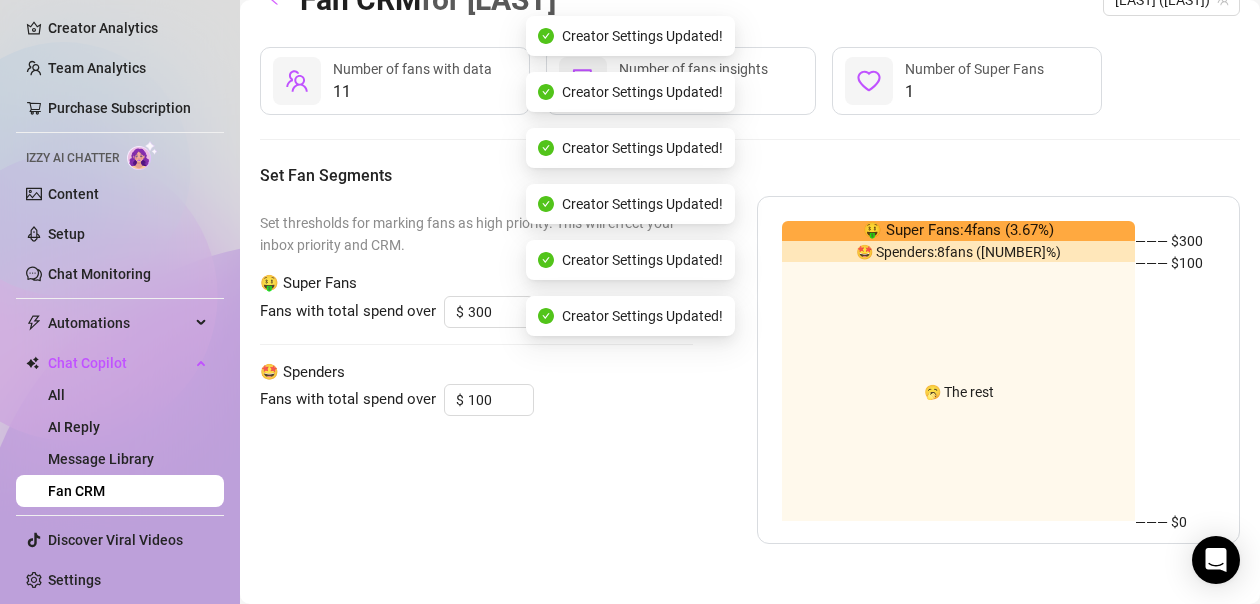 click on "Set thresholds for marking fans as high priority. This will effect your inbox priority and CRM. 🤑 Super Fans Fans with total spend over $ [NUMBER] 🤩 Spenders Fans with total spend over $ [NUMBER]" at bounding box center (476, 370) 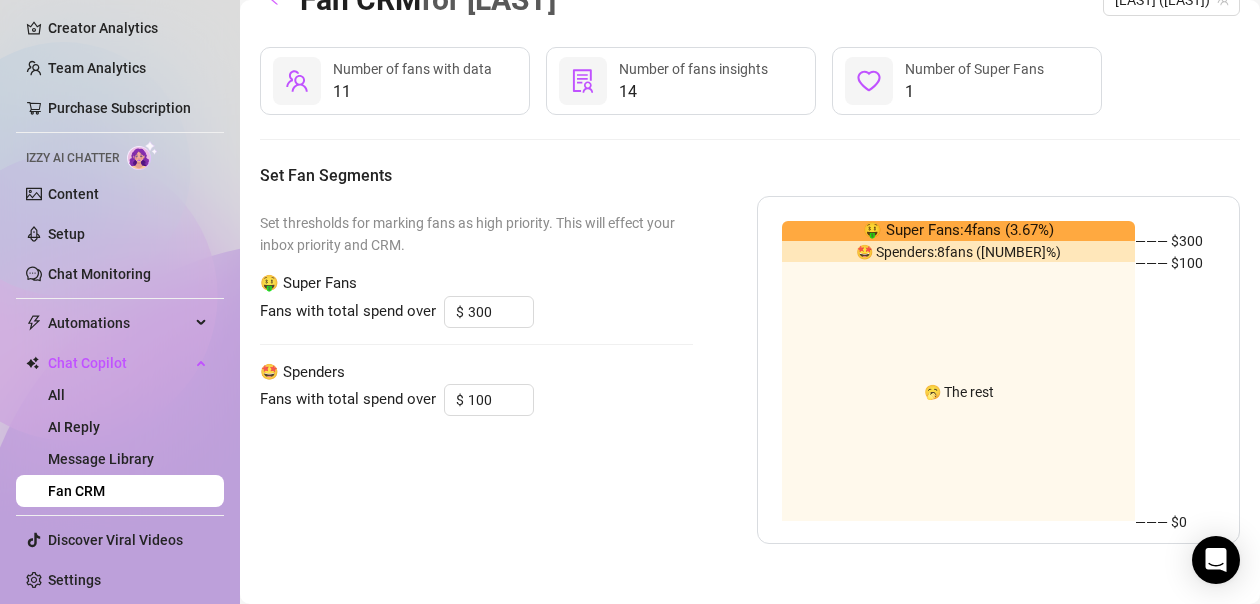 click on "Set thresholds for marking fans as high priority. This will effect your inbox priority and CRM. 🤑 Super Fans Fans with total spend over $ [NUMBER] 🤩 Spenders Fans with total spend over $ [NUMBER]" at bounding box center [476, 370] 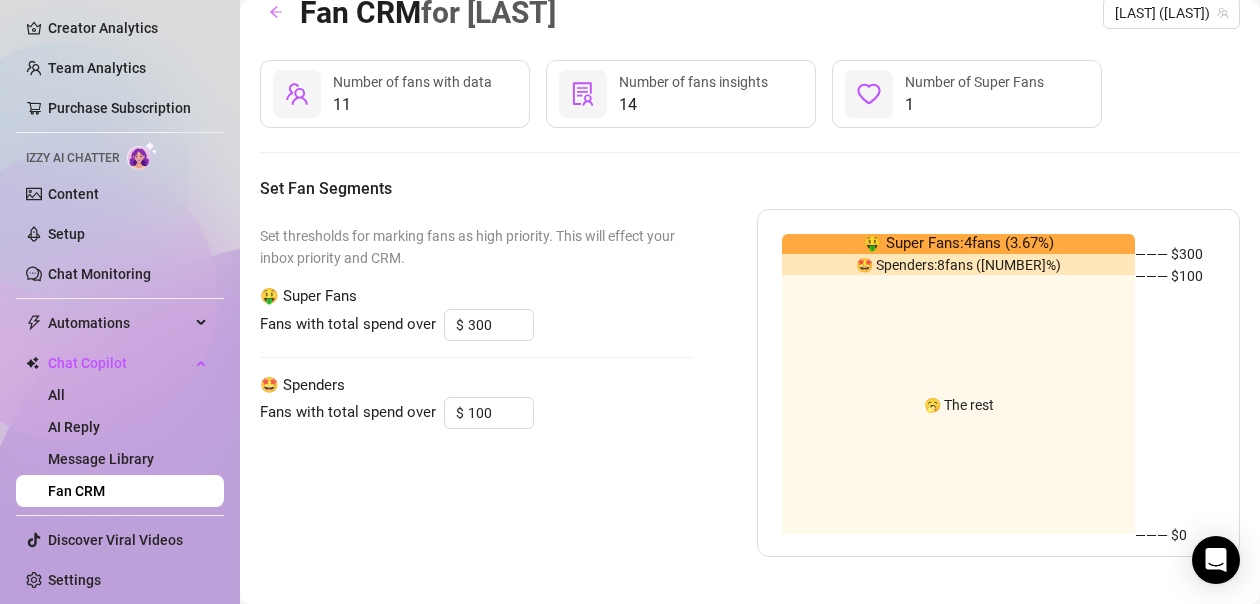 scroll, scrollTop: 38, scrollLeft: 0, axis: vertical 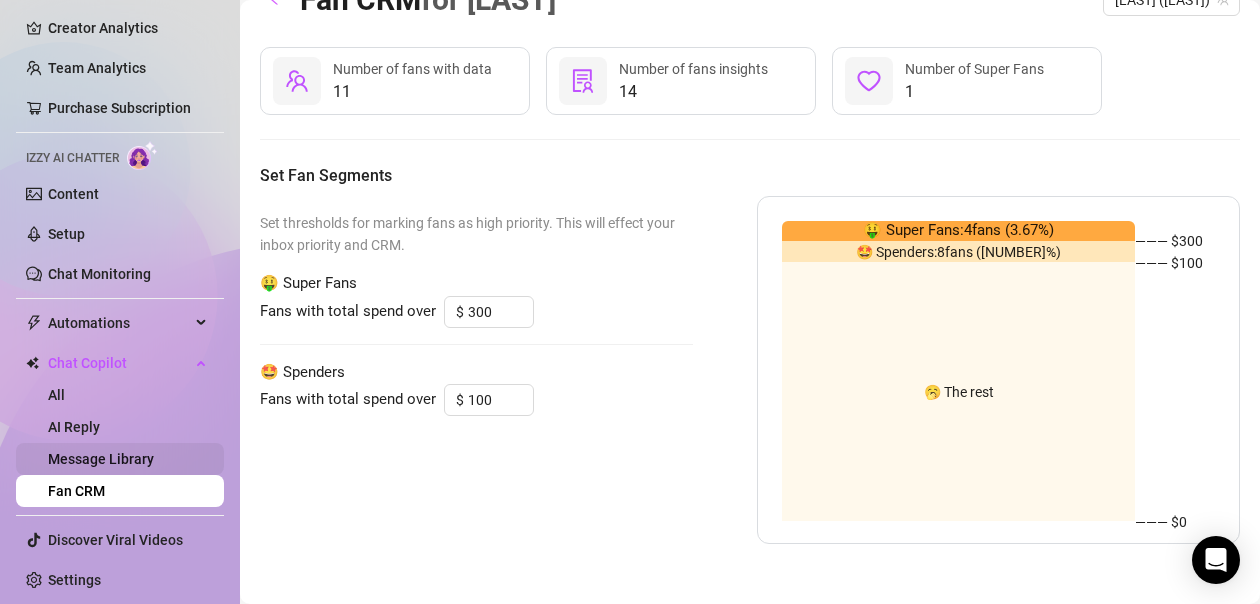 click on "Message Library" at bounding box center (101, 459) 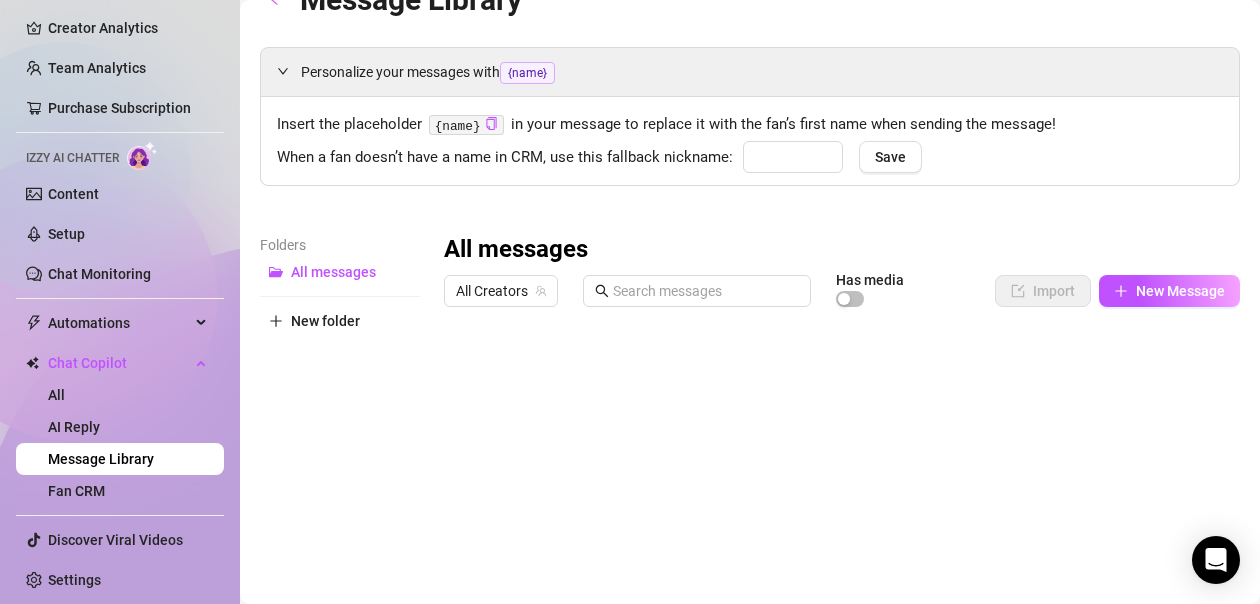 type on "hun" 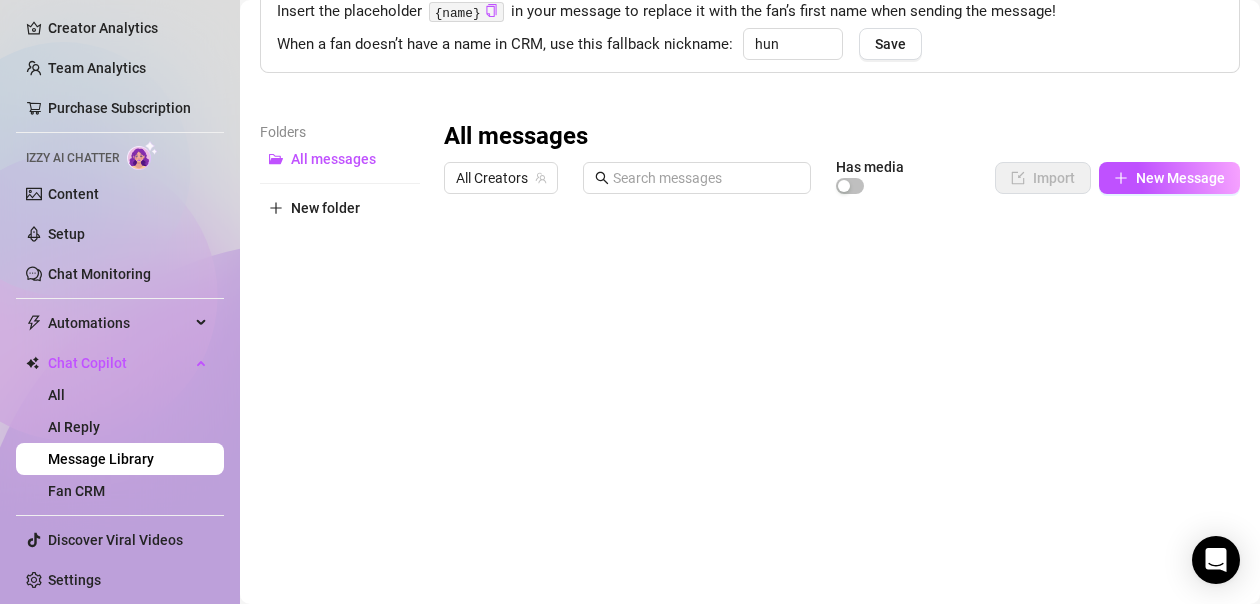 scroll, scrollTop: 200, scrollLeft: 0, axis: vertical 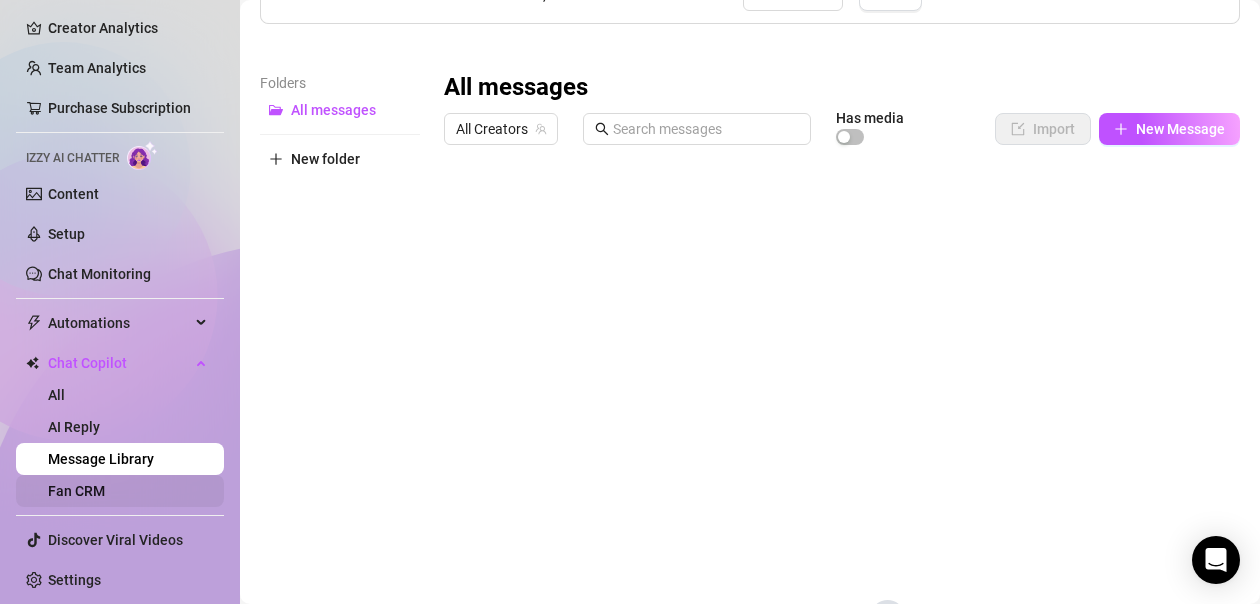 click on "Fan CRM" at bounding box center (76, 491) 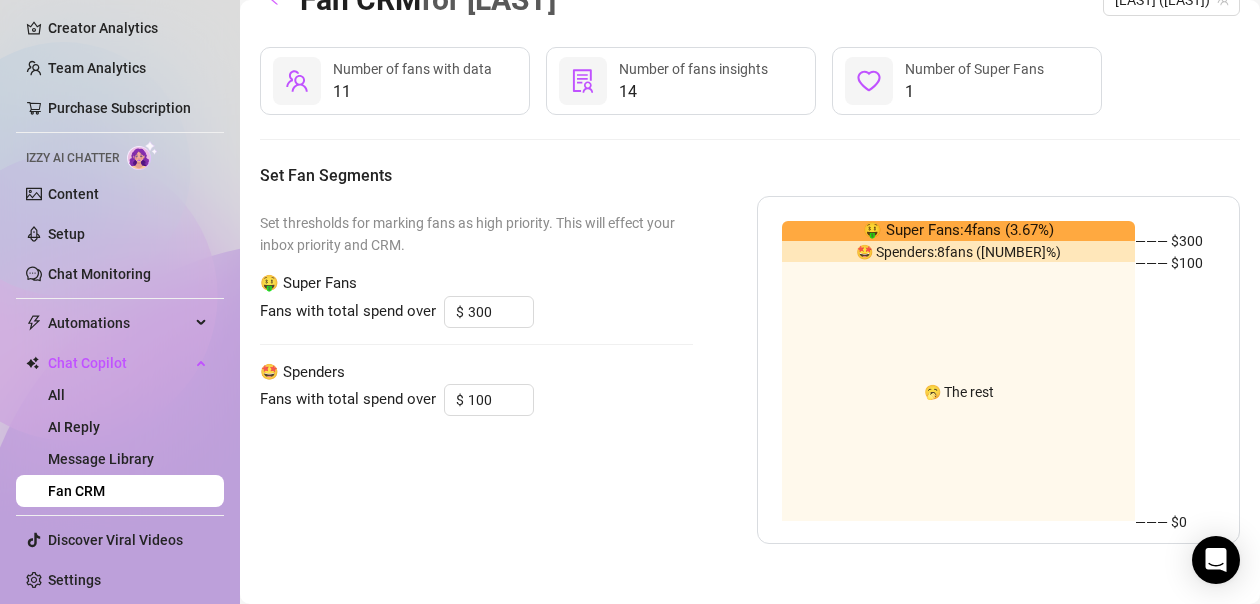 scroll, scrollTop: 38, scrollLeft: 0, axis: vertical 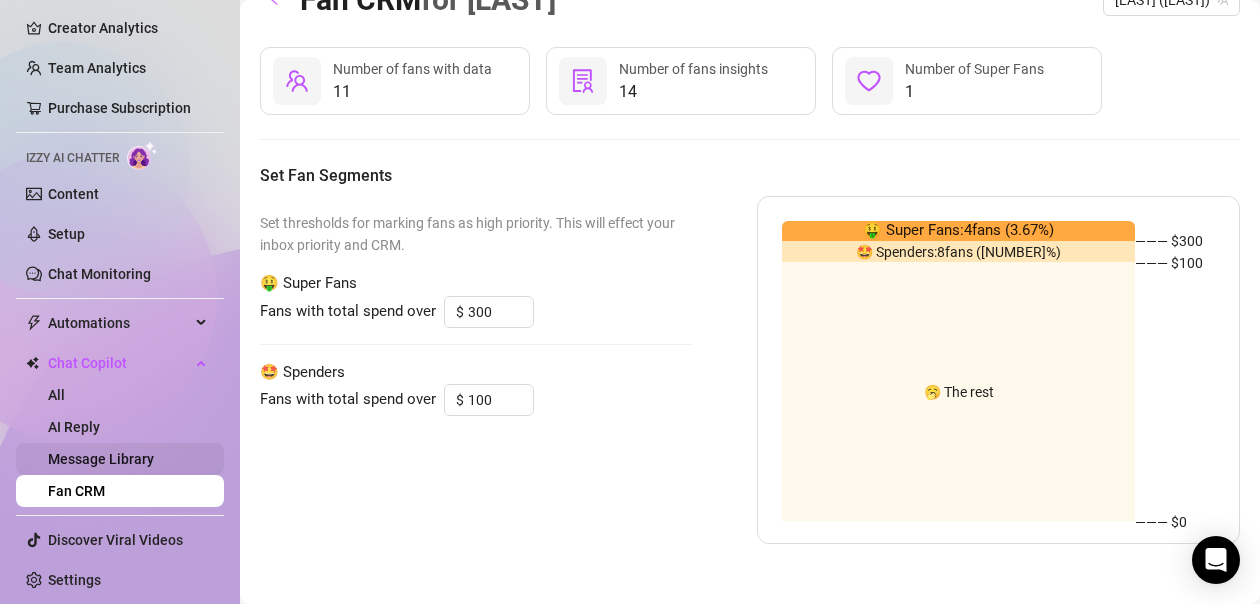 click on "Message Library" at bounding box center [101, 459] 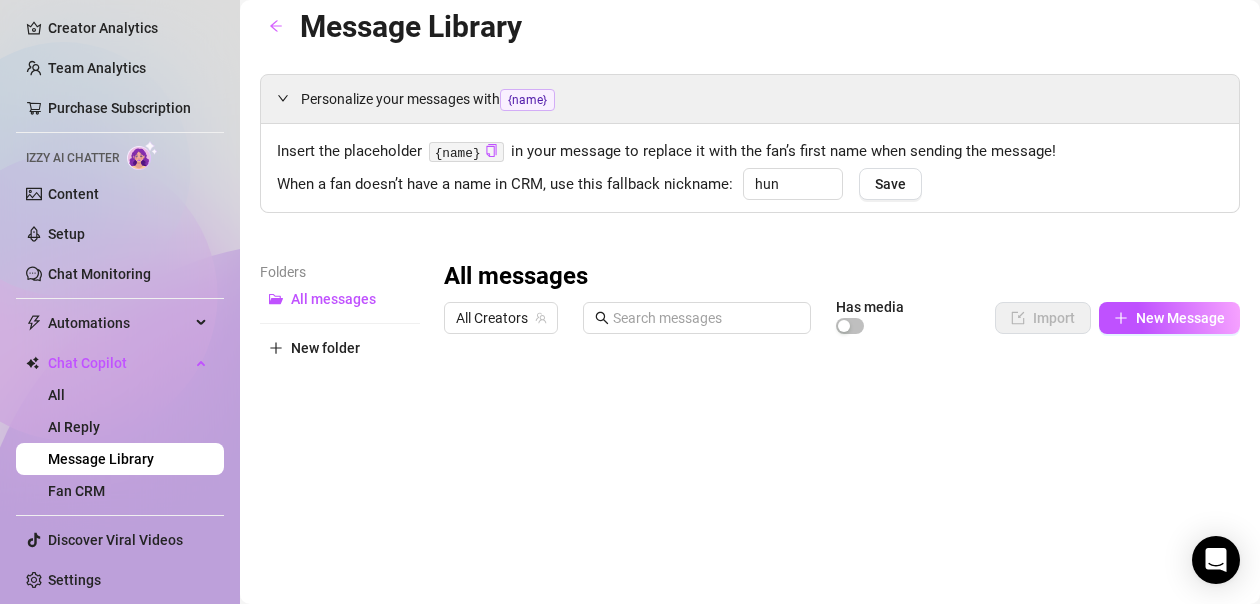 scroll, scrollTop: 0, scrollLeft: 0, axis: both 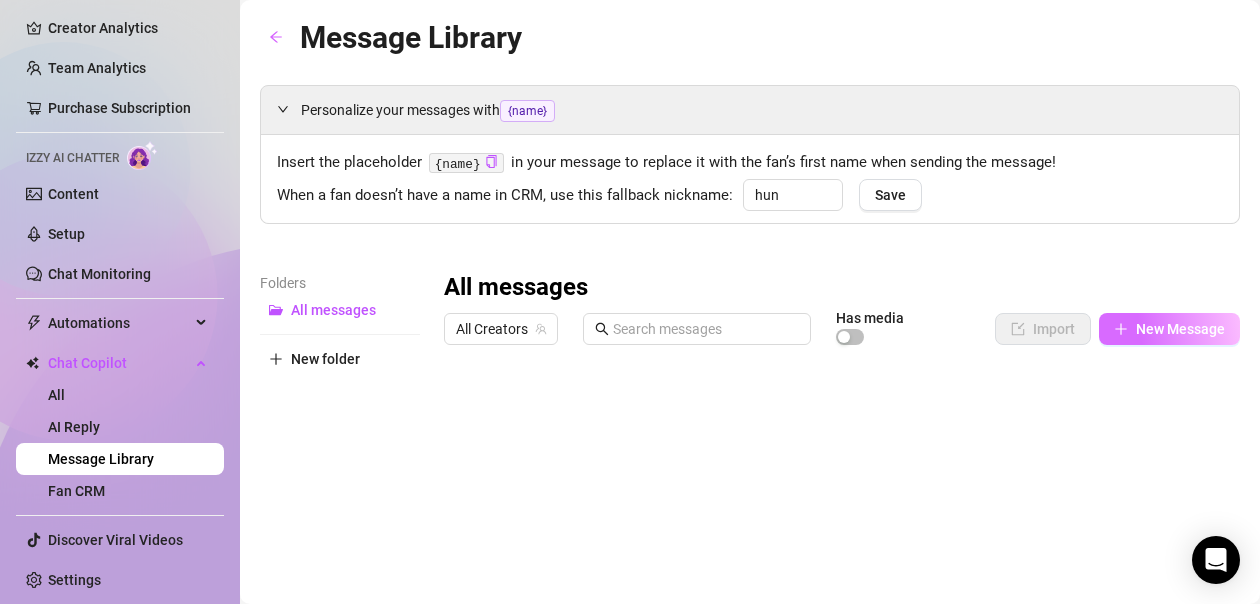 click on "New Message" at bounding box center [1180, 329] 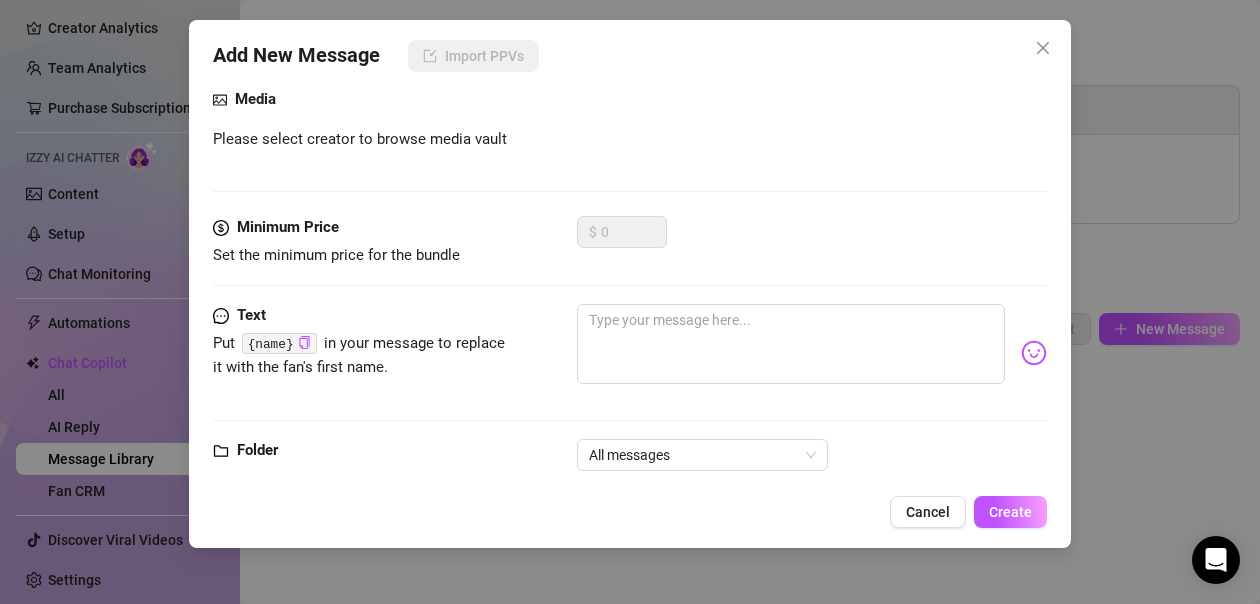 scroll, scrollTop: 258, scrollLeft: 0, axis: vertical 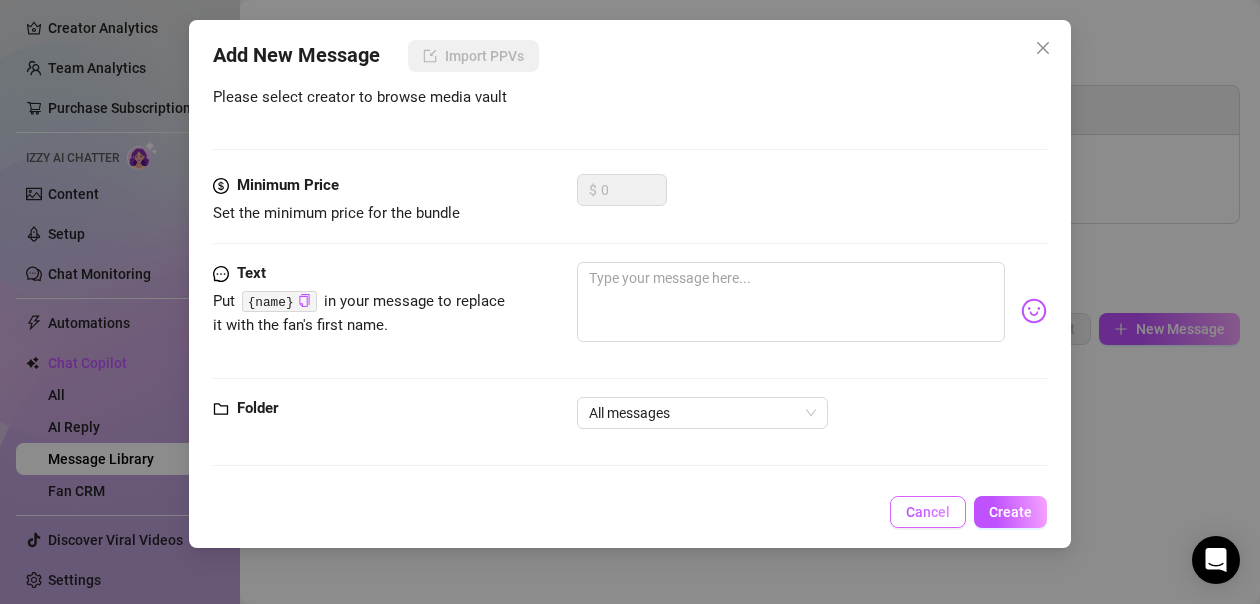click on "Cancel" at bounding box center [928, 512] 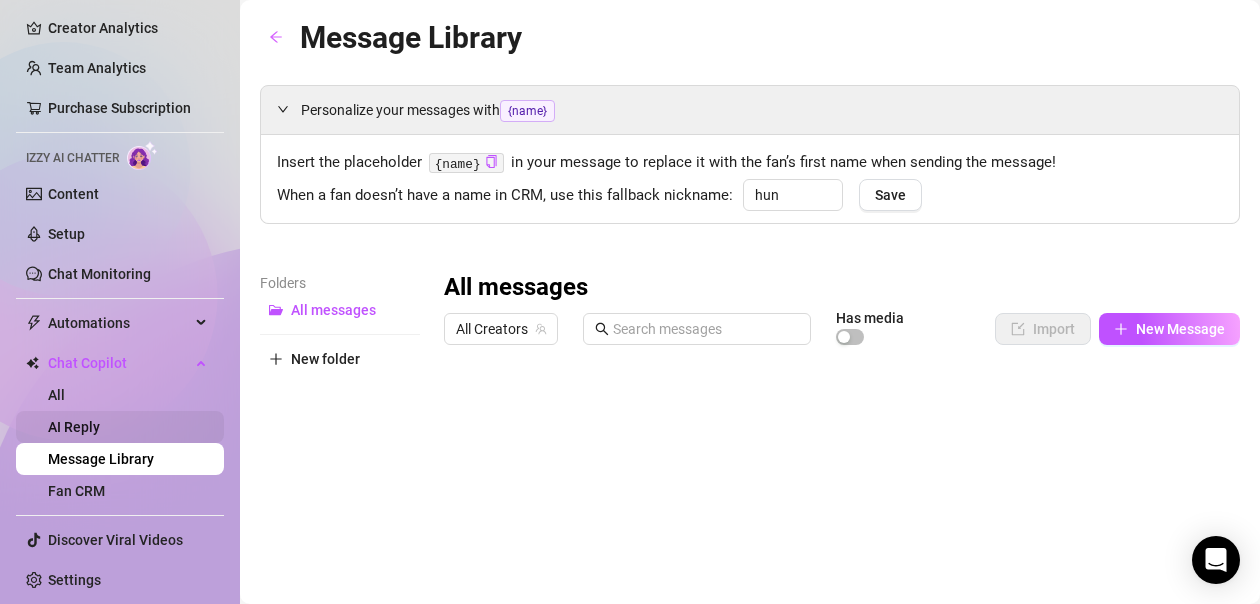 click on "AI Reply" at bounding box center (74, 427) 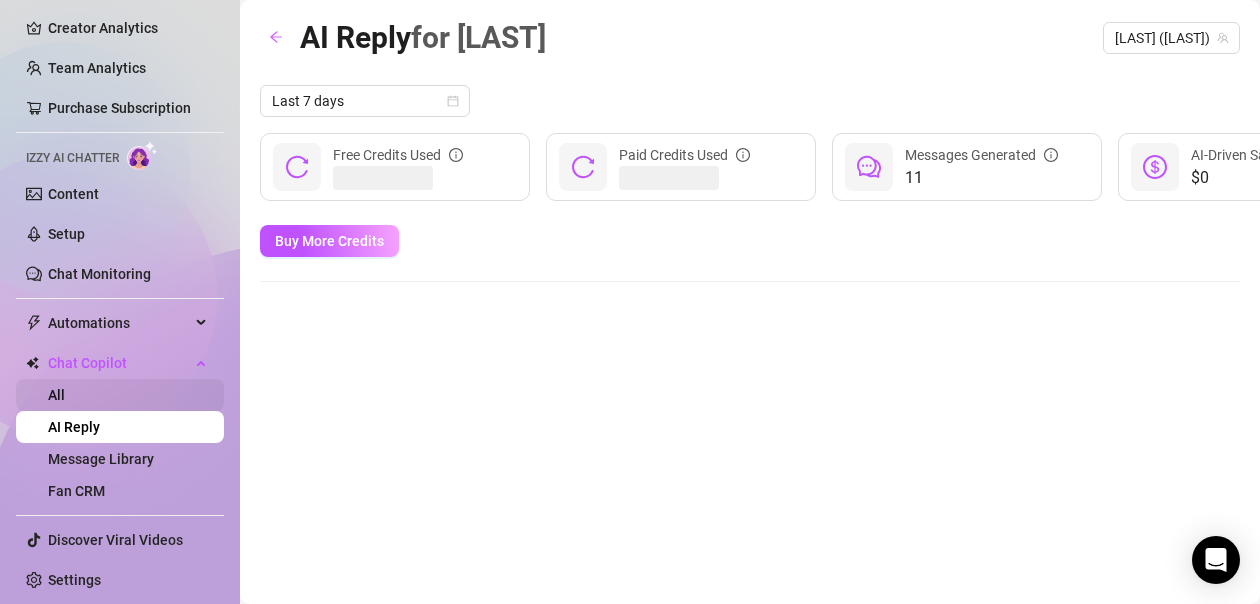 click on "All" at bounding box center [56, 395] 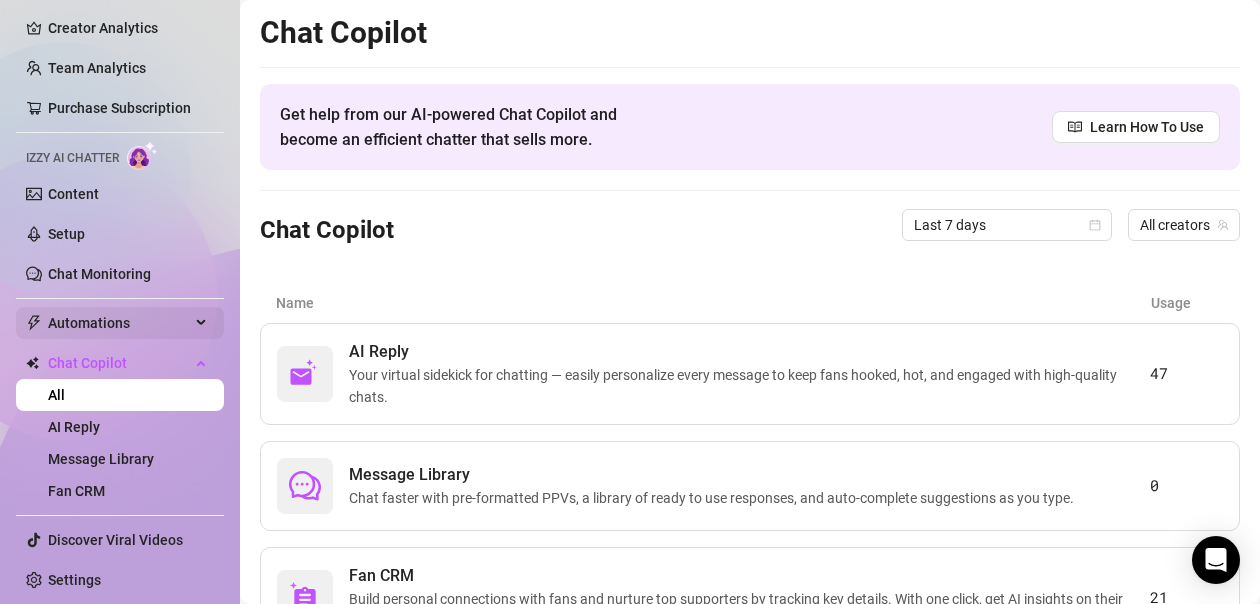 click on "Automations" at bounding box center [119, 323] 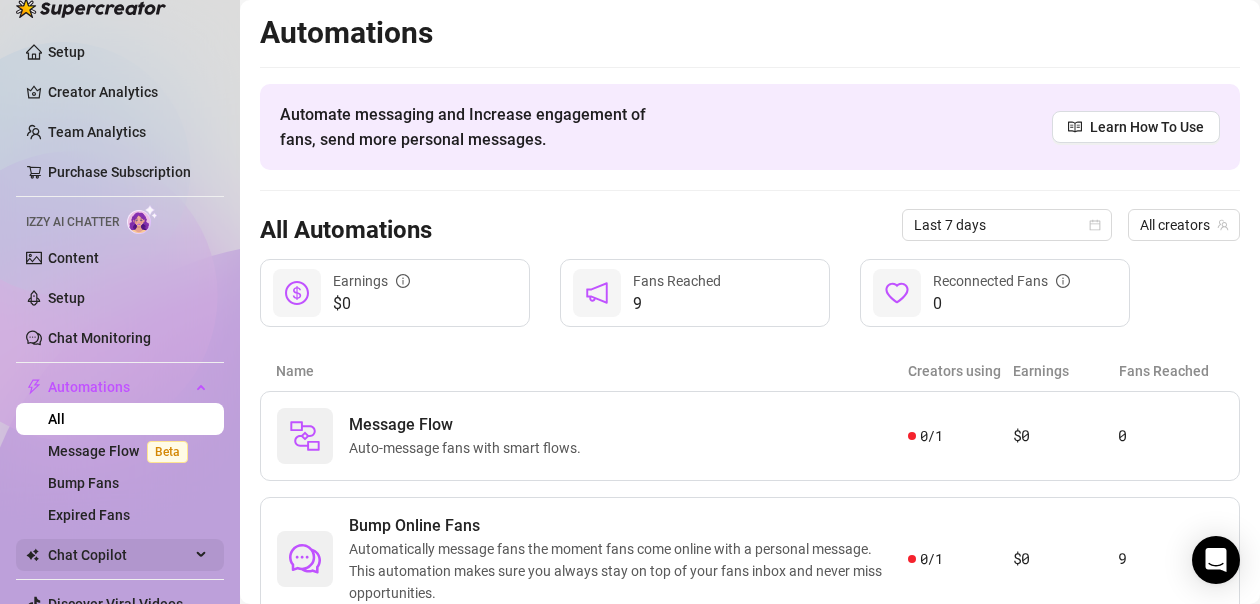 scroll, scrollTop: 0, scrollLeft: 0, axis: both 